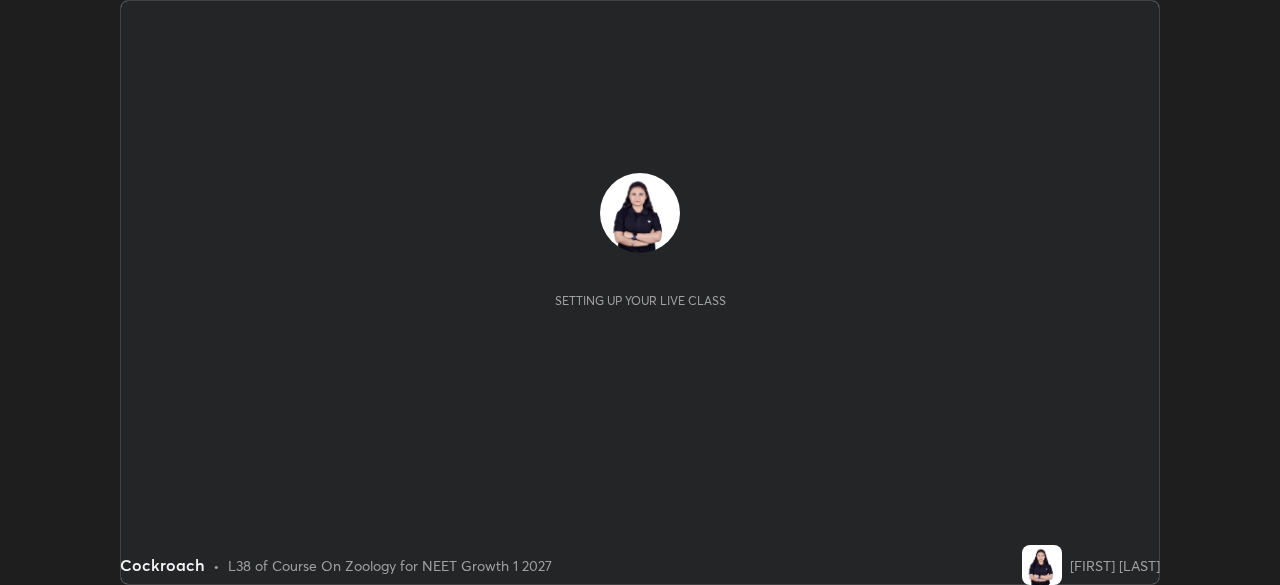scroll, scrollTop: 0, scrollLeft: 0, axis: both 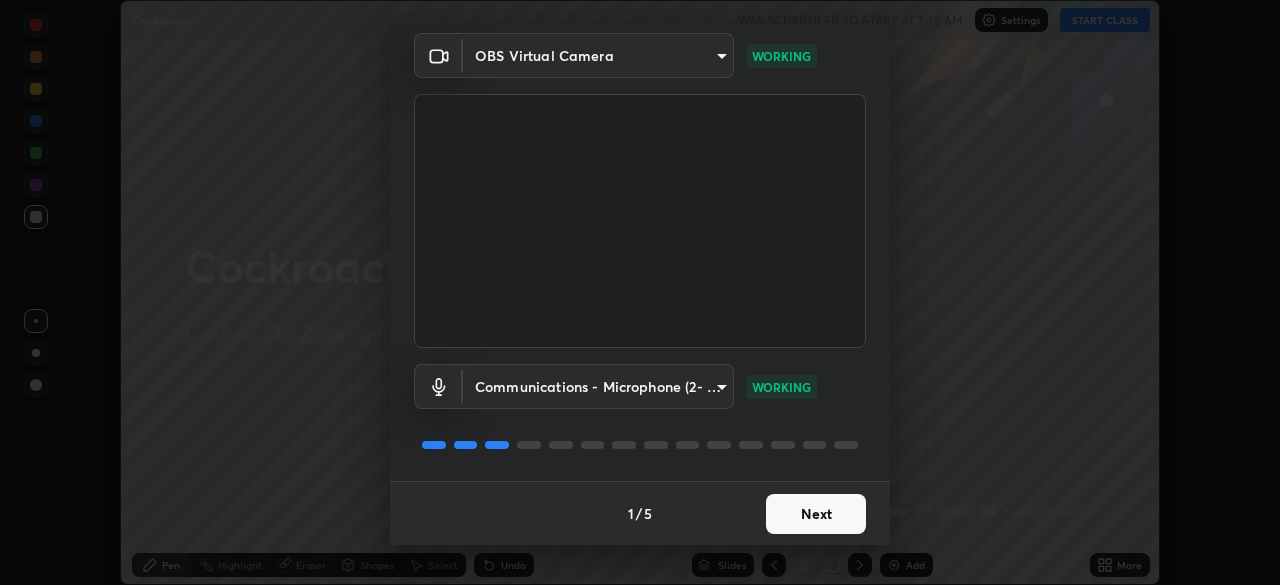 click on "Next" at bounding box center (816, 514) 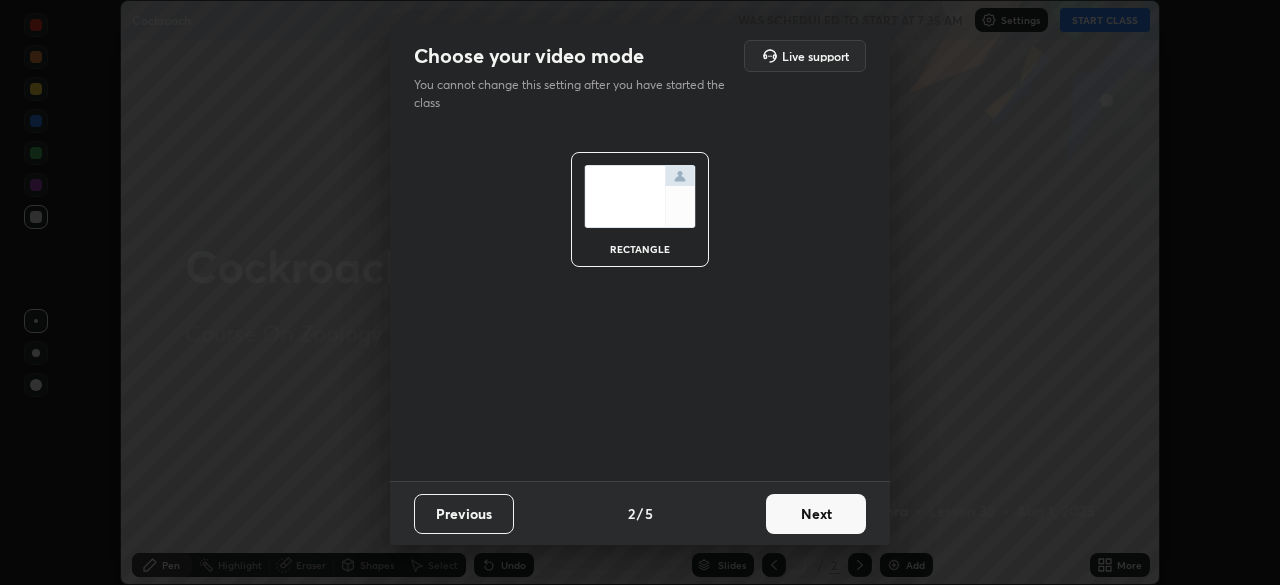 click on "Next" at bounding box center [816, 514] 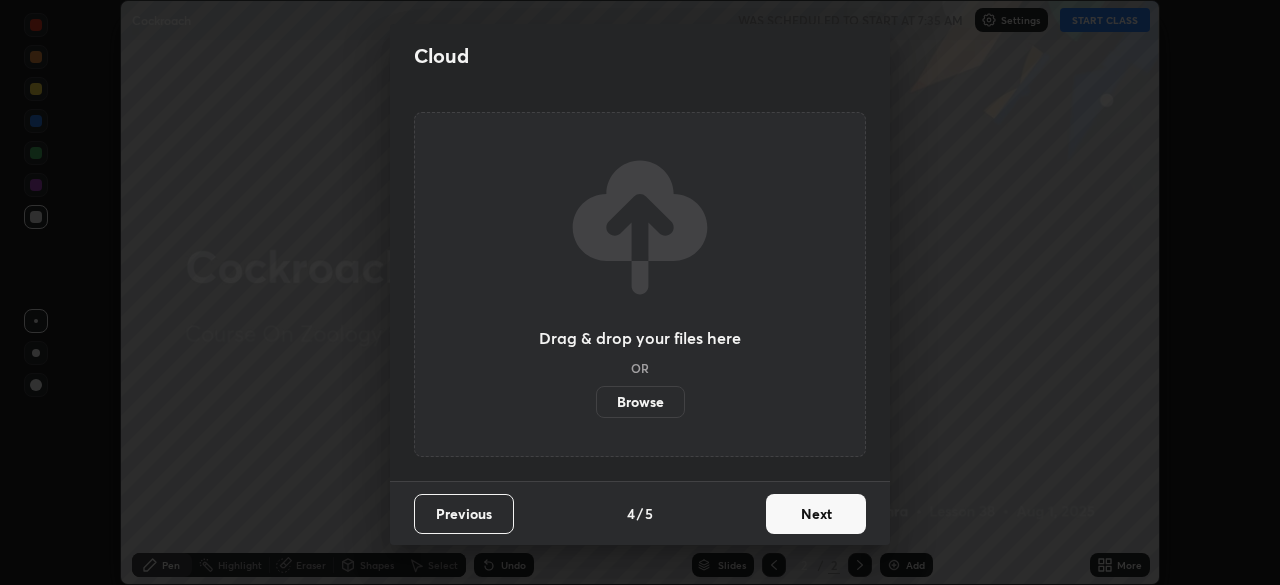 click on "Next" at bounding box center (816, 514) 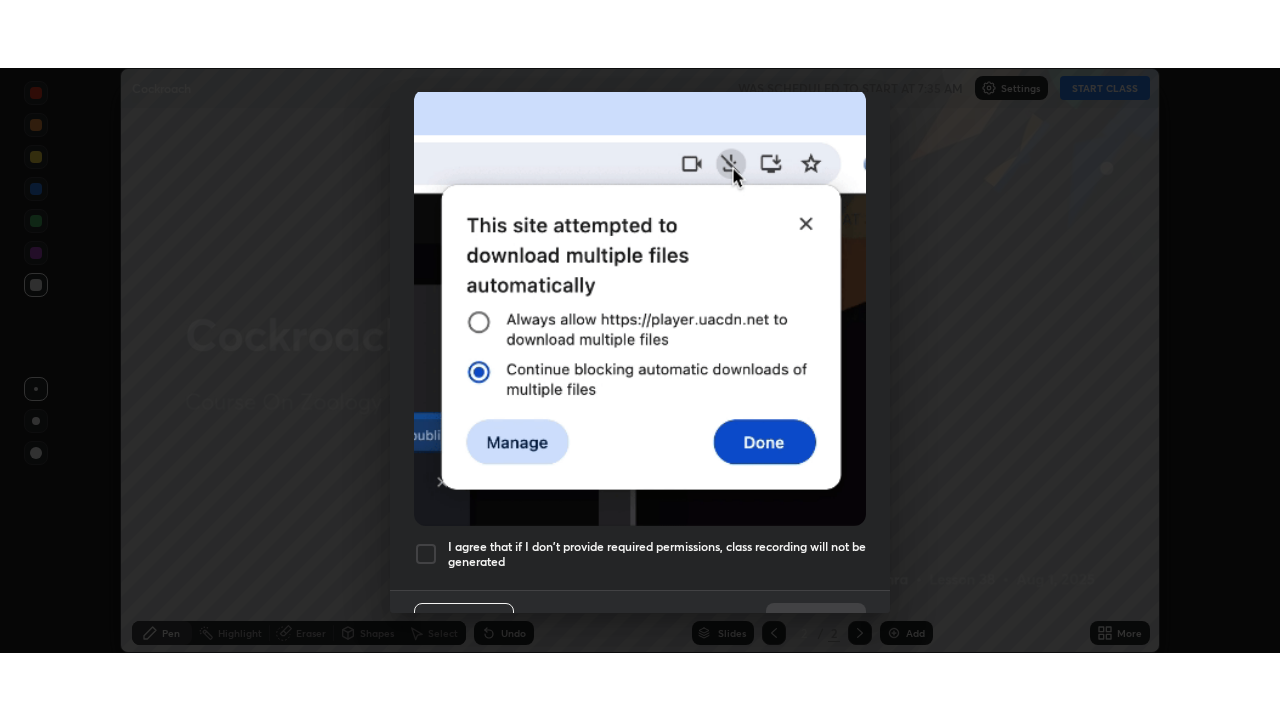 scroll, scrollTop: 479, scrollLeft: 0, axis: vertical 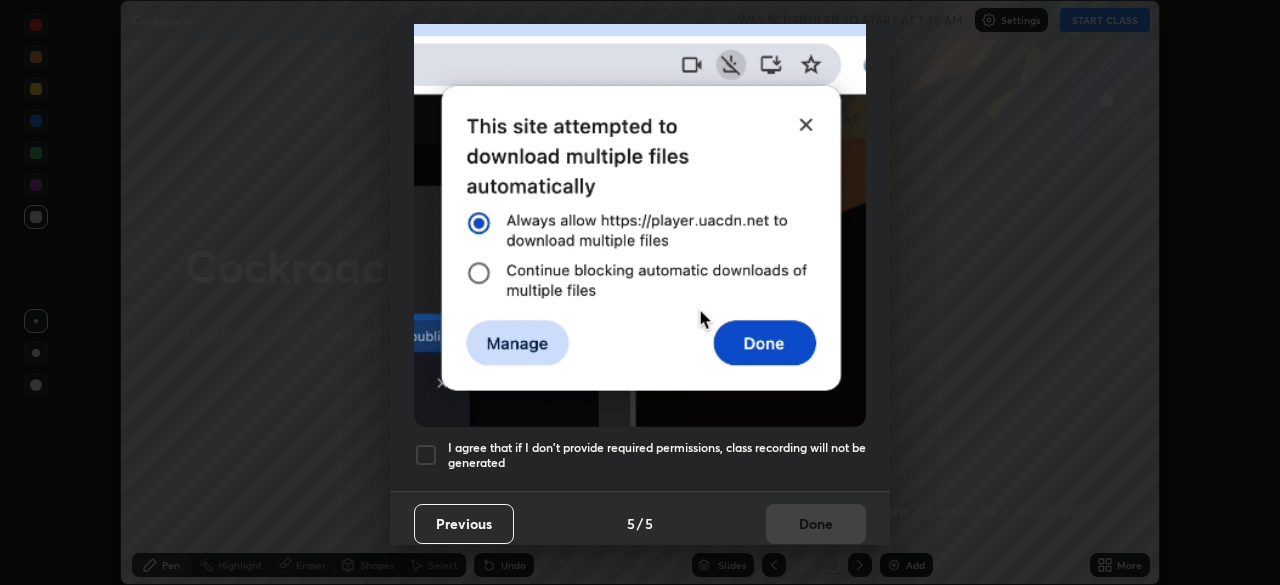 click on "I agree that if I don't provide required permissions, class recording will not be generated" at bounding box center [657, 455] 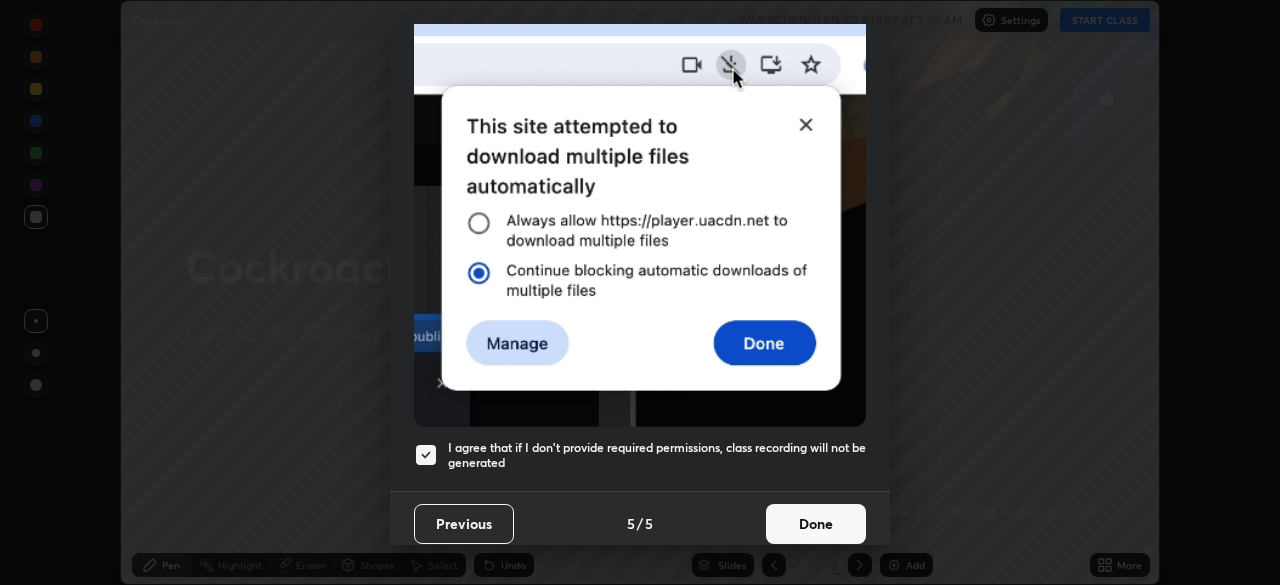 click on "Done" at bounding box center [816, 524] 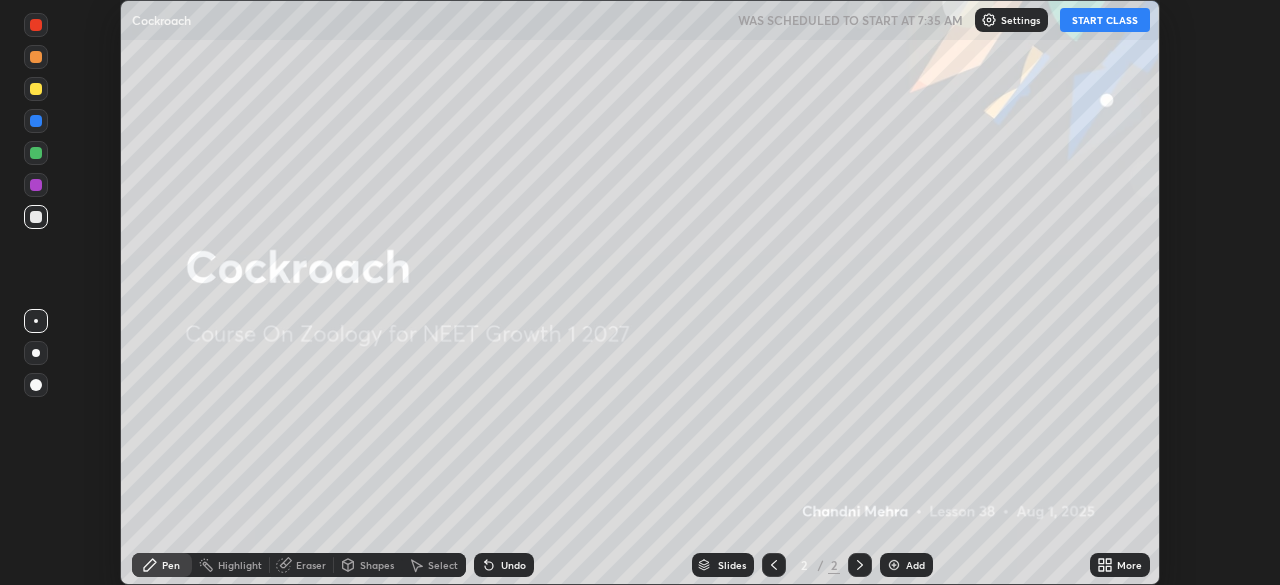 click on "START CLASS" at bounding box center [1105, 20] 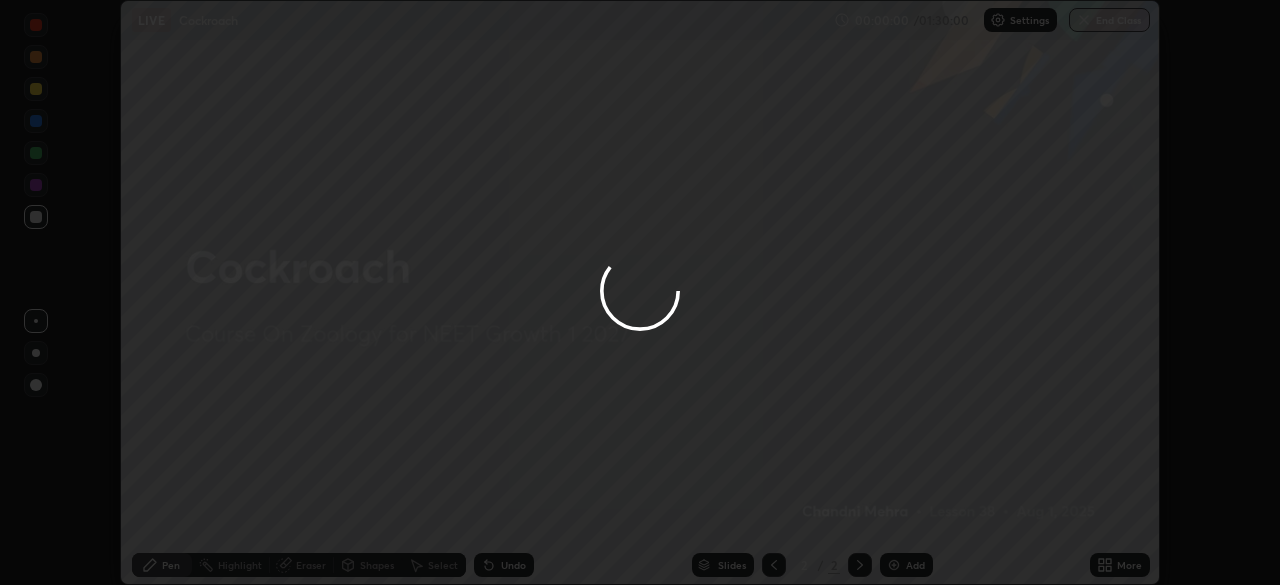 click on "More" at bounding box center (1129, 565) 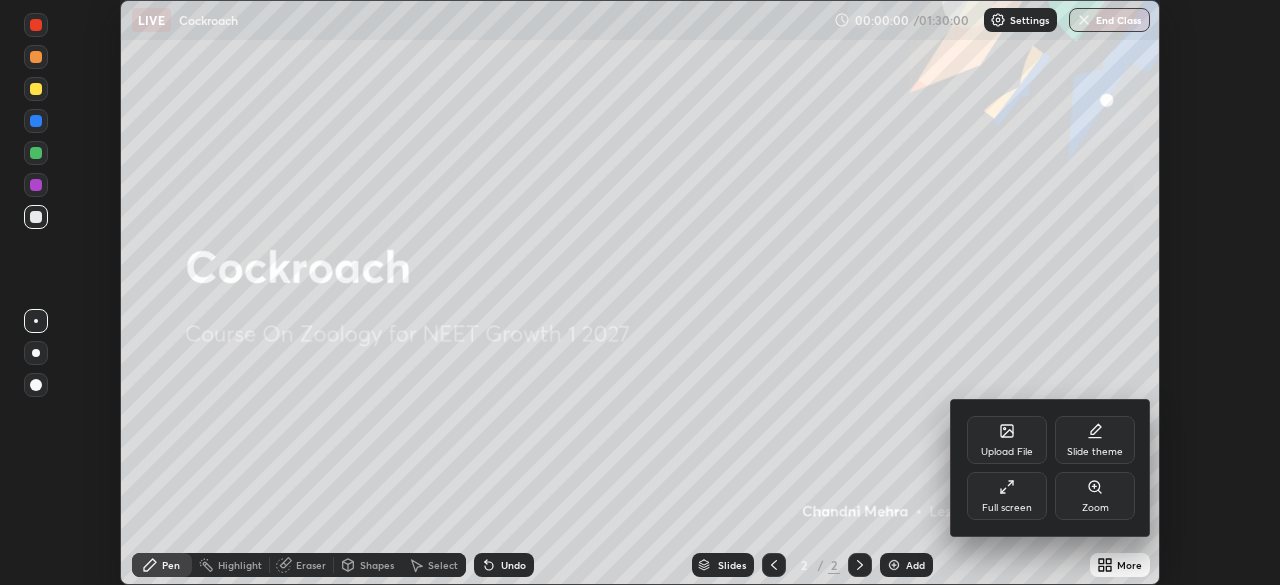 click on "Full screen" at bounding box center (1007, 508) 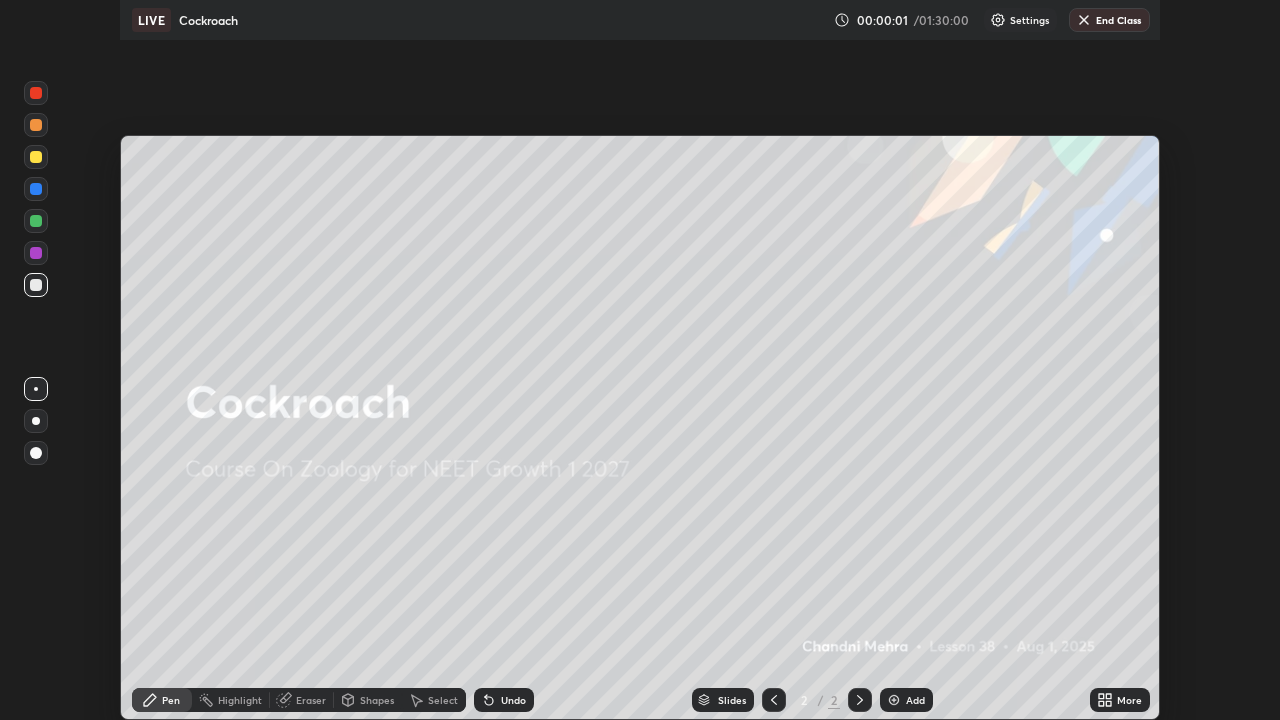 scroll, scrollTop: 99280, scrollLeft: 98720, axis: both 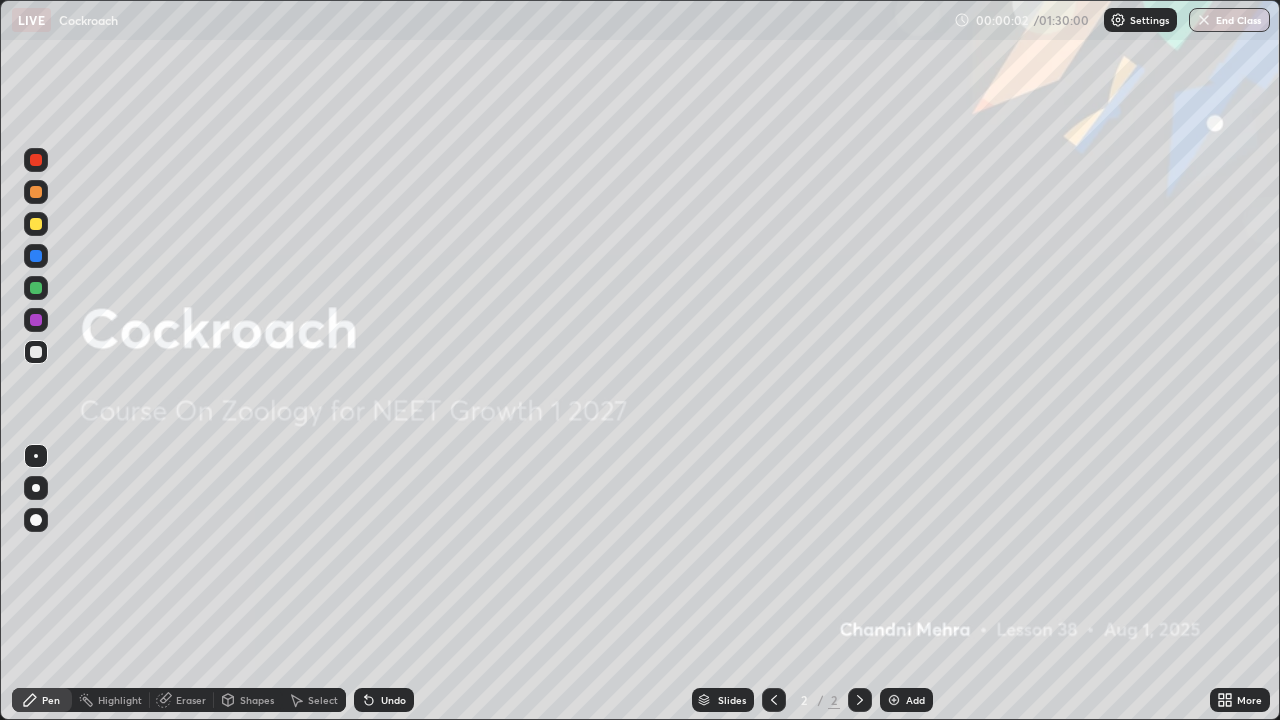 click at bounding box center (894, 700) 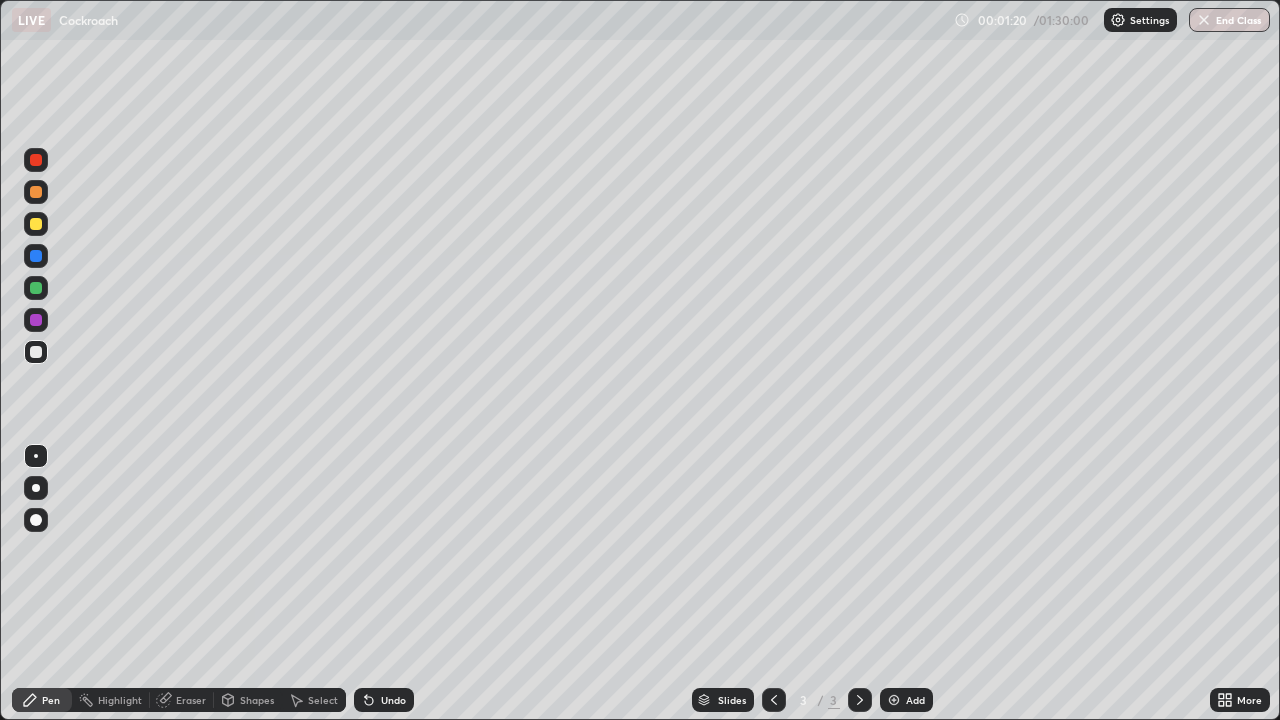 click at bounding box center (36, 488) 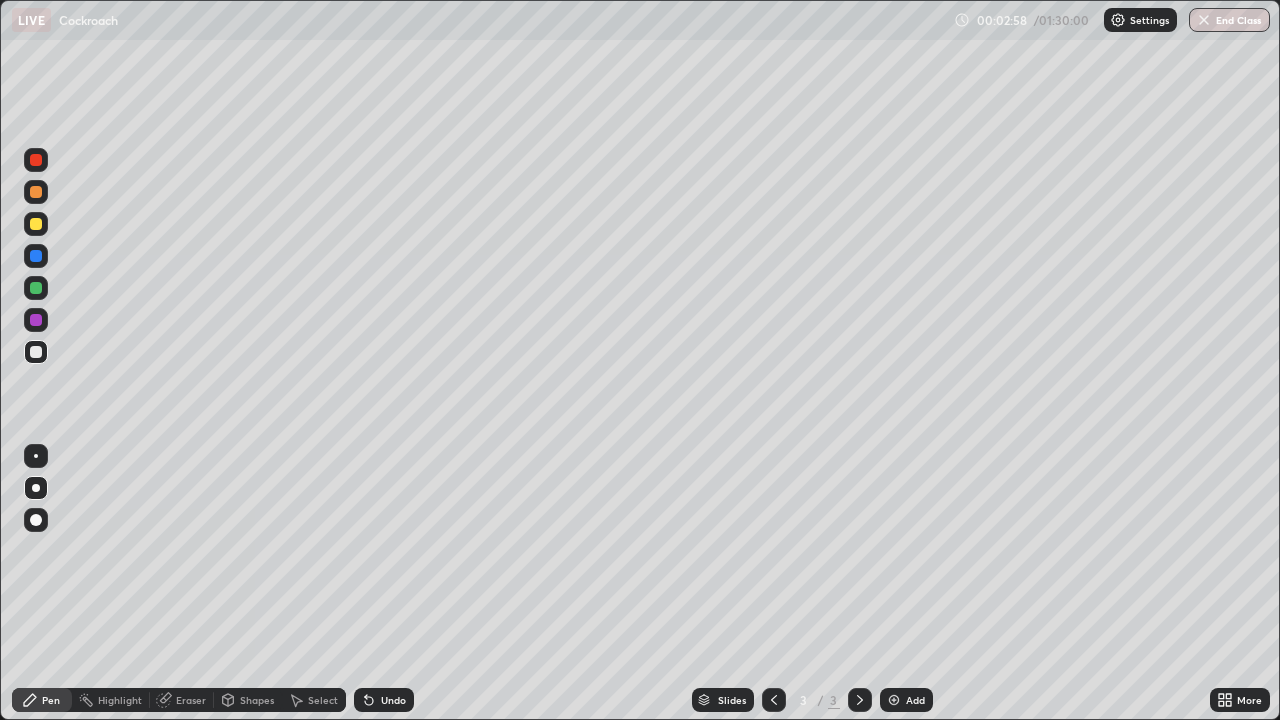 click on "Undo" at bounding box center (393, 700) 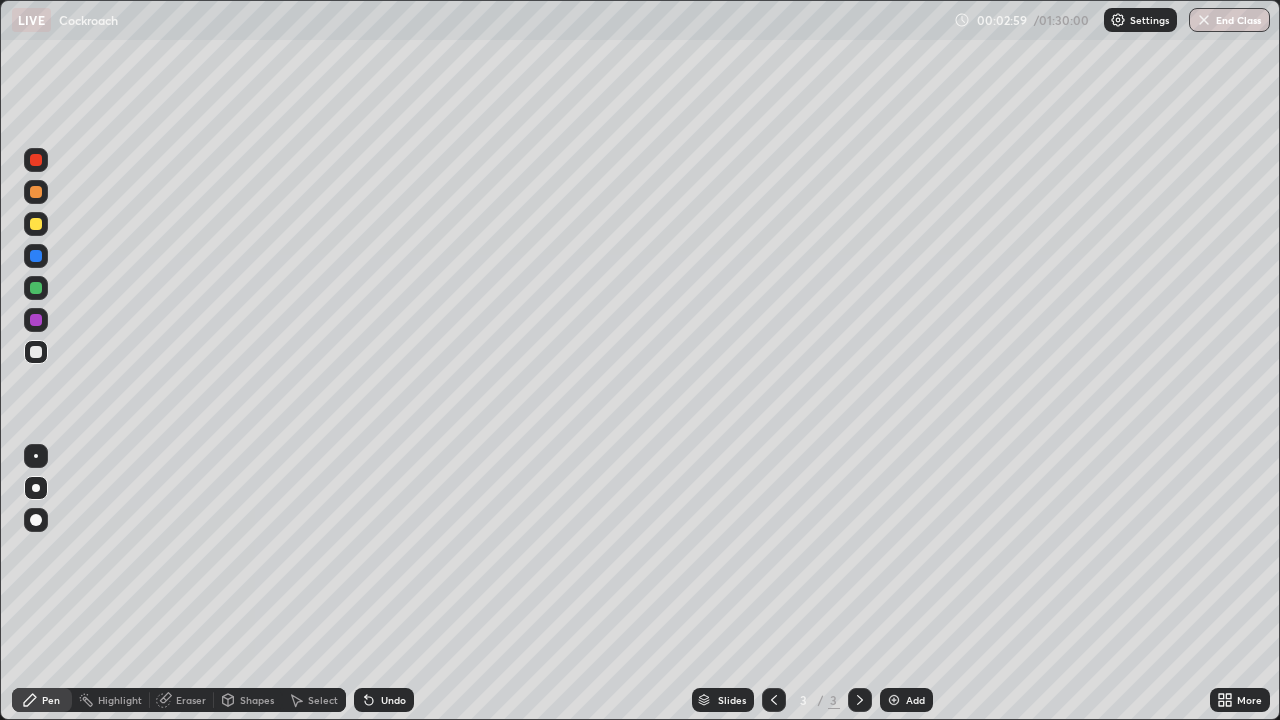 click on "Undo" at bounding box center (393, 700) 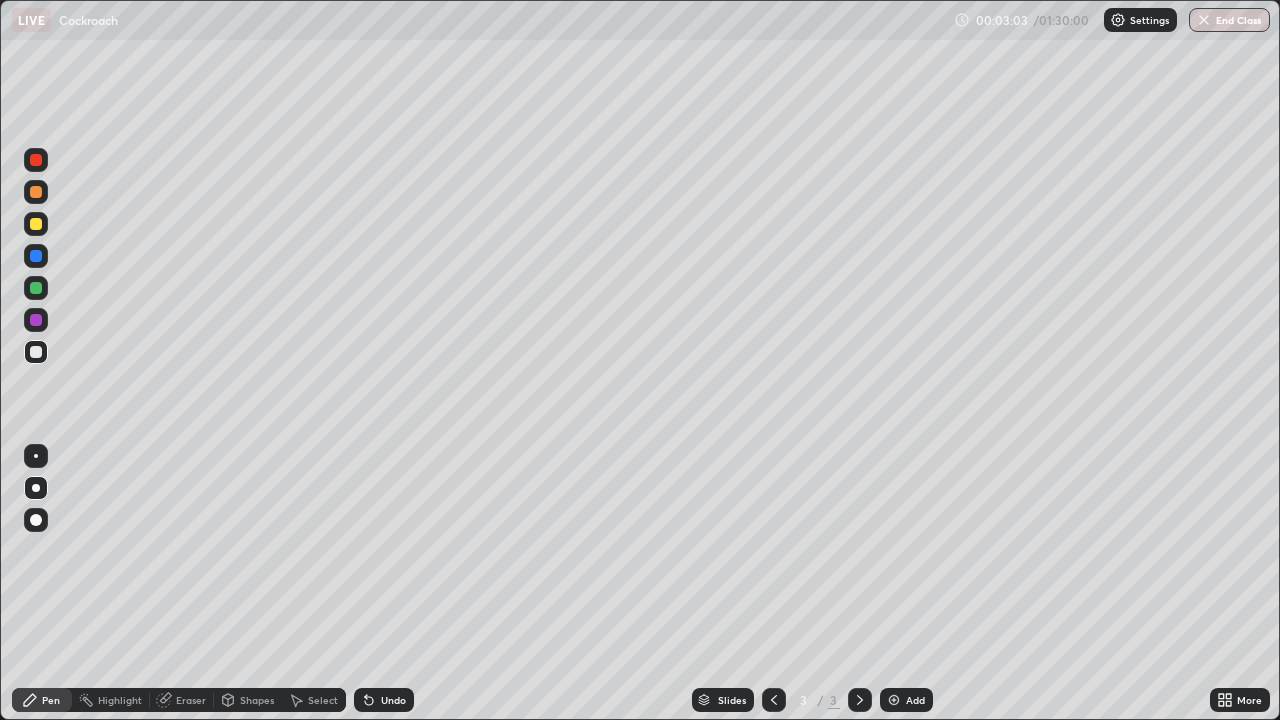 click on "Undo" at bounding box center [384, 700] 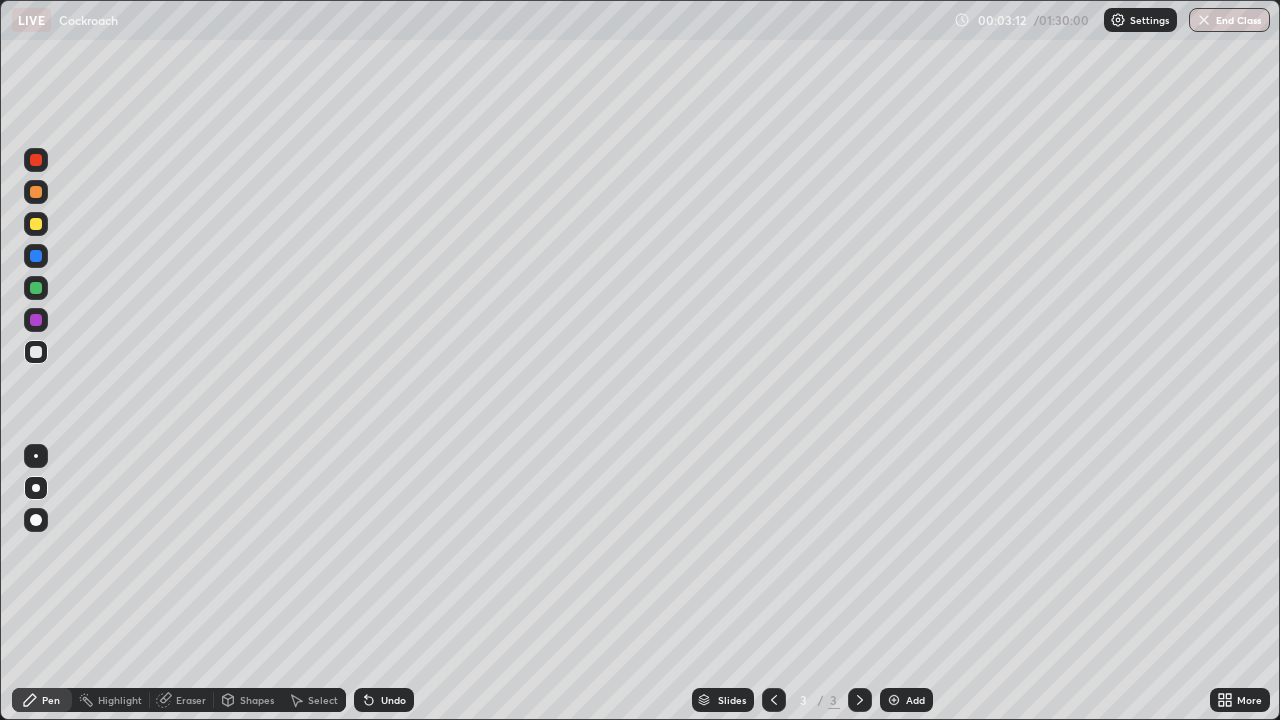 click on "Undo" at bounding box center [384, 700] 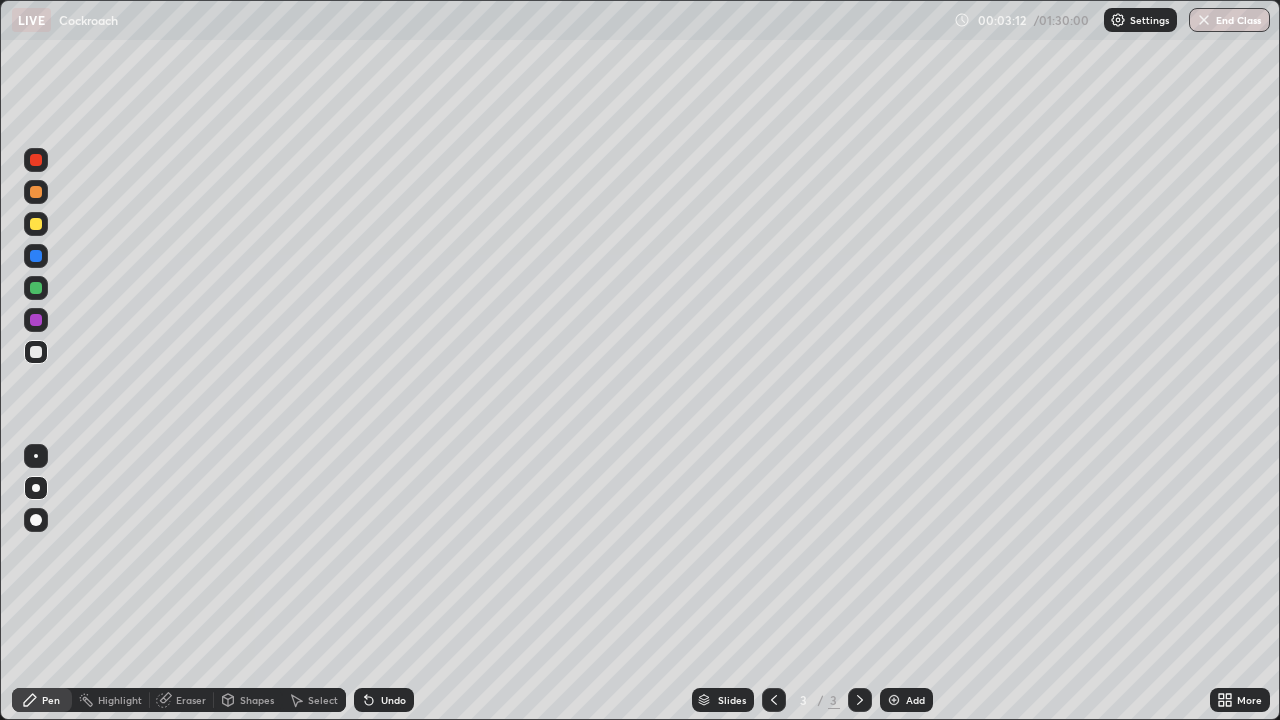 click on "Undo" at bounding box center [384, 700] 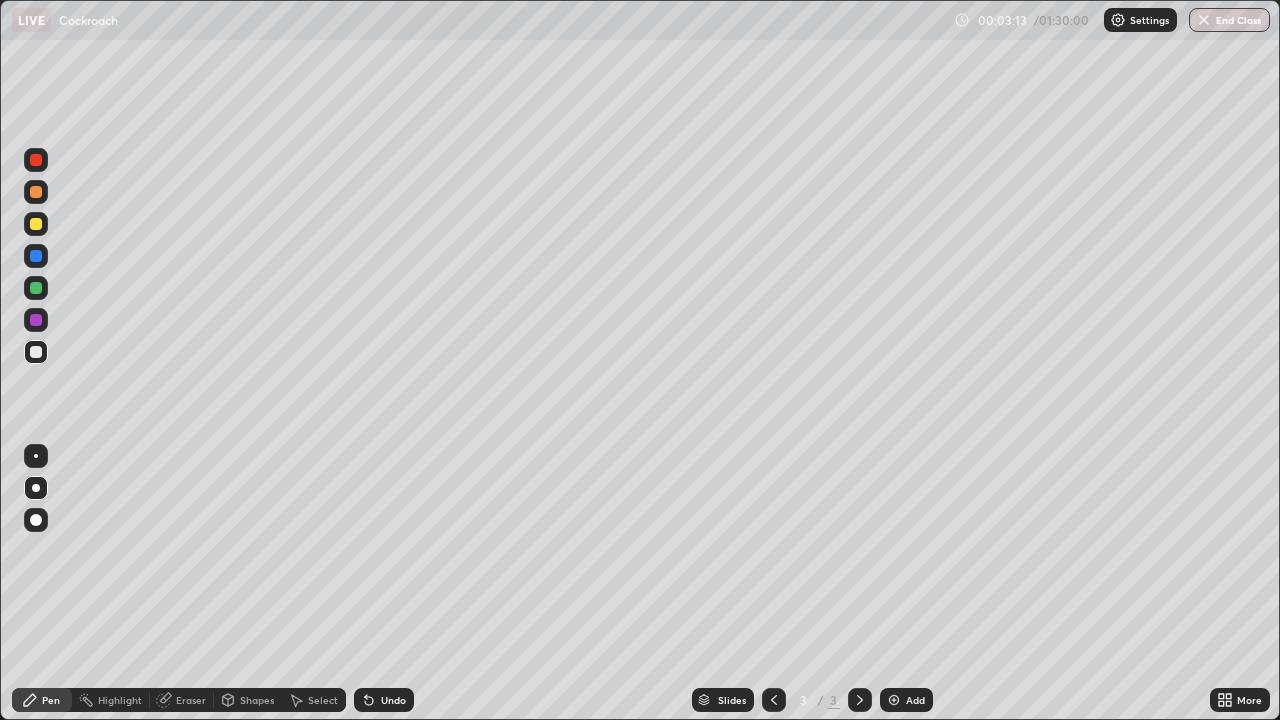 click on "Undo" at bounding box center [384, 700] 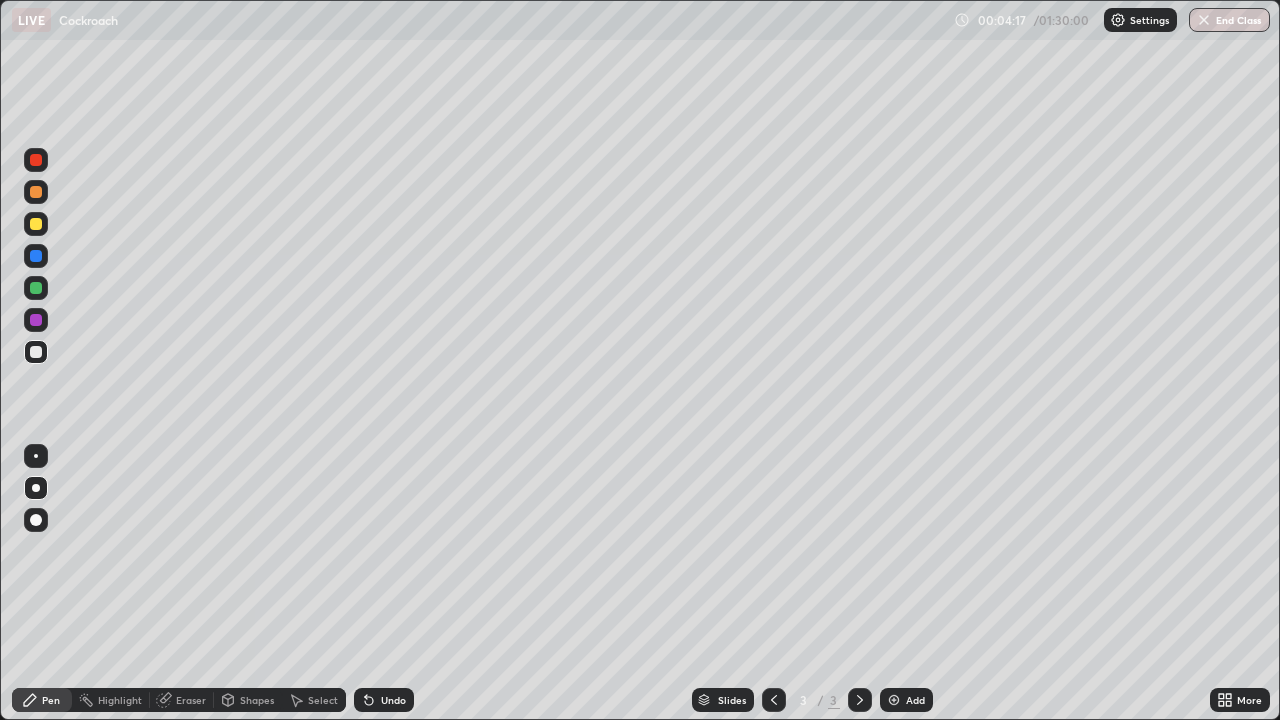 click at bounding box center (36, 320) 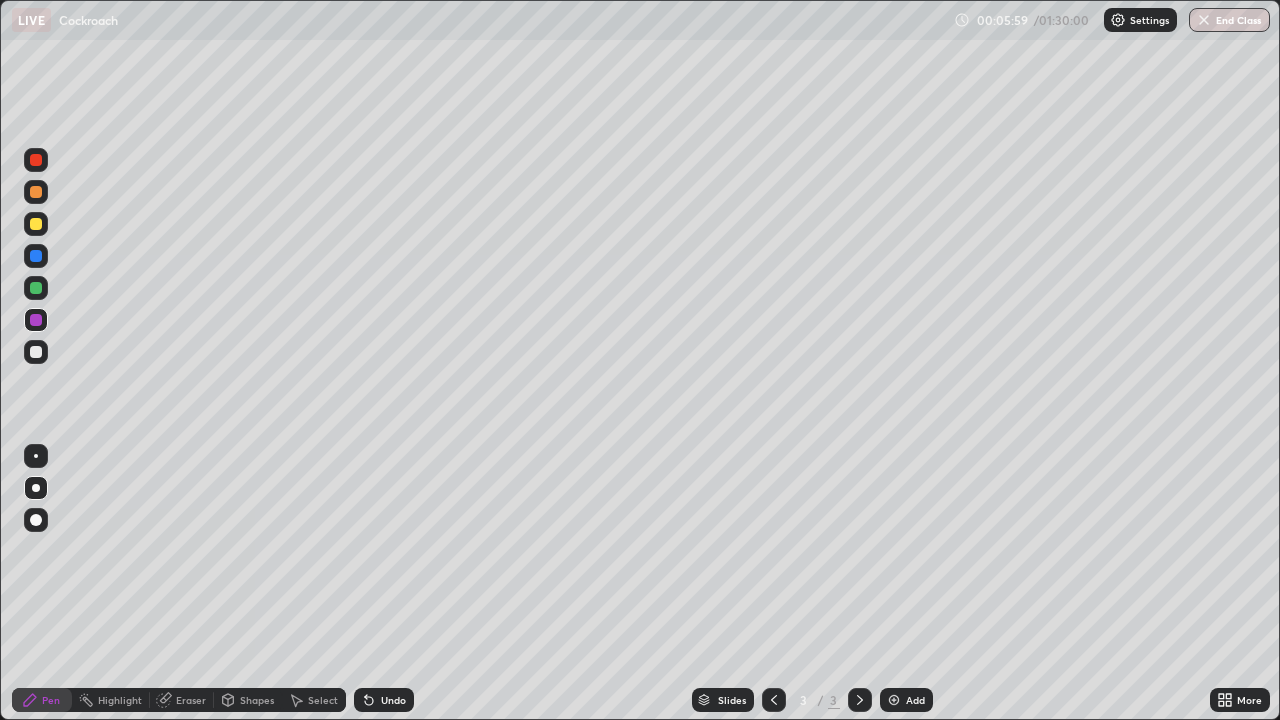 click at bounding box center [36, 288] 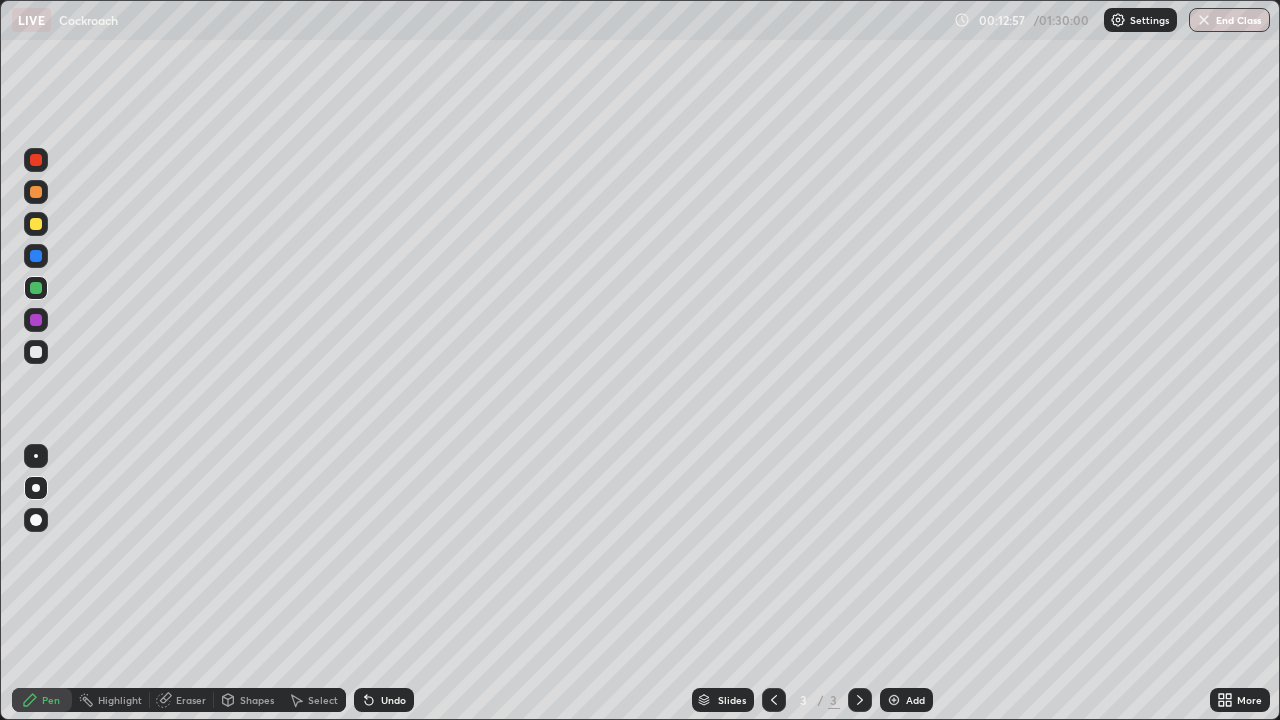 click 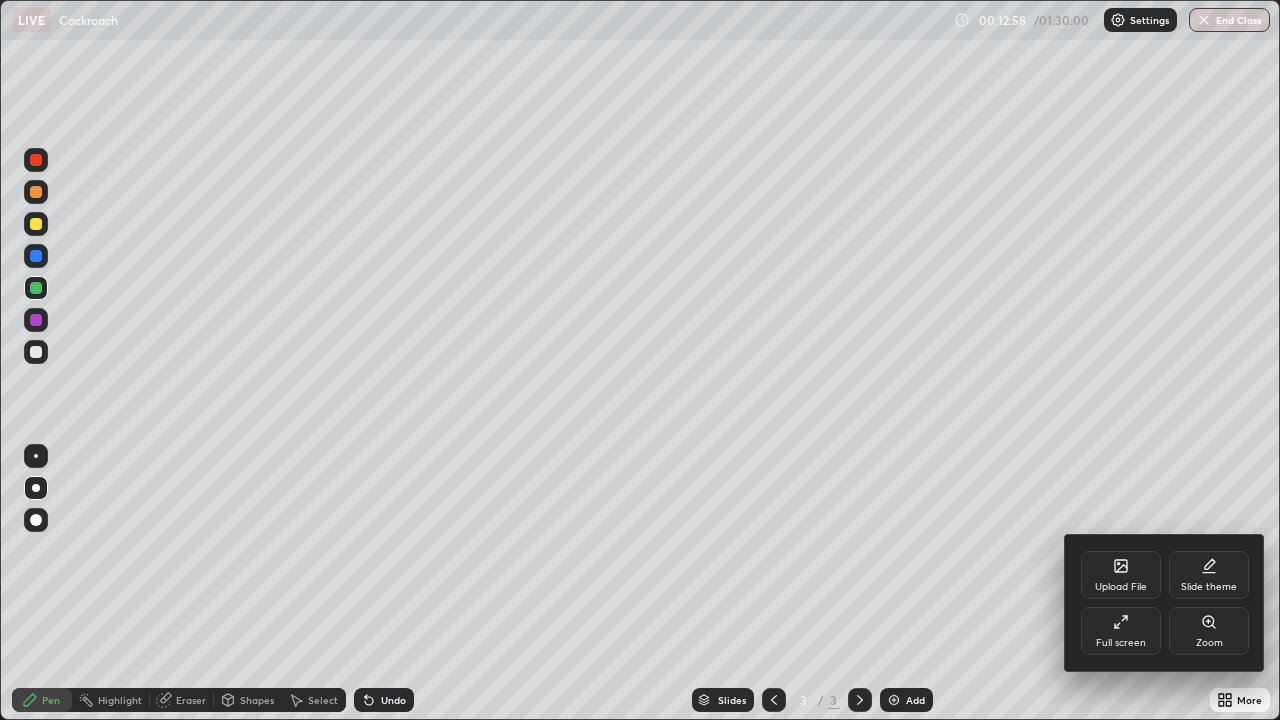 click 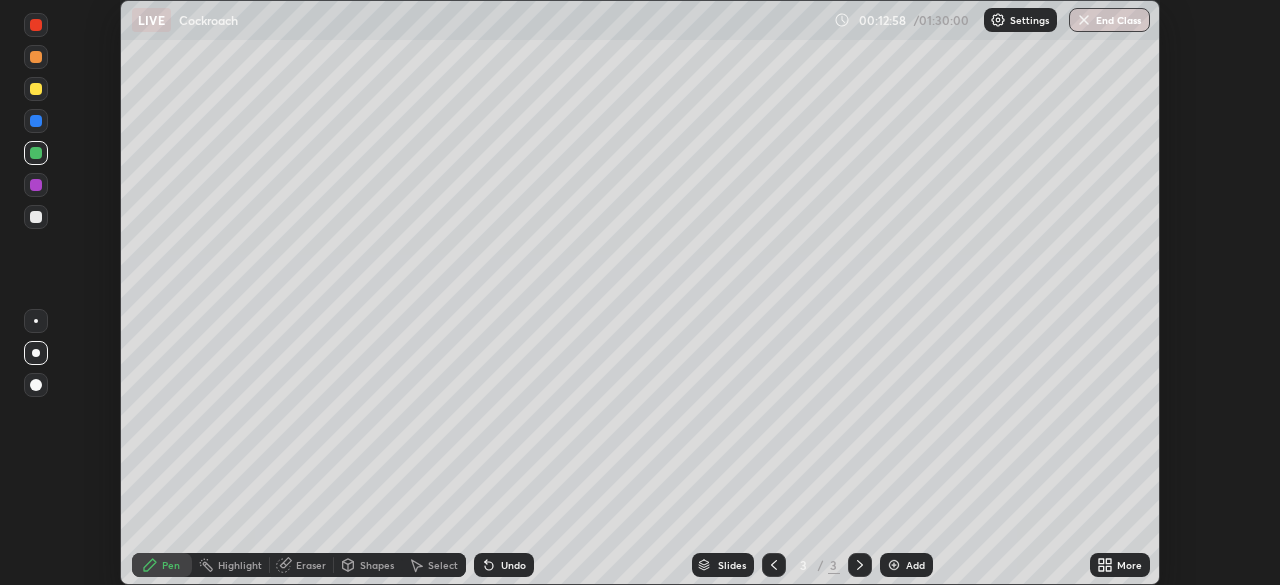 scroll, scrollTop: 585, scrollLeft: 1280, axis: both 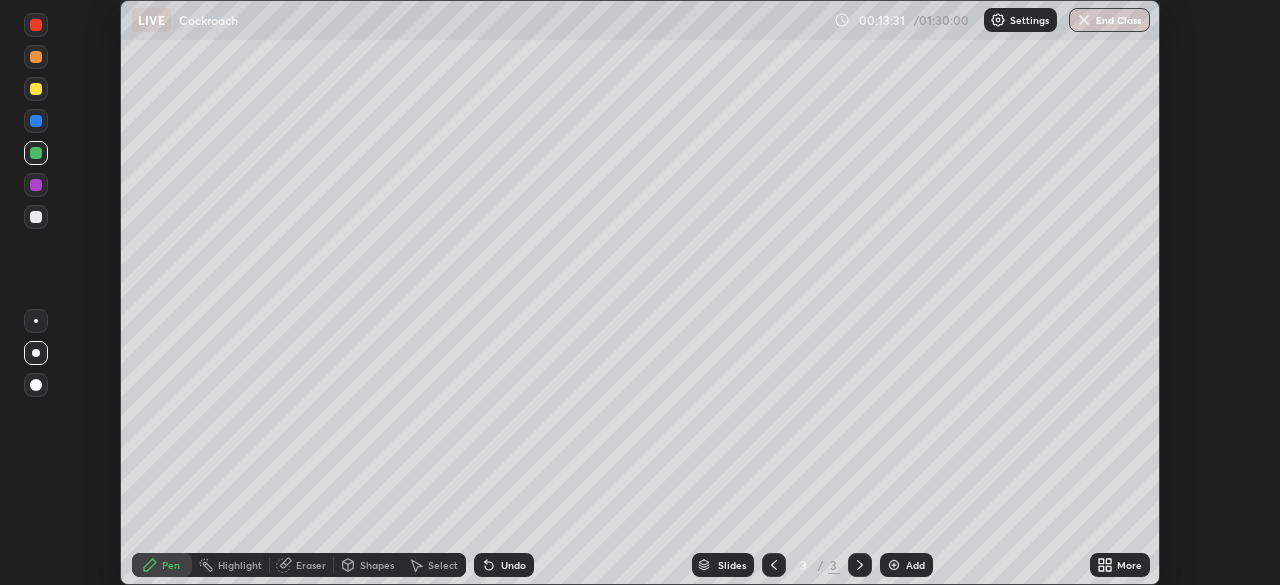 click 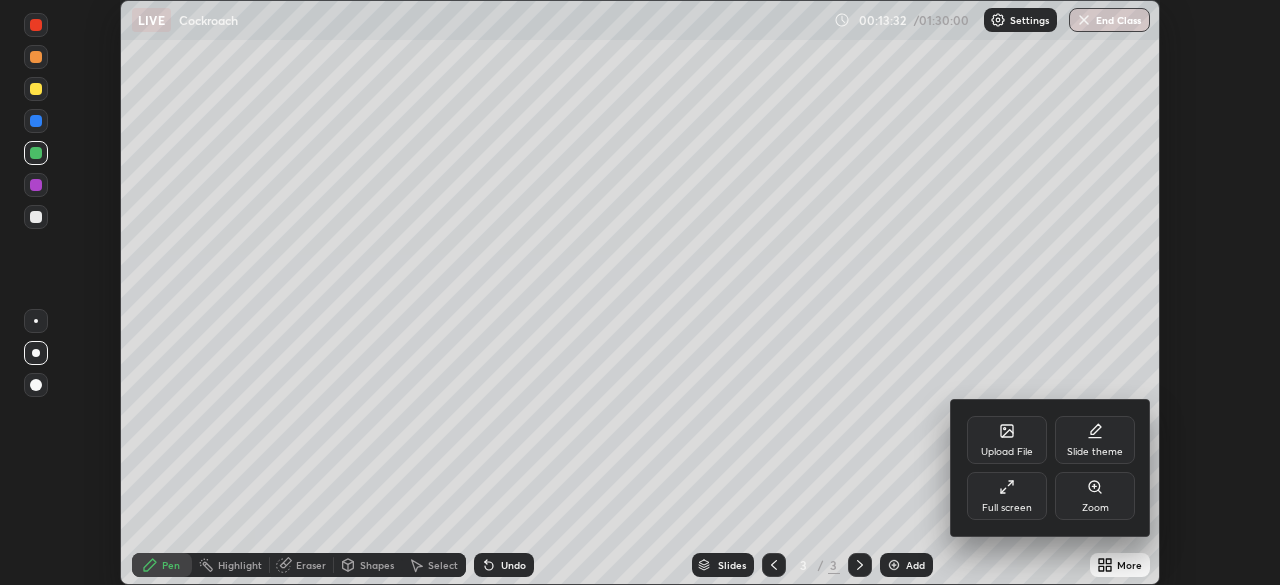 click on "Upload File" at bounding box center (1007, 452) 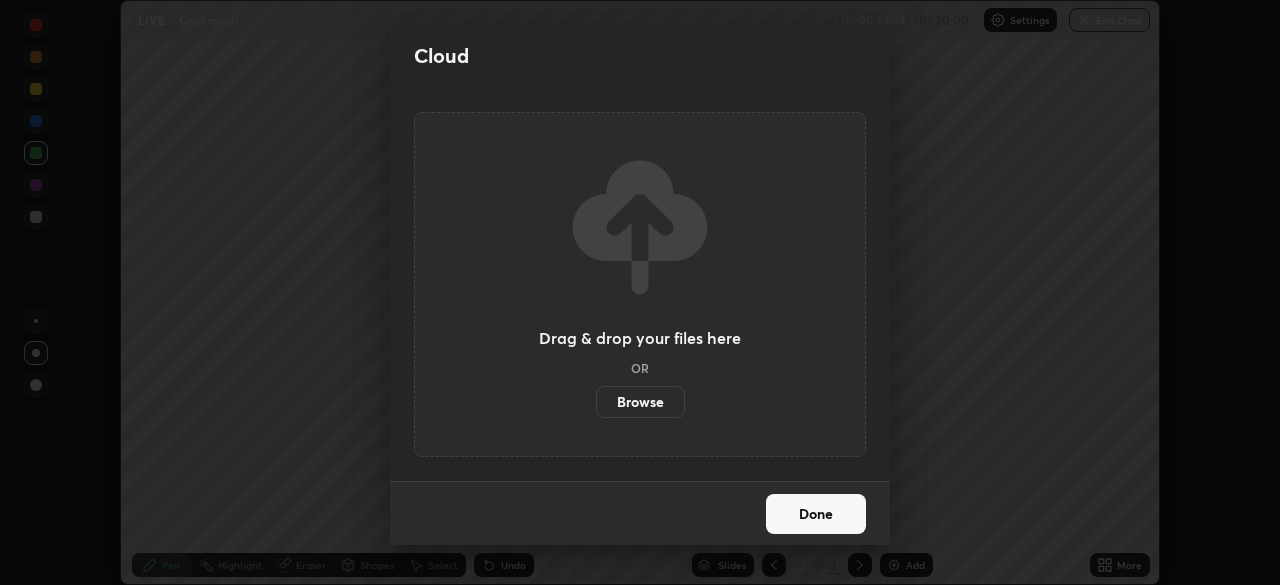 click on "Browse" at bounding box center [640, 402] 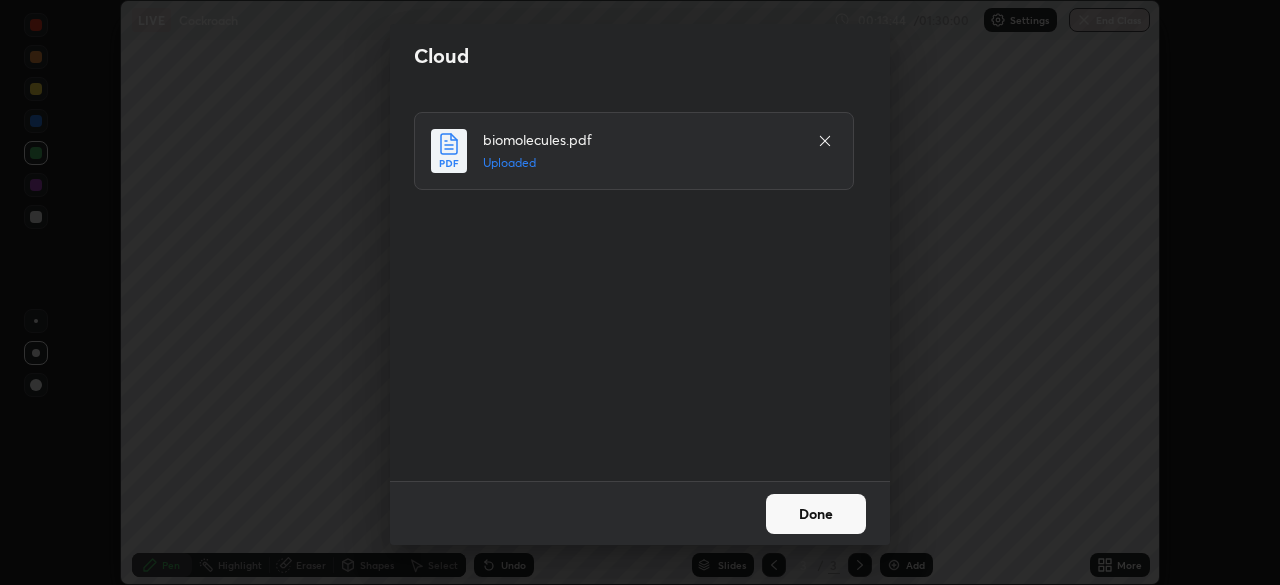 click on "Done" at bounding box center (816, 514) 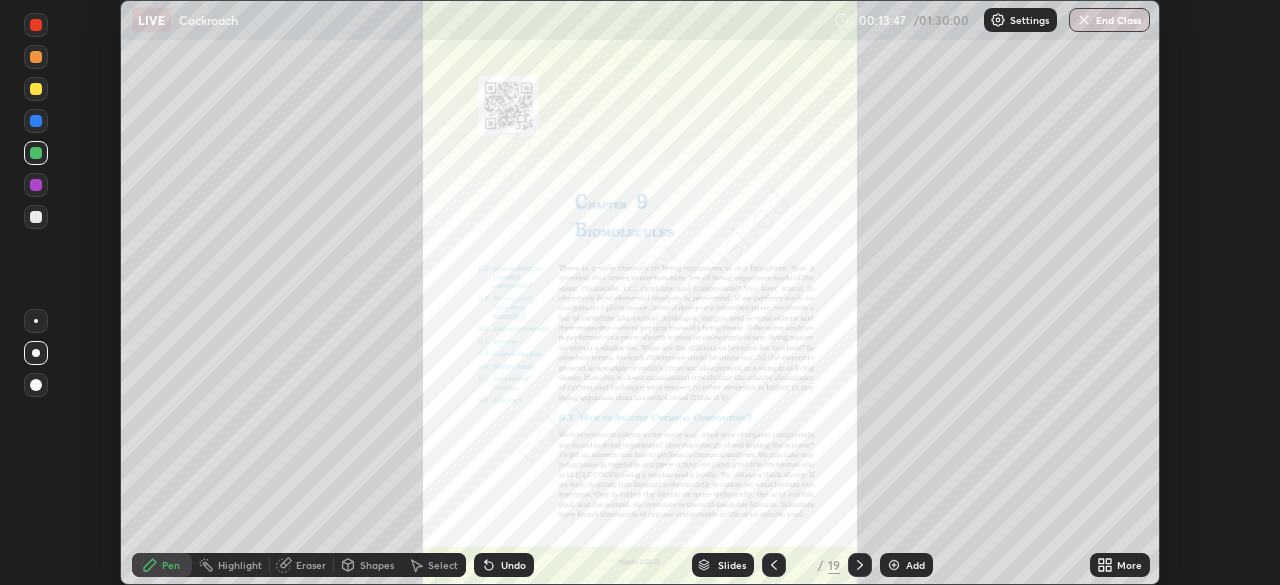 click 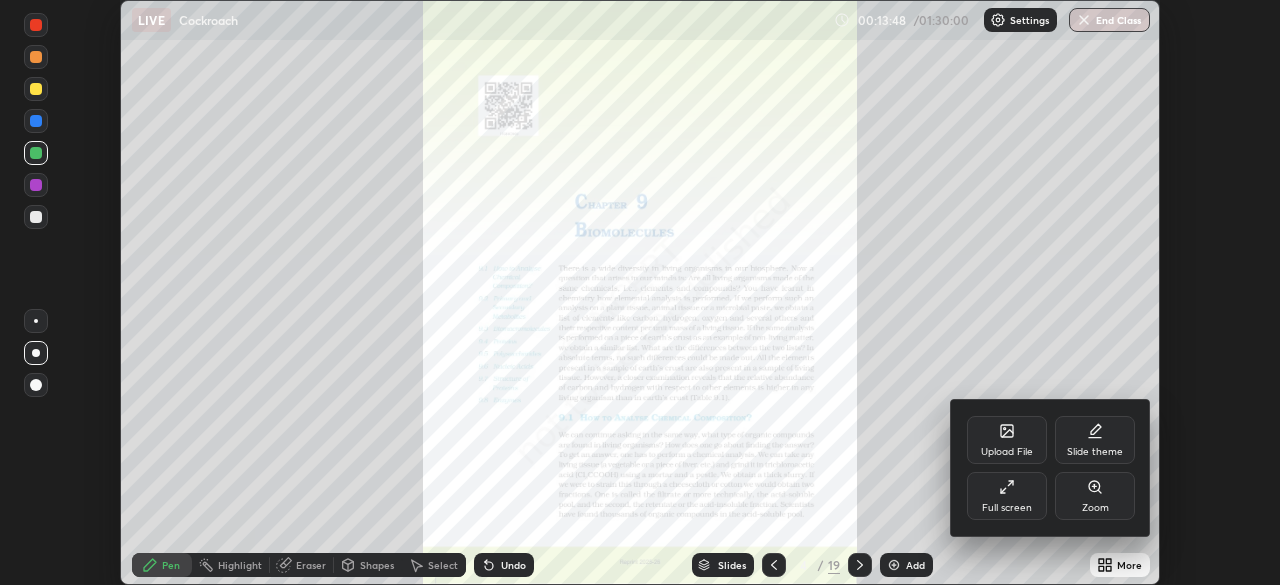 click on "Full screen" at bounding box center (1007, 508) 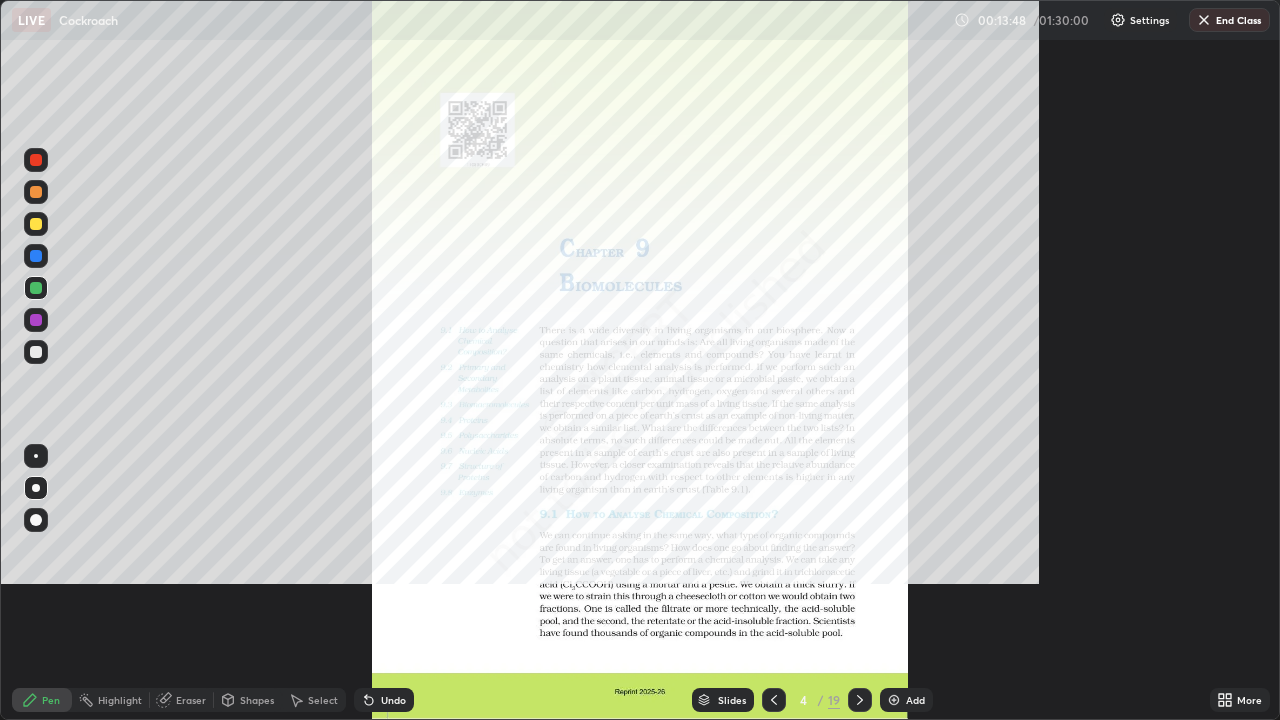 scroll, scrollTop: 99280, scrollLeft: 98720, axis: both 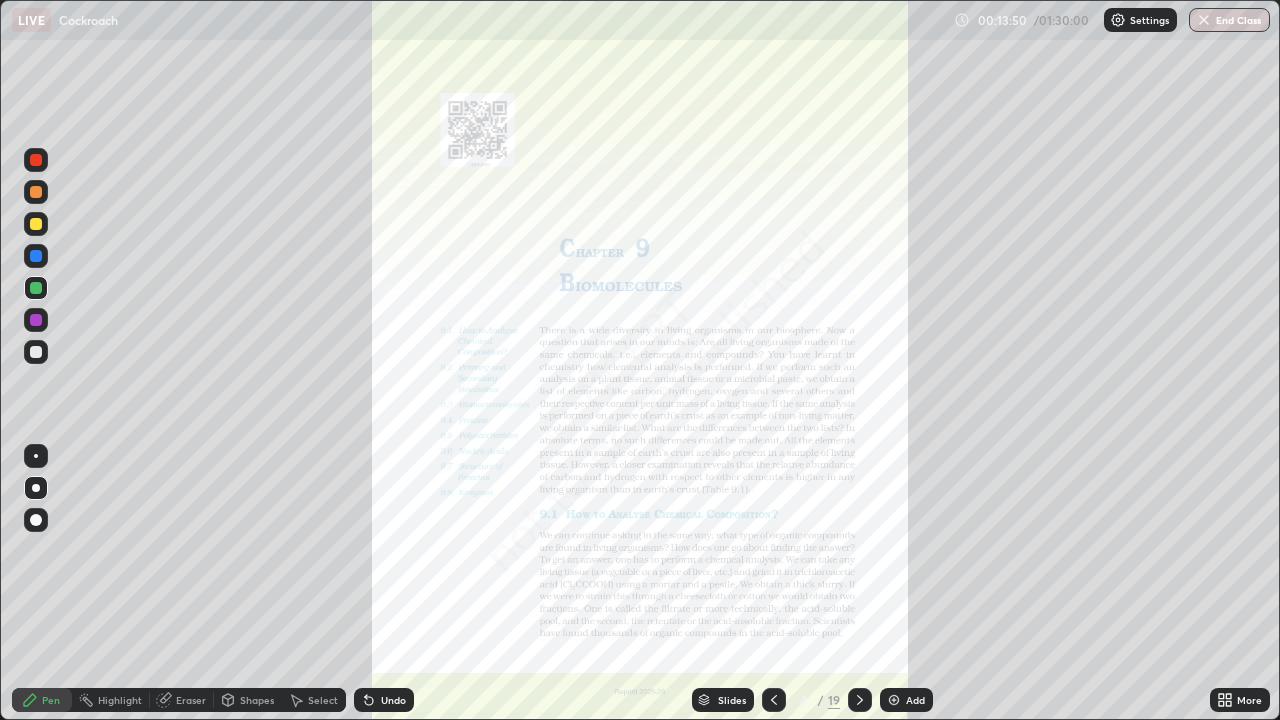 click 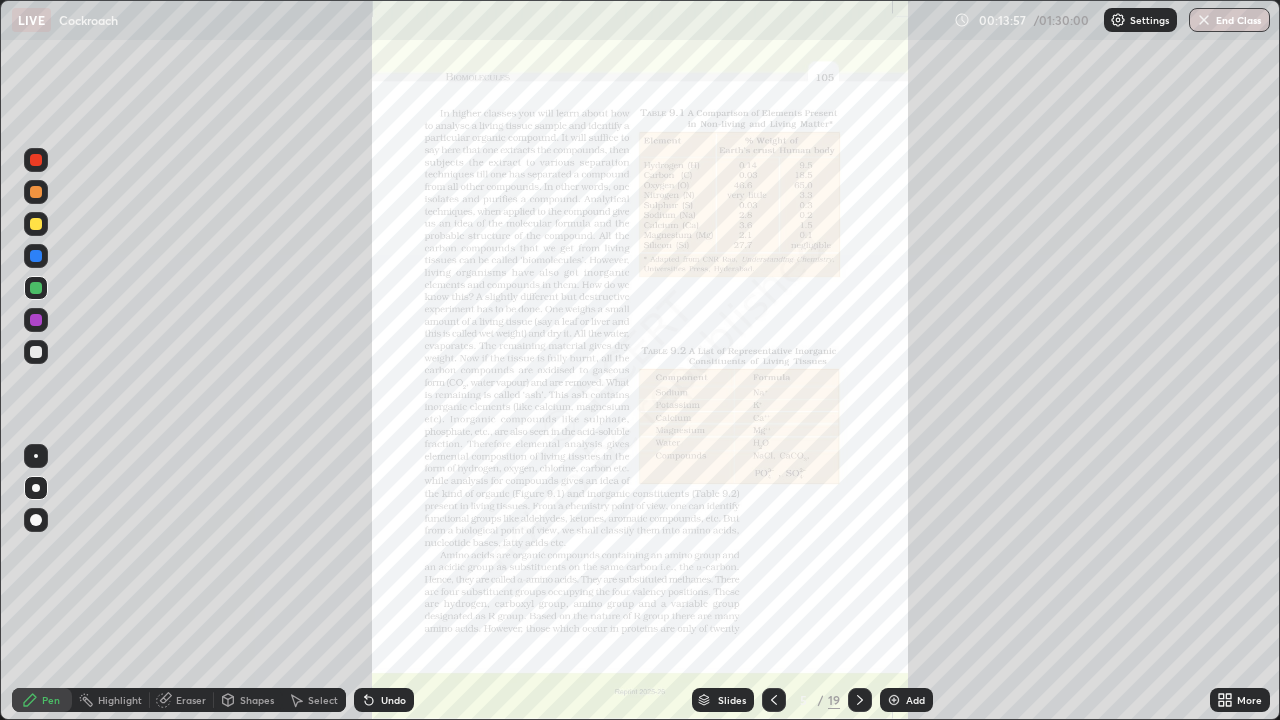 click 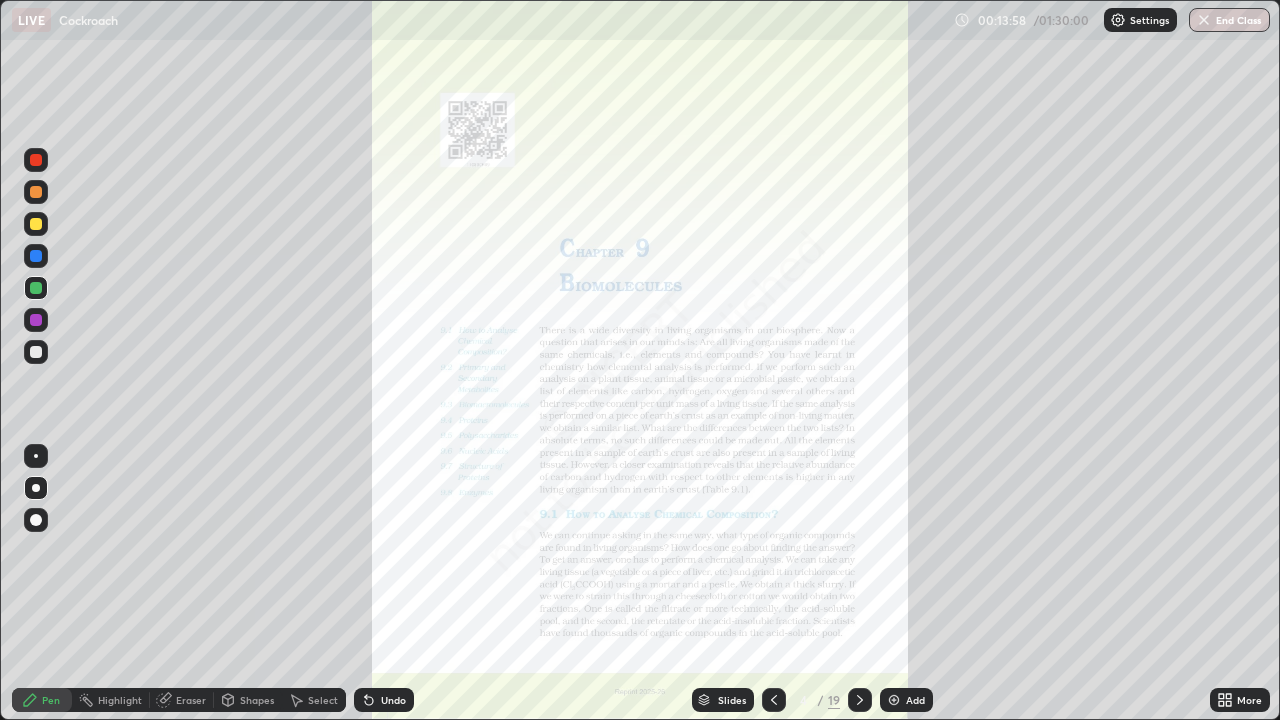 click 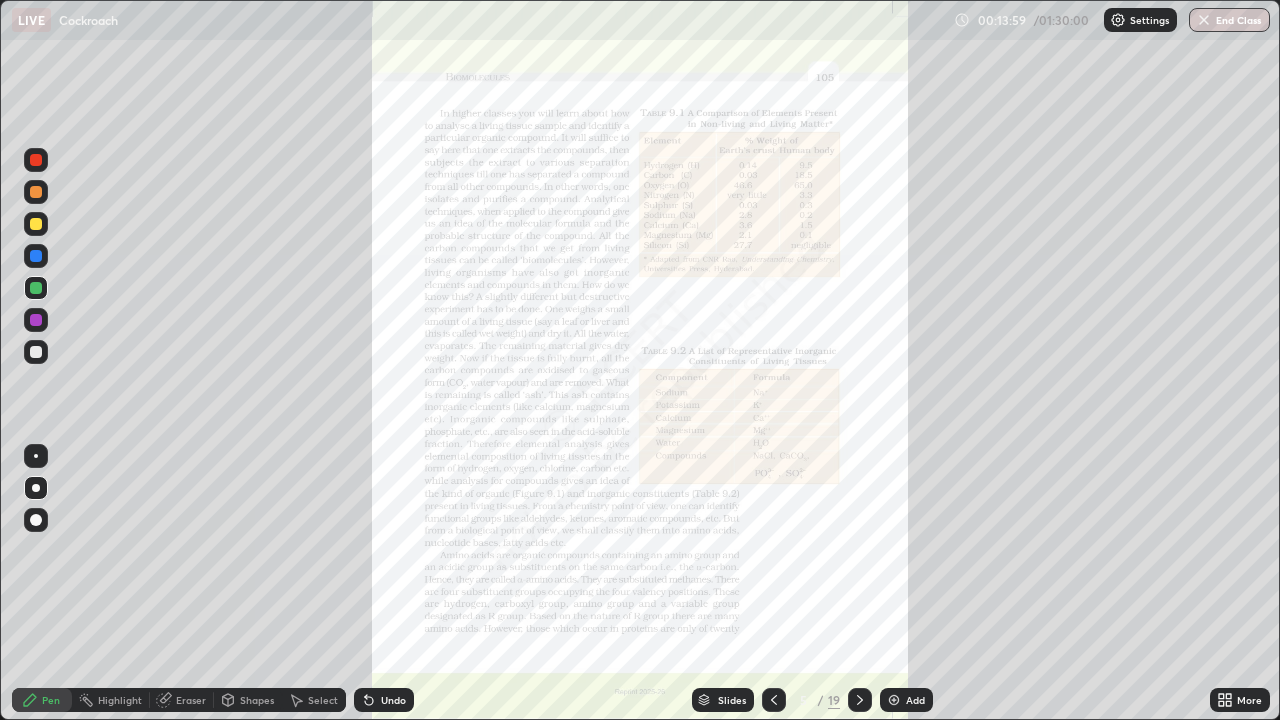 click 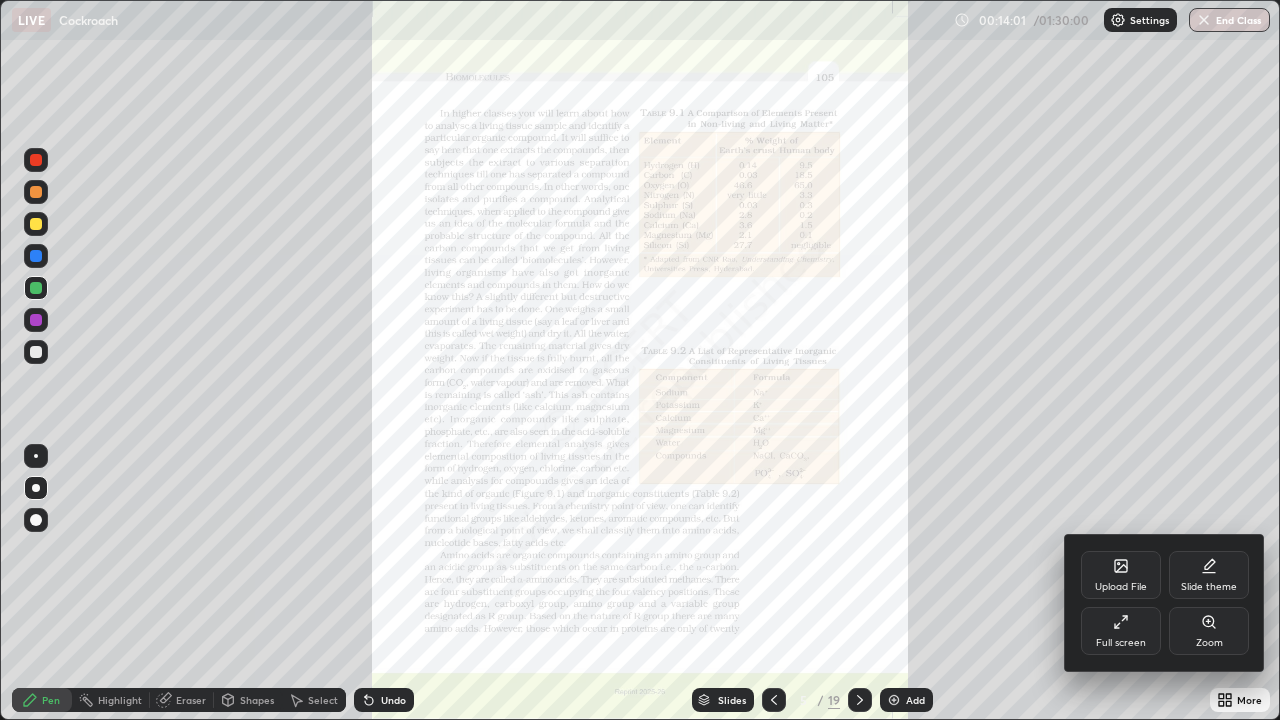click on "Zoom" at bounding box center [1209, 643] 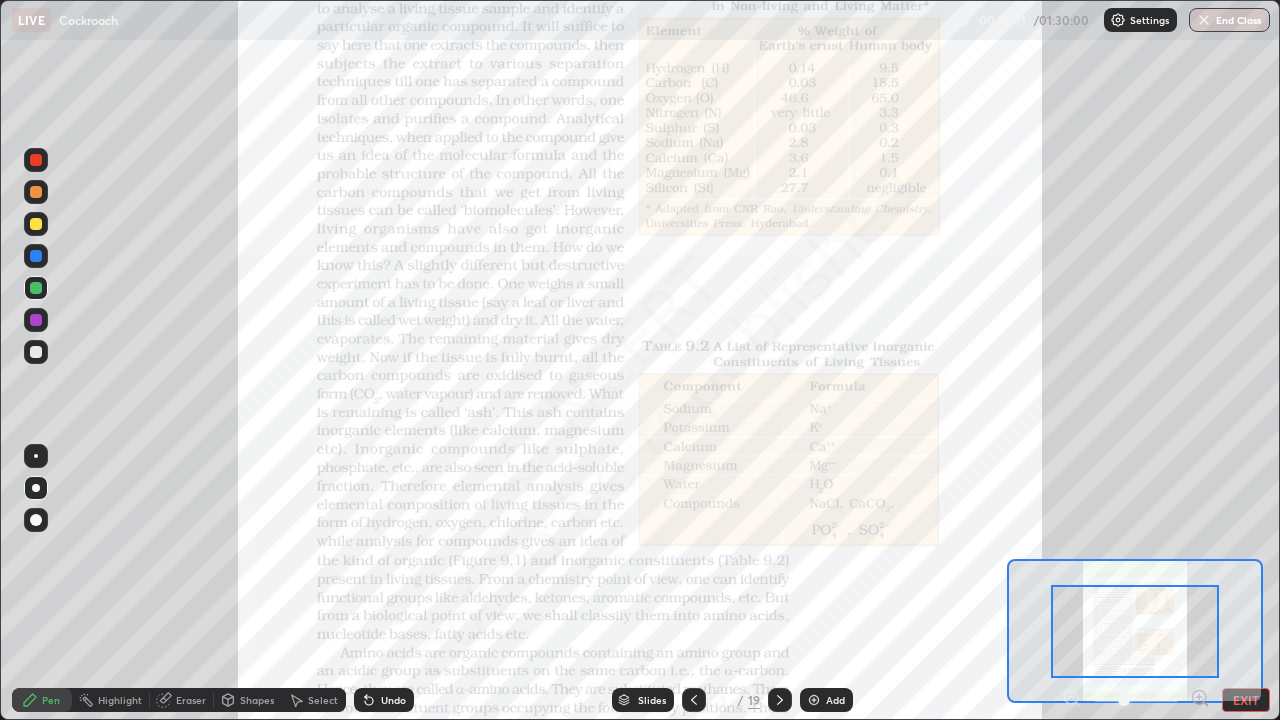 click 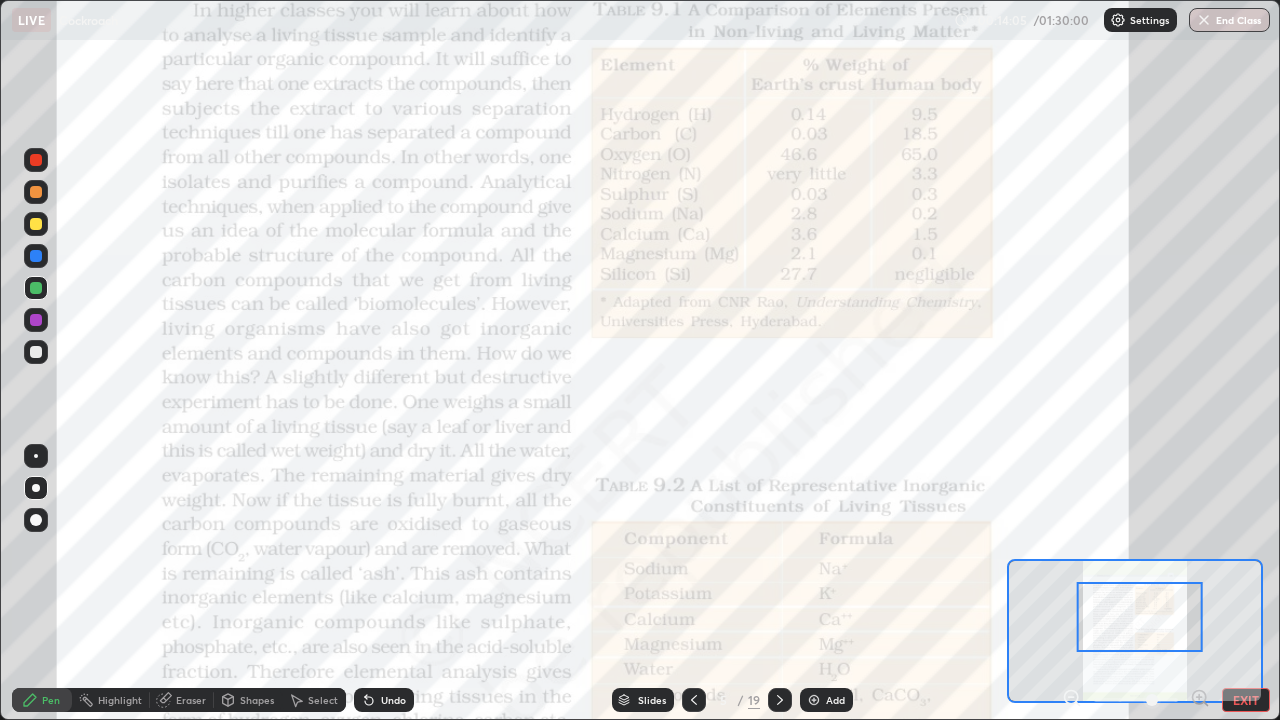 click at bounding box center (36, 320) 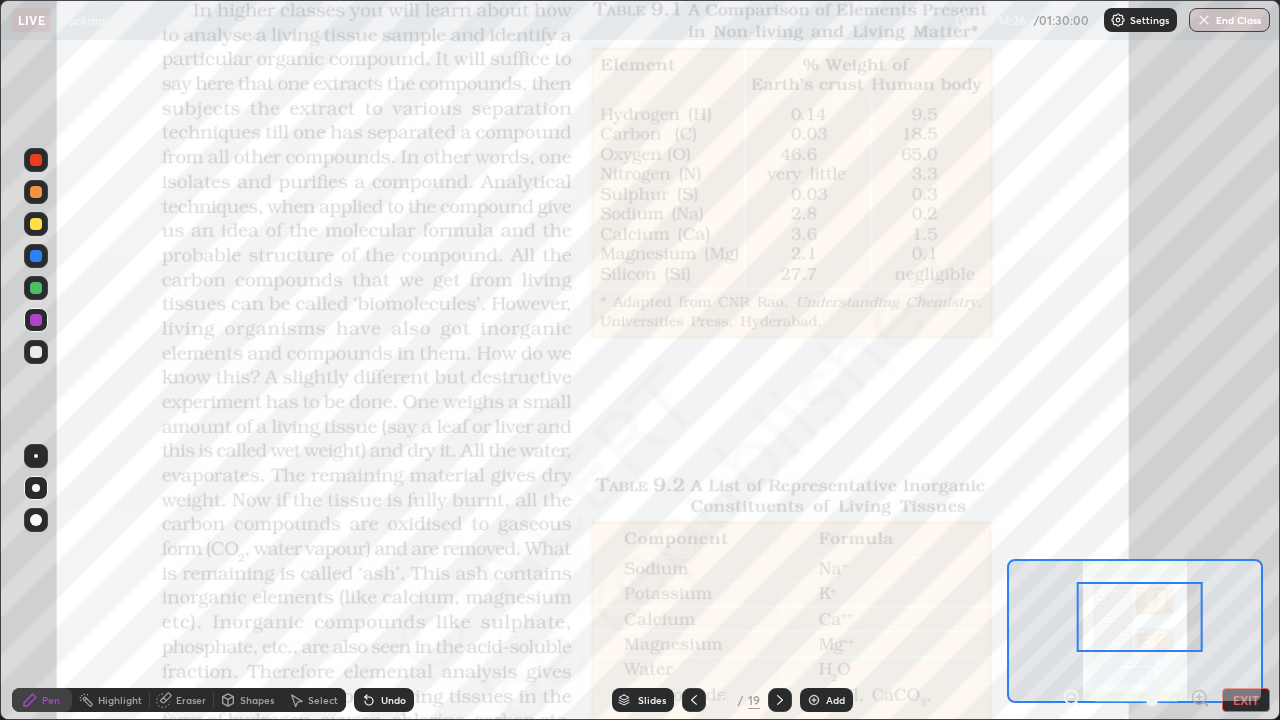 click 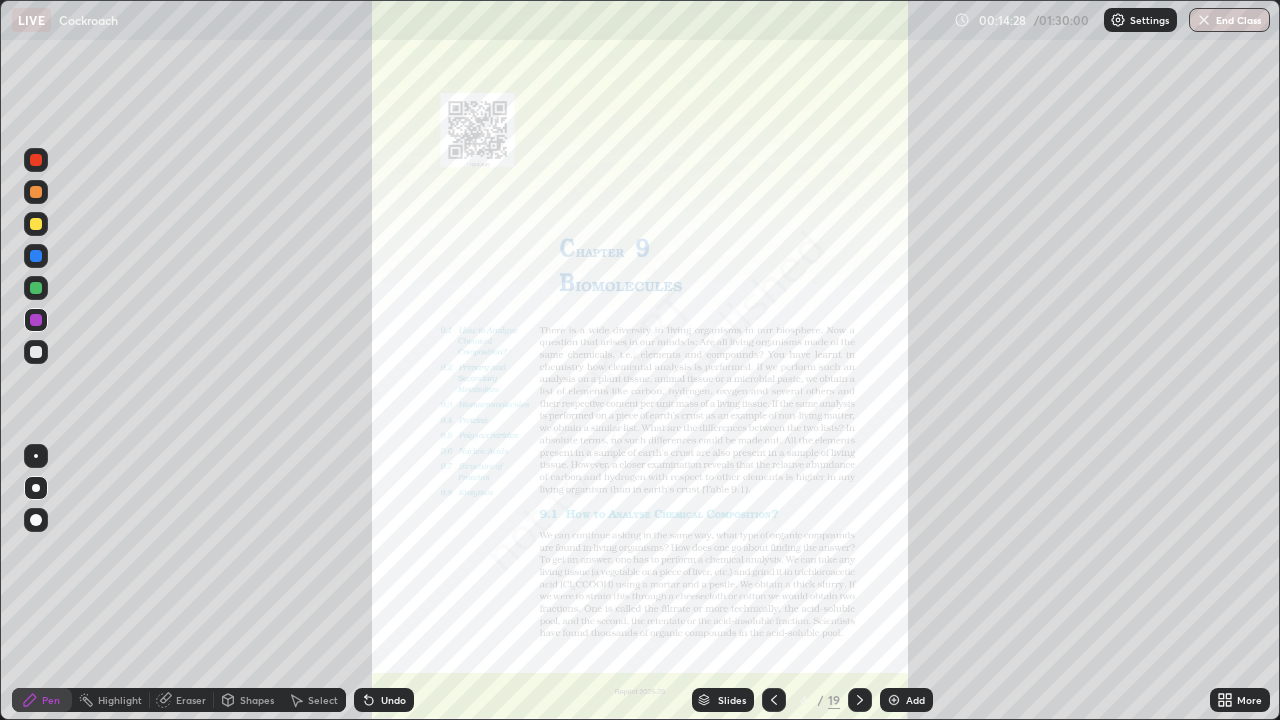 click 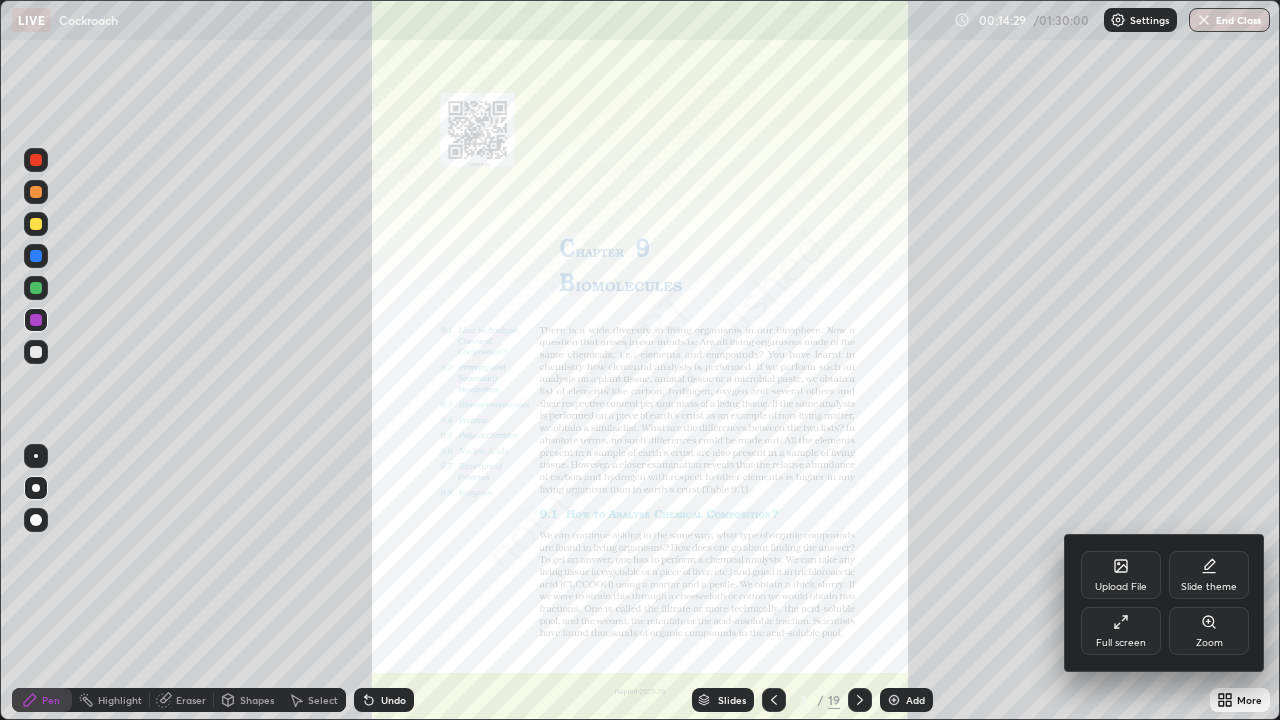 click on "Zoom" at bounding box center (1209, 631) 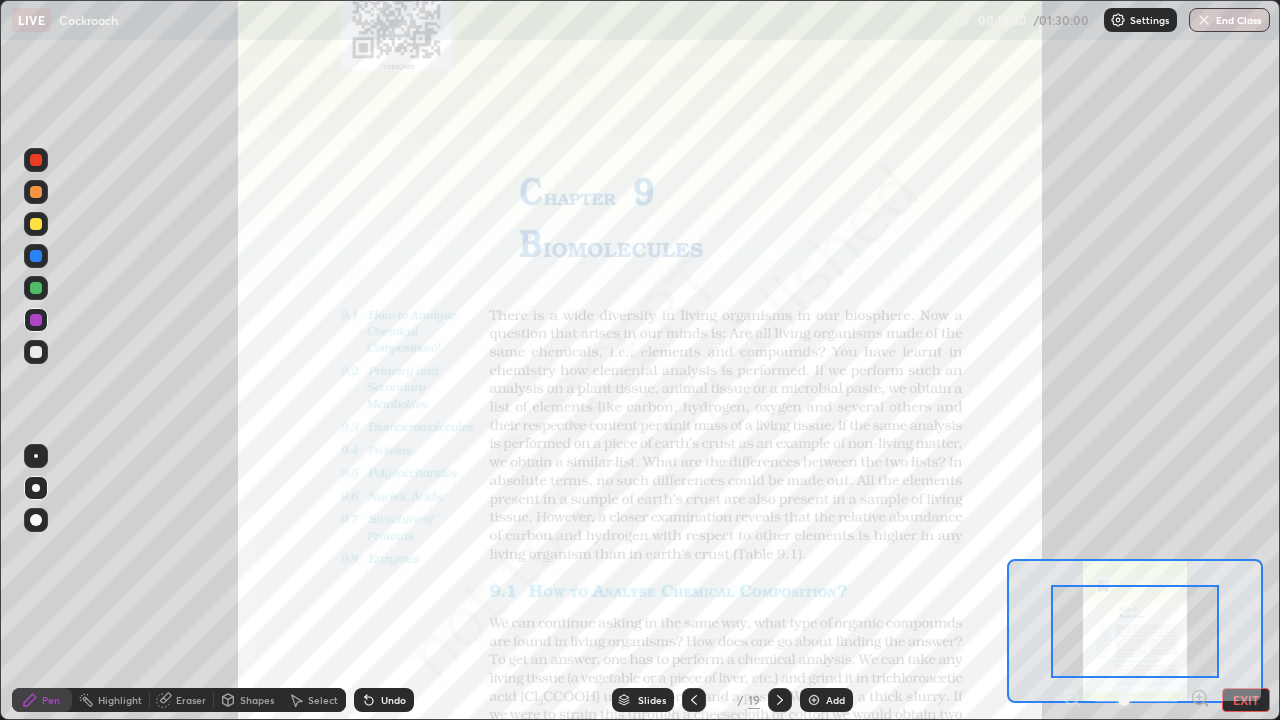 click 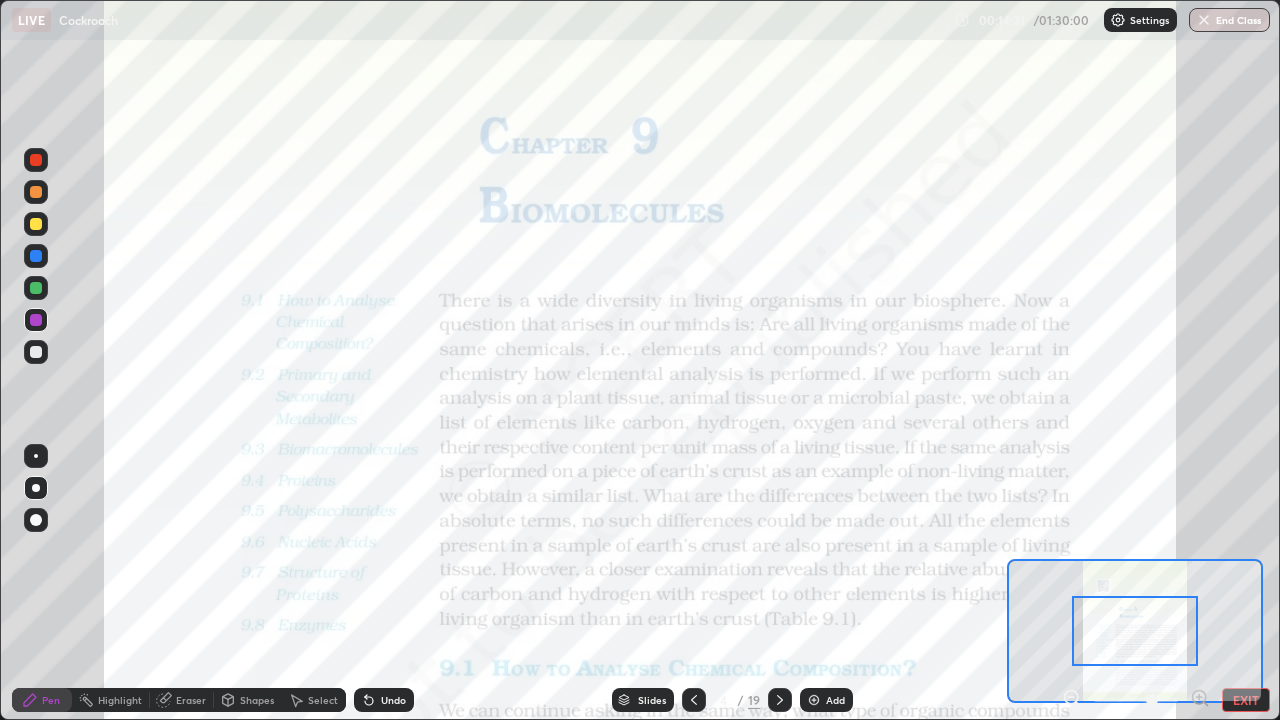 click at bounding box center [1135, 631] 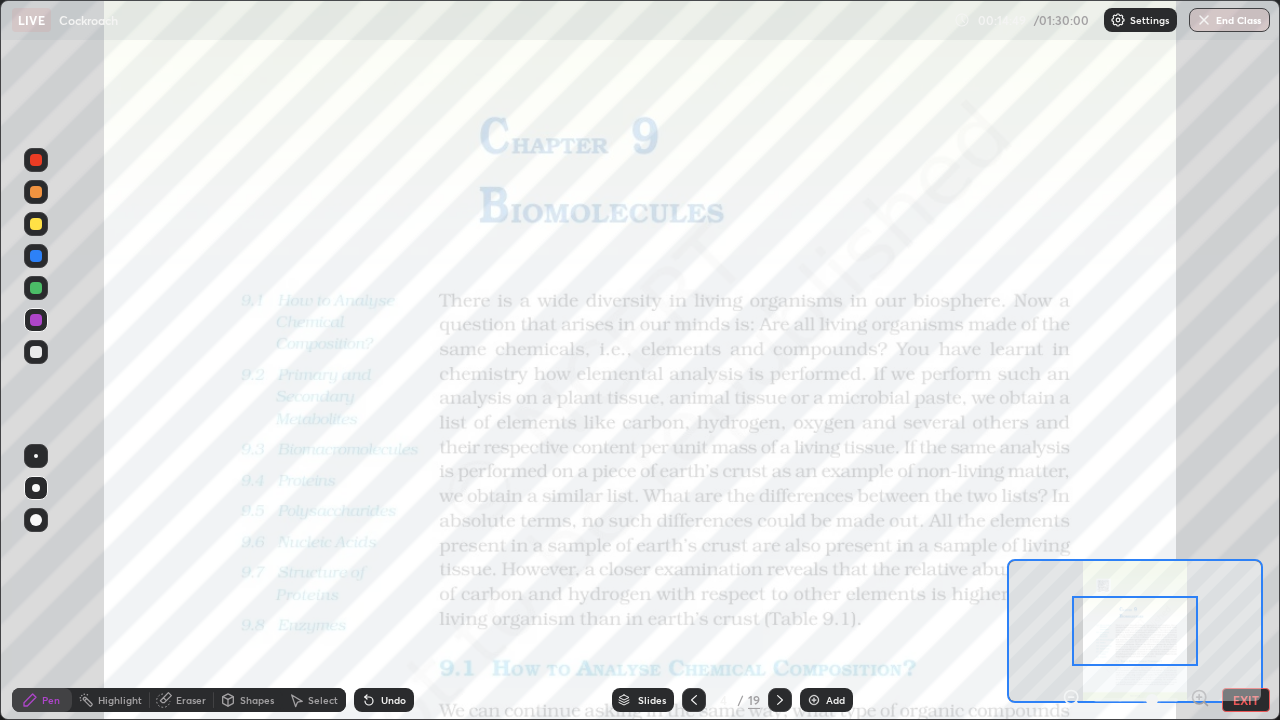 click at bounding box center [36, 160] 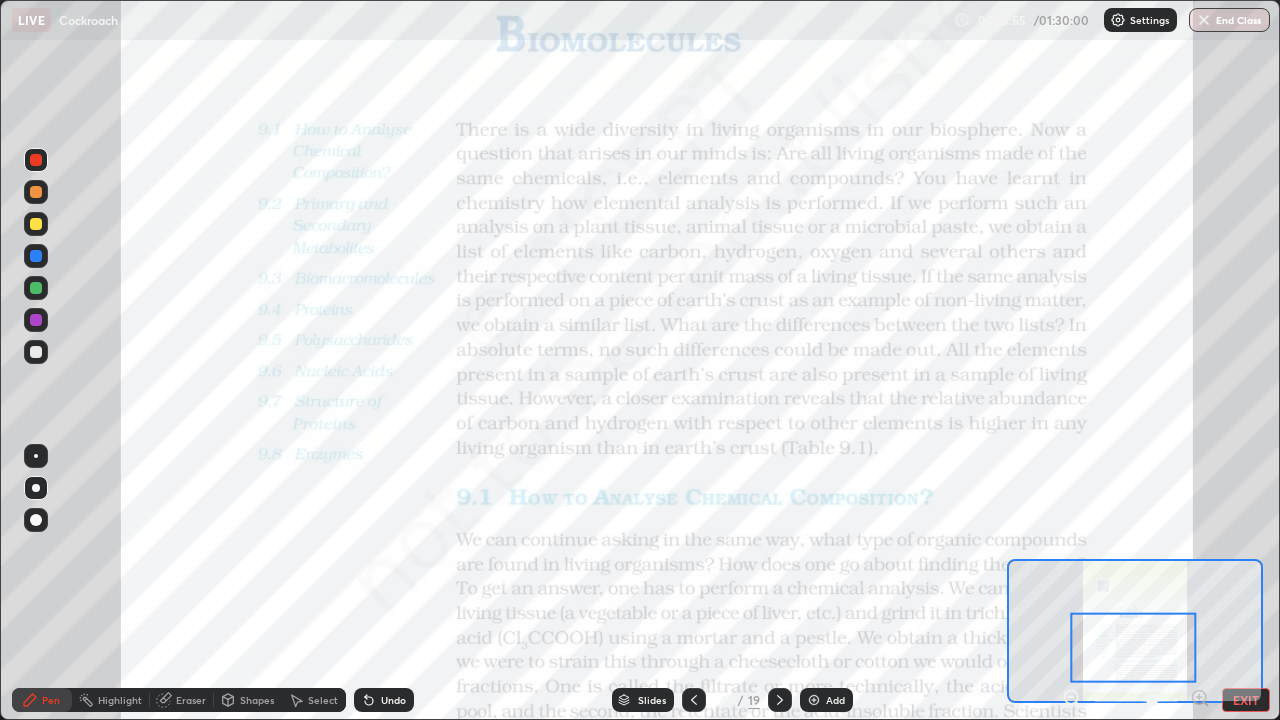 click on "EXIT" at bounding box center (1246, 700) 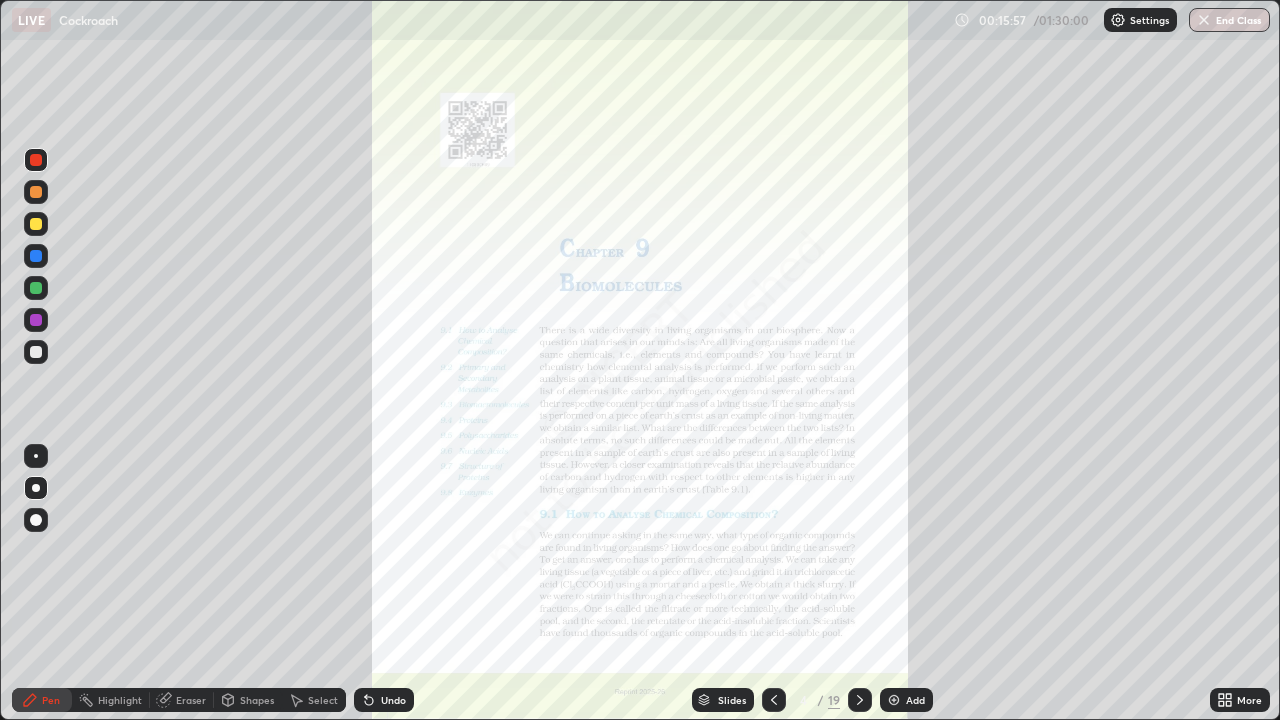 click at bounding box center (894, 700) 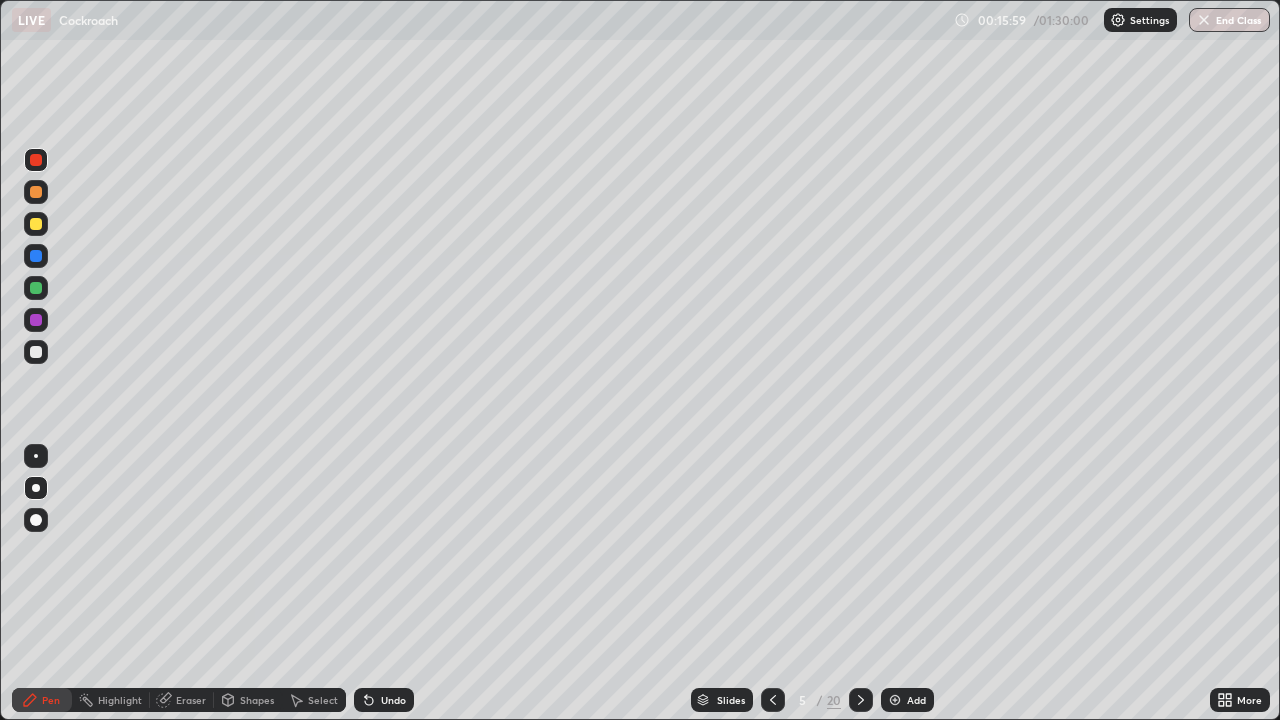 click at bounding box center (36, 352) 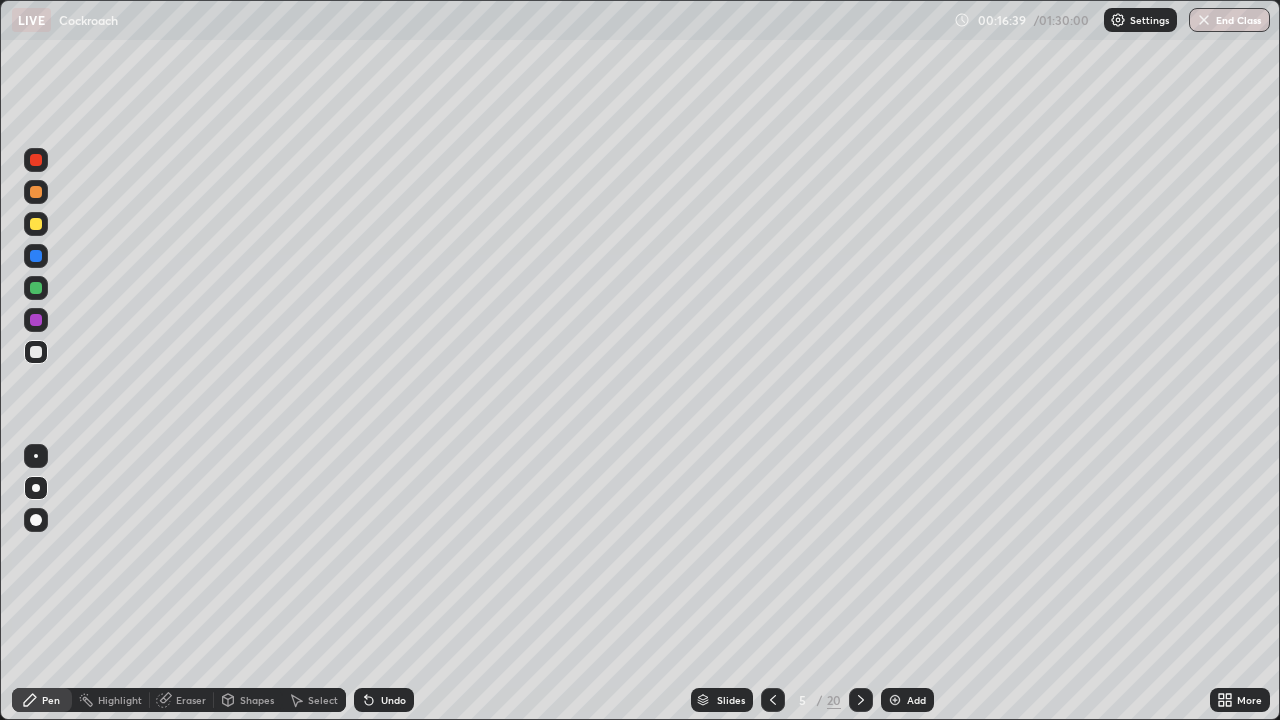 click at bounding box center [36, 224] 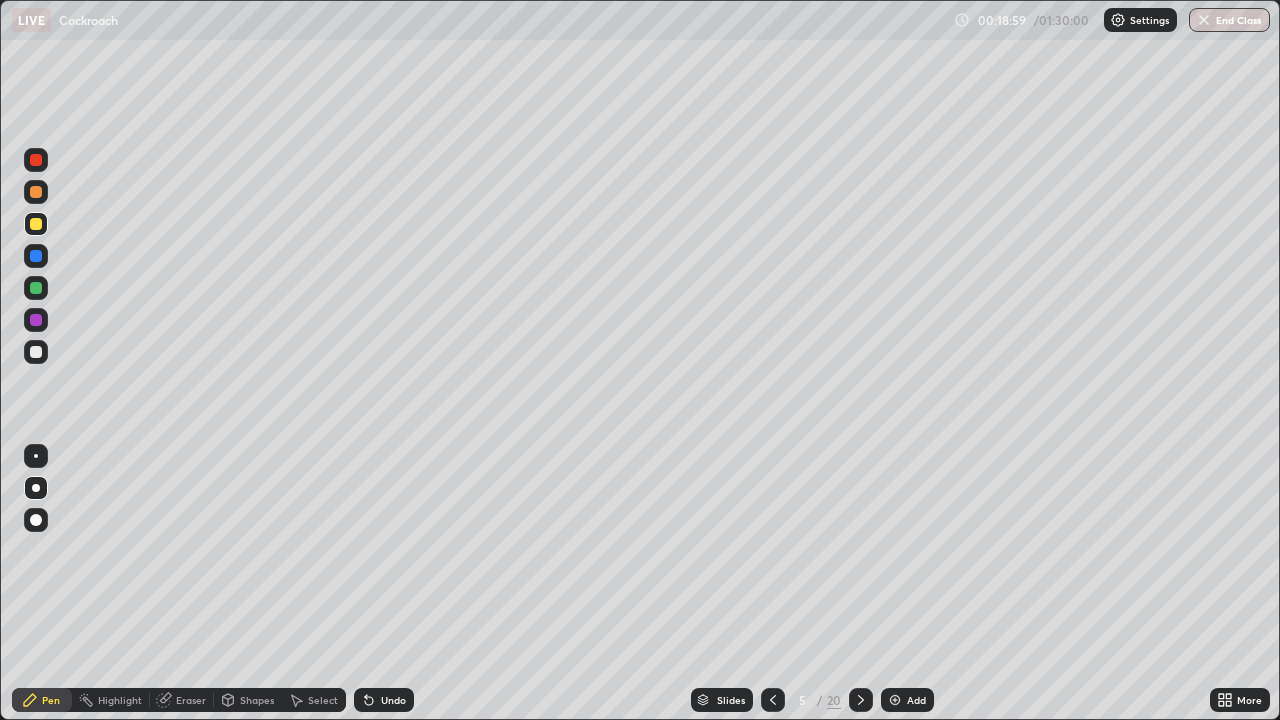 click at bounding box center [36, 288] 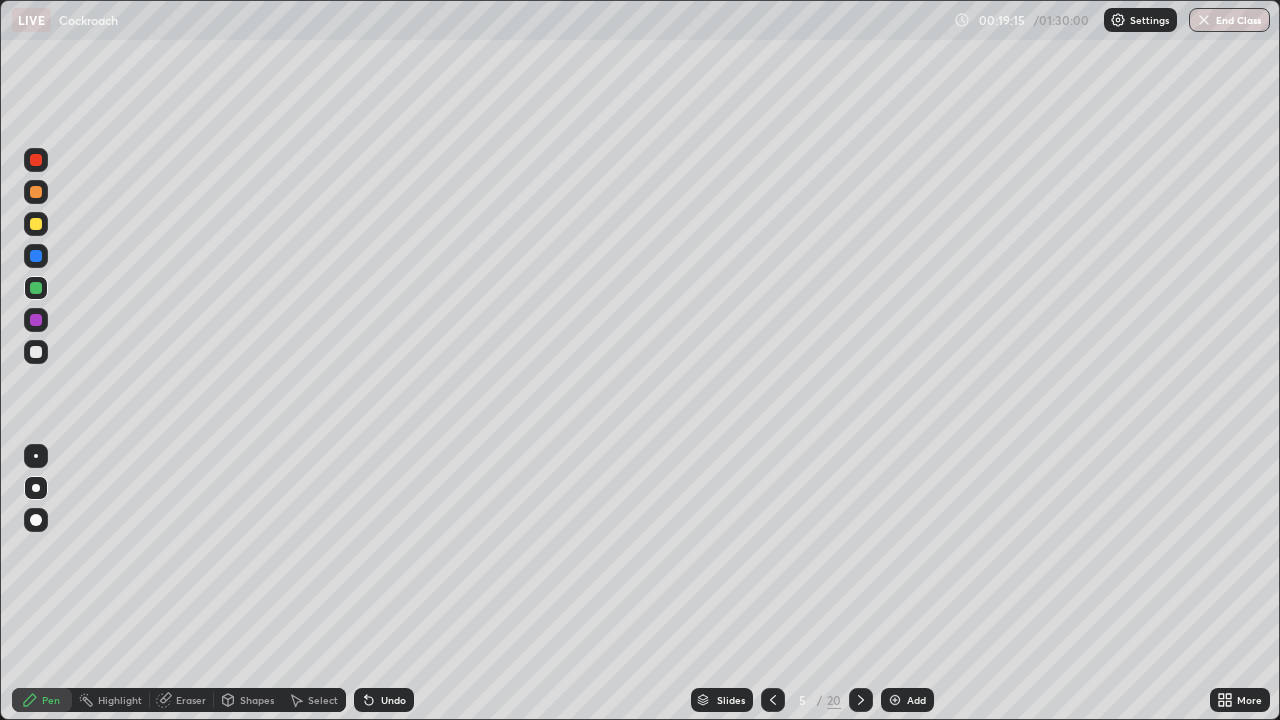 click at bounding box center (36, 224) 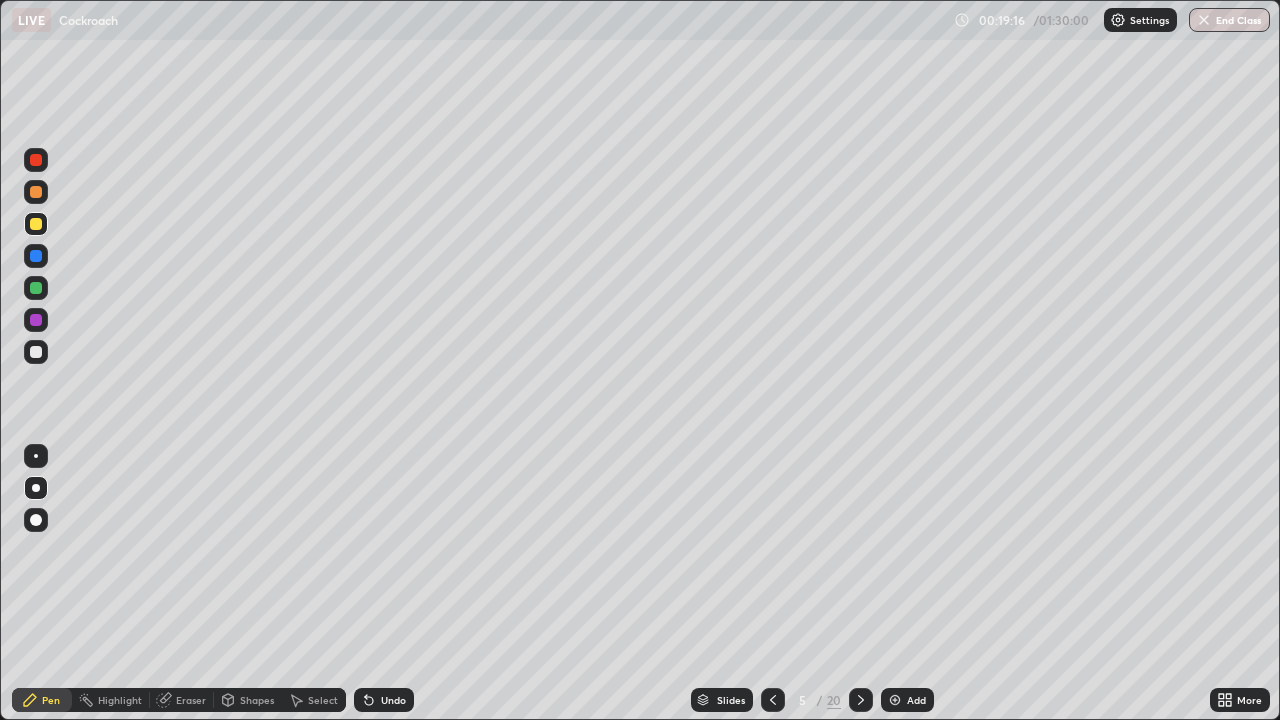 click at bounding box center [36, 160] 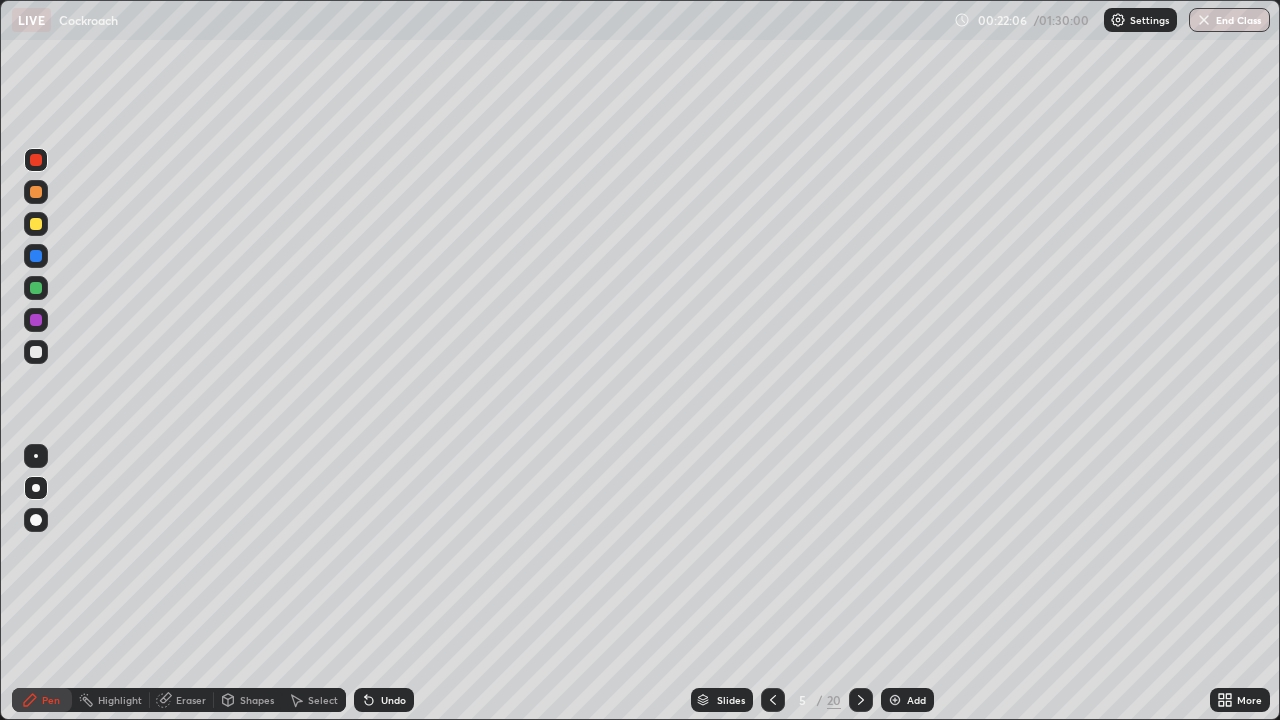 click at bounding box center (36, 352) 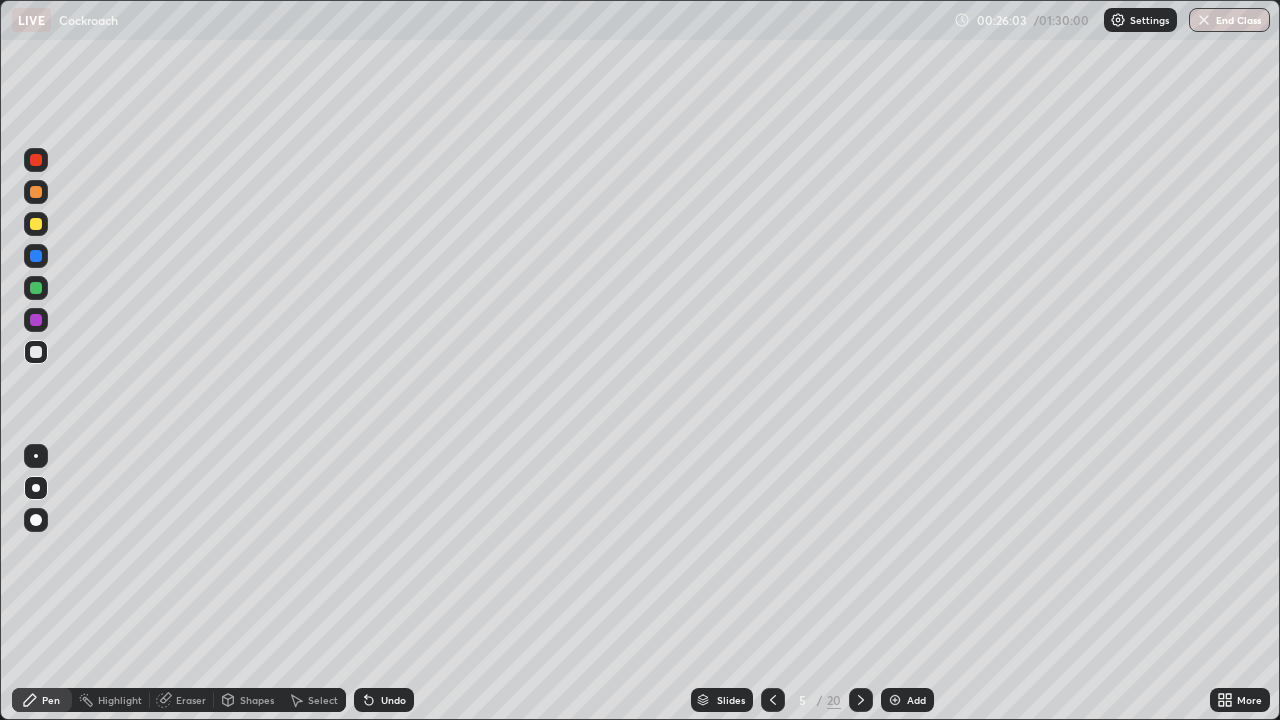 click on "Add" at bounding box center (916, 700) 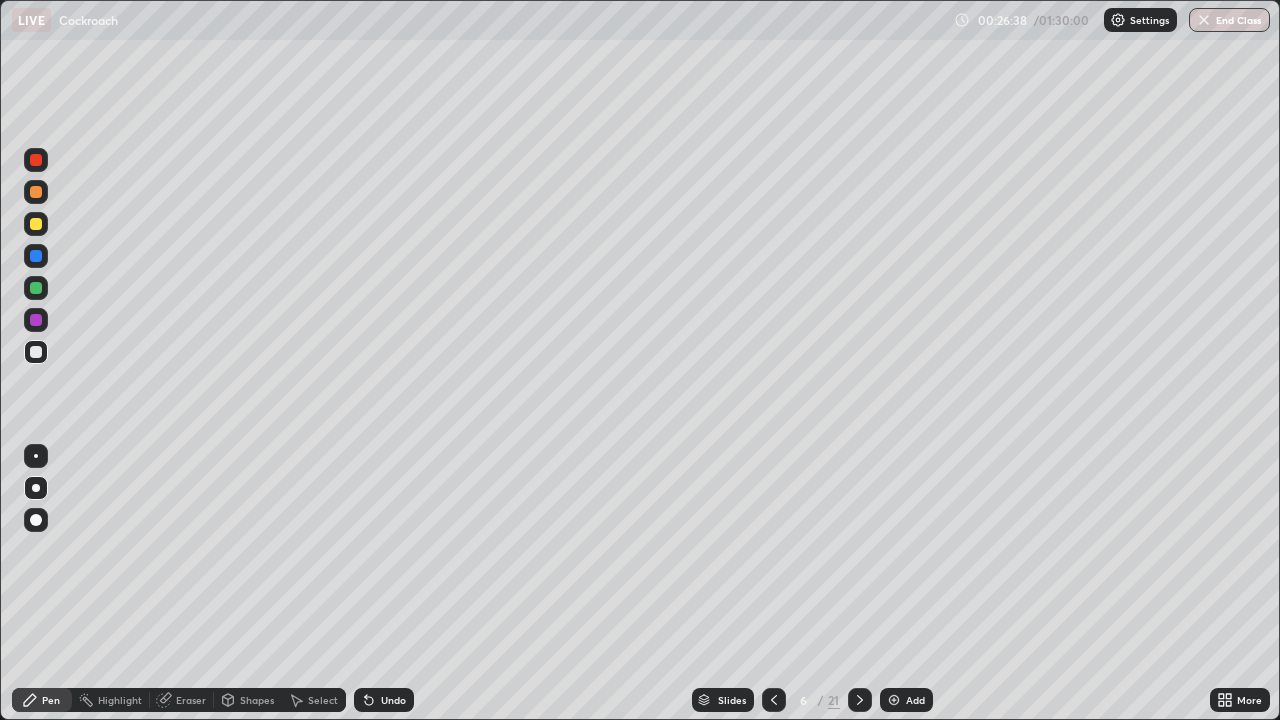 click at bounding box center (36, 224) 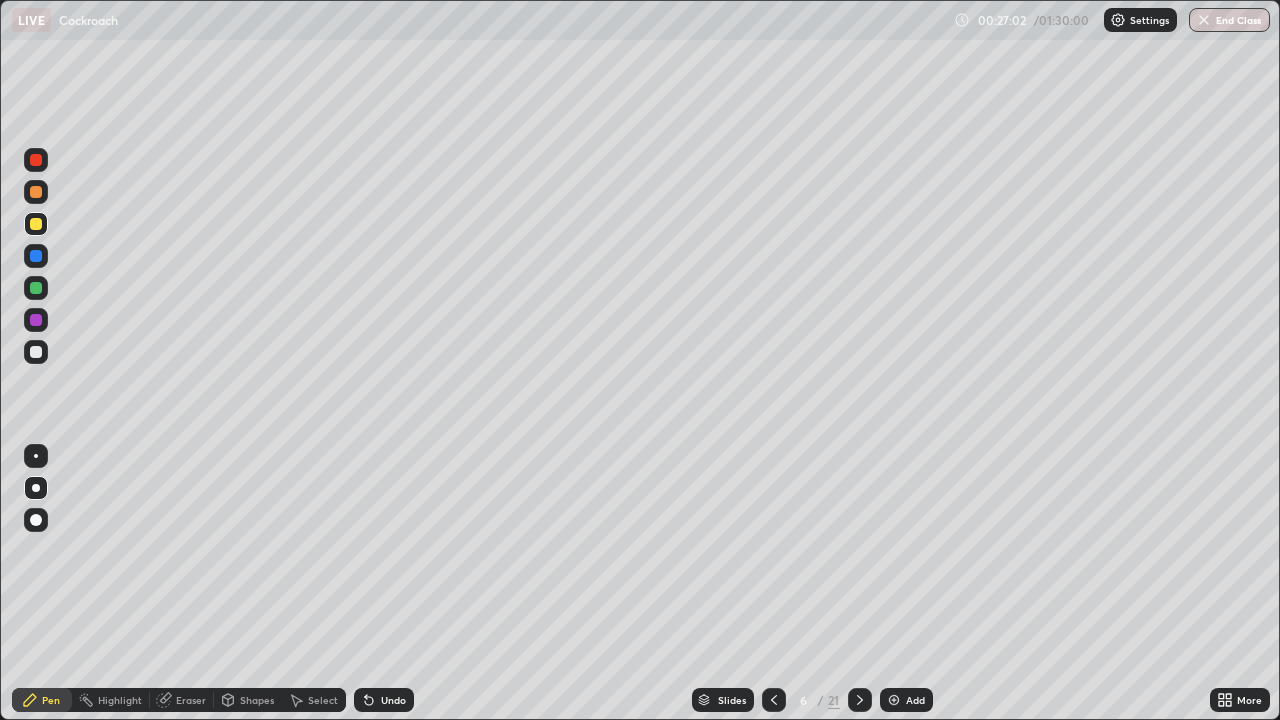 click on "Undo" at bounding box center [393, 700] 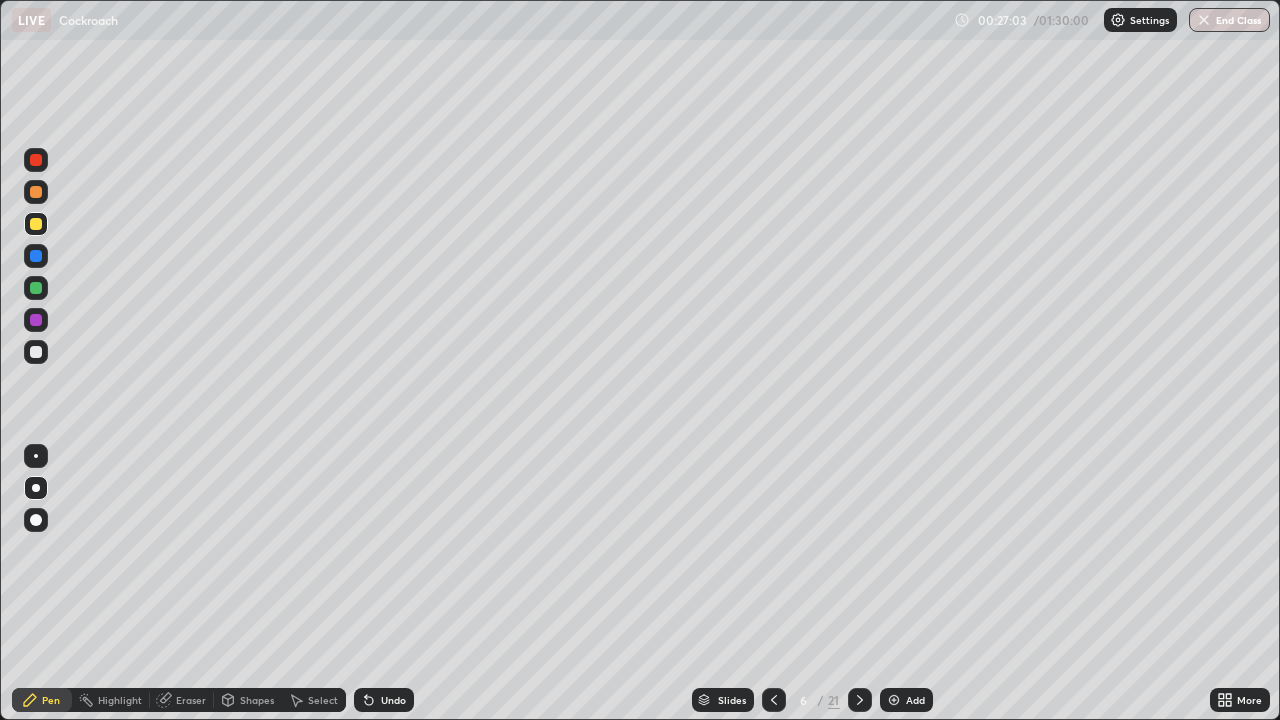 click on "Undo" at bounding box center [384, 700] 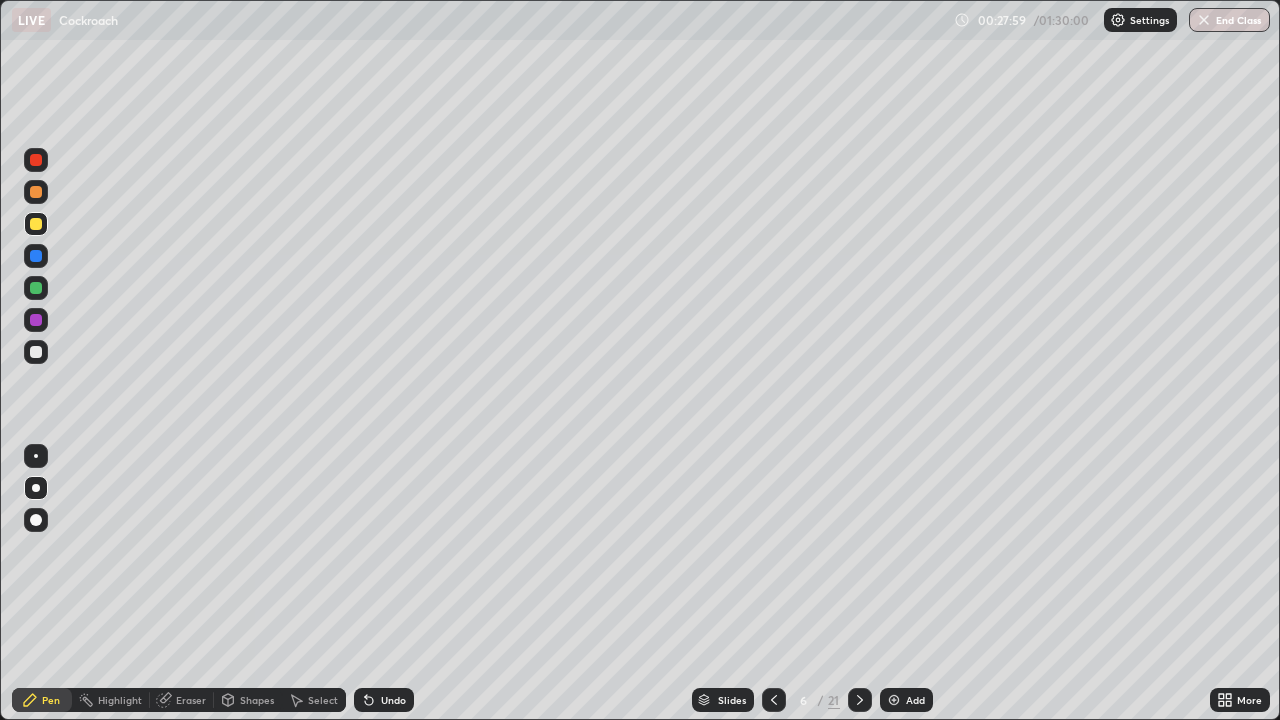 click at bounding box center (36, 256) 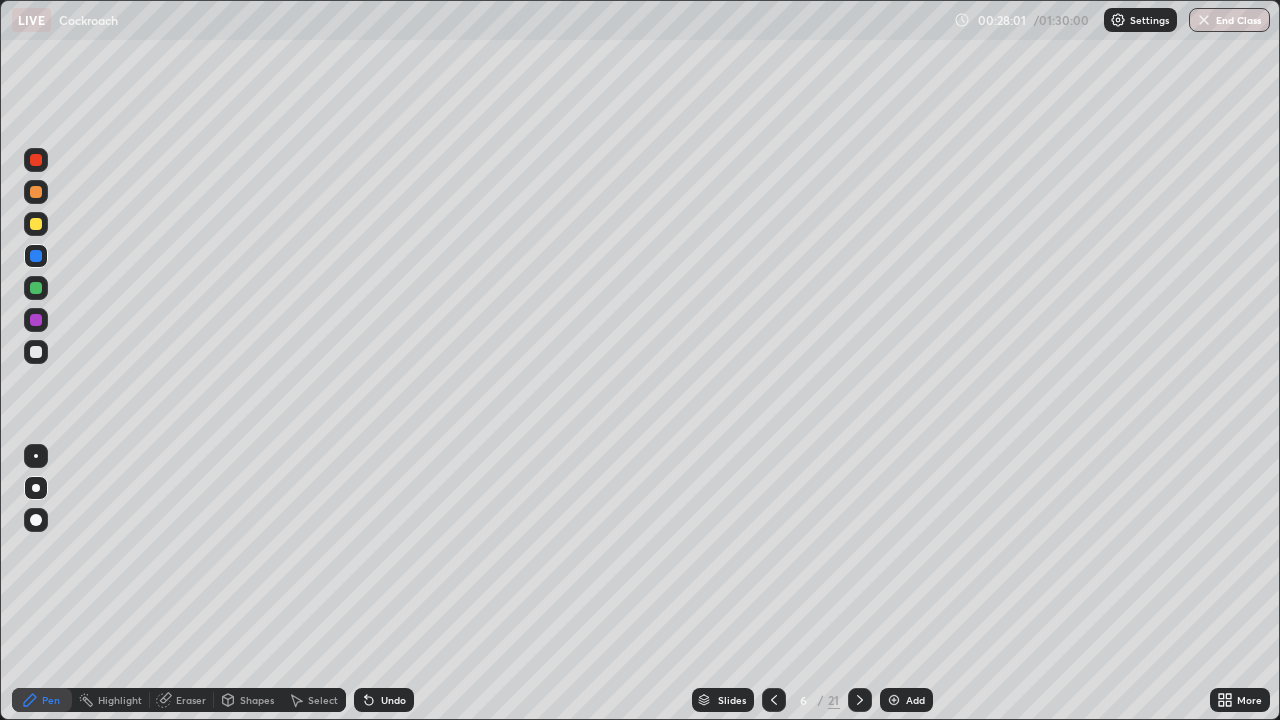 click at bounding box center [36, 352] 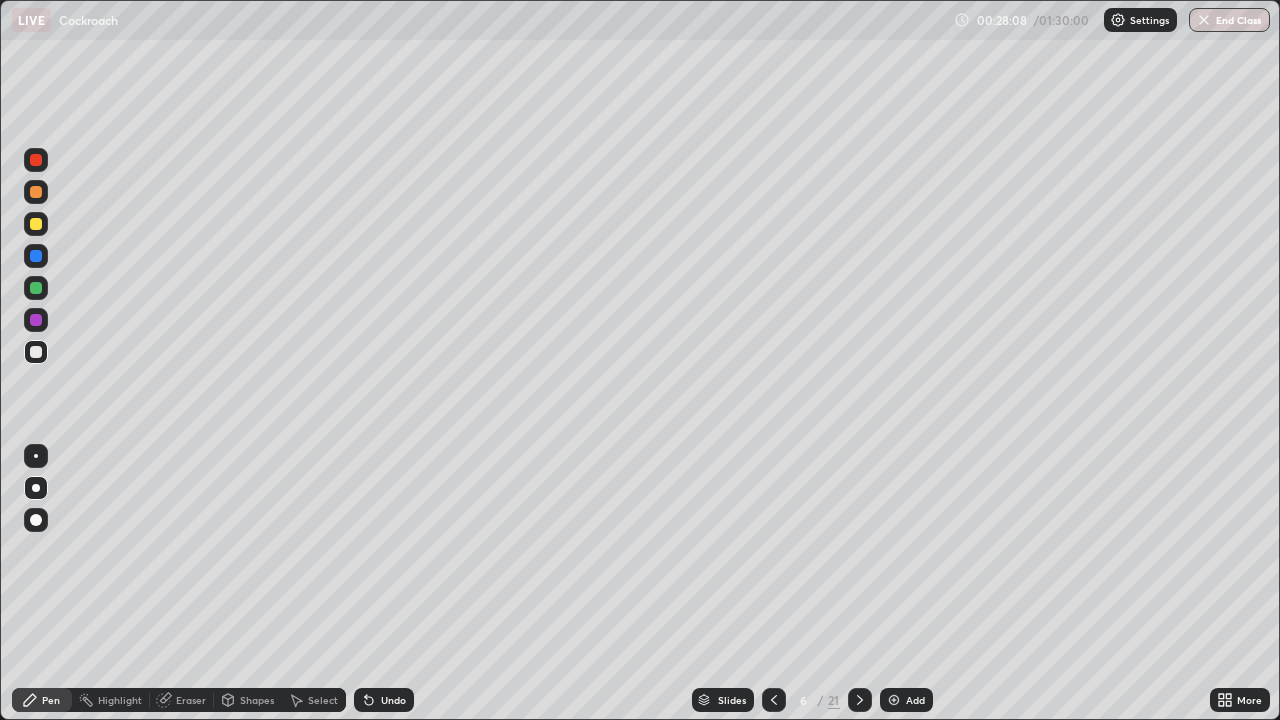 click at bounding box center (36, 352) 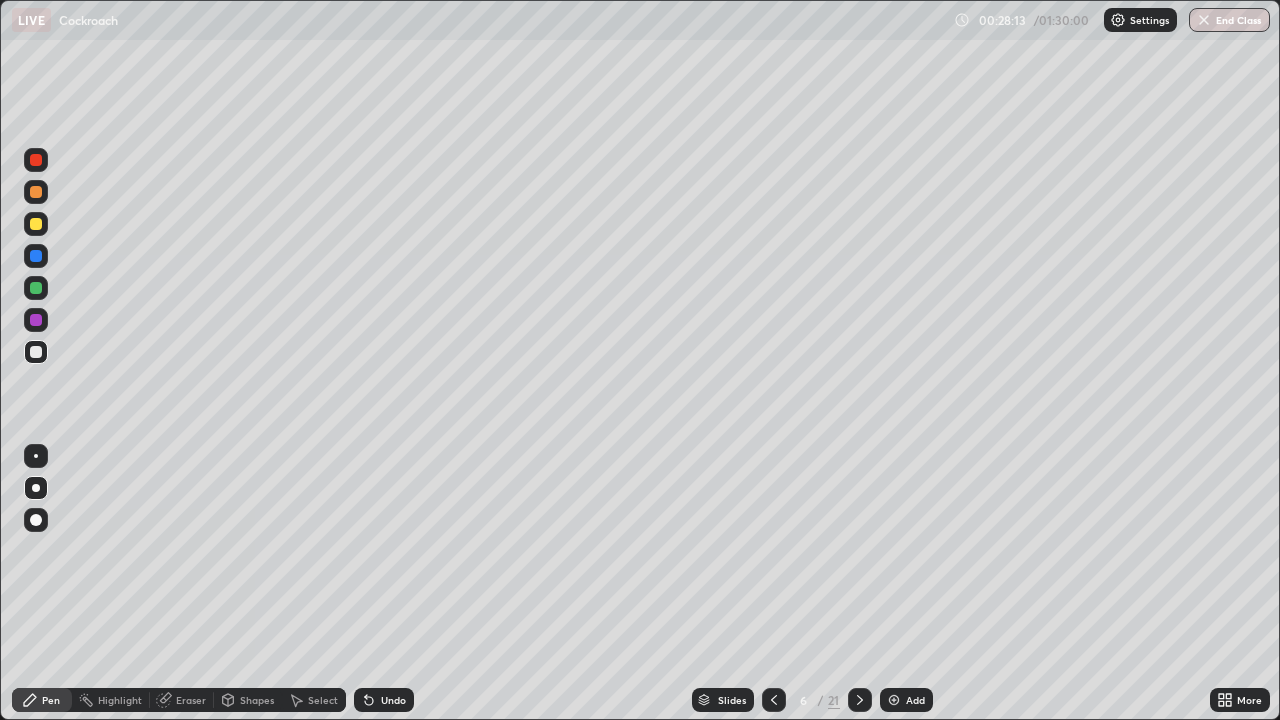 click at bounding box center [36, 288] 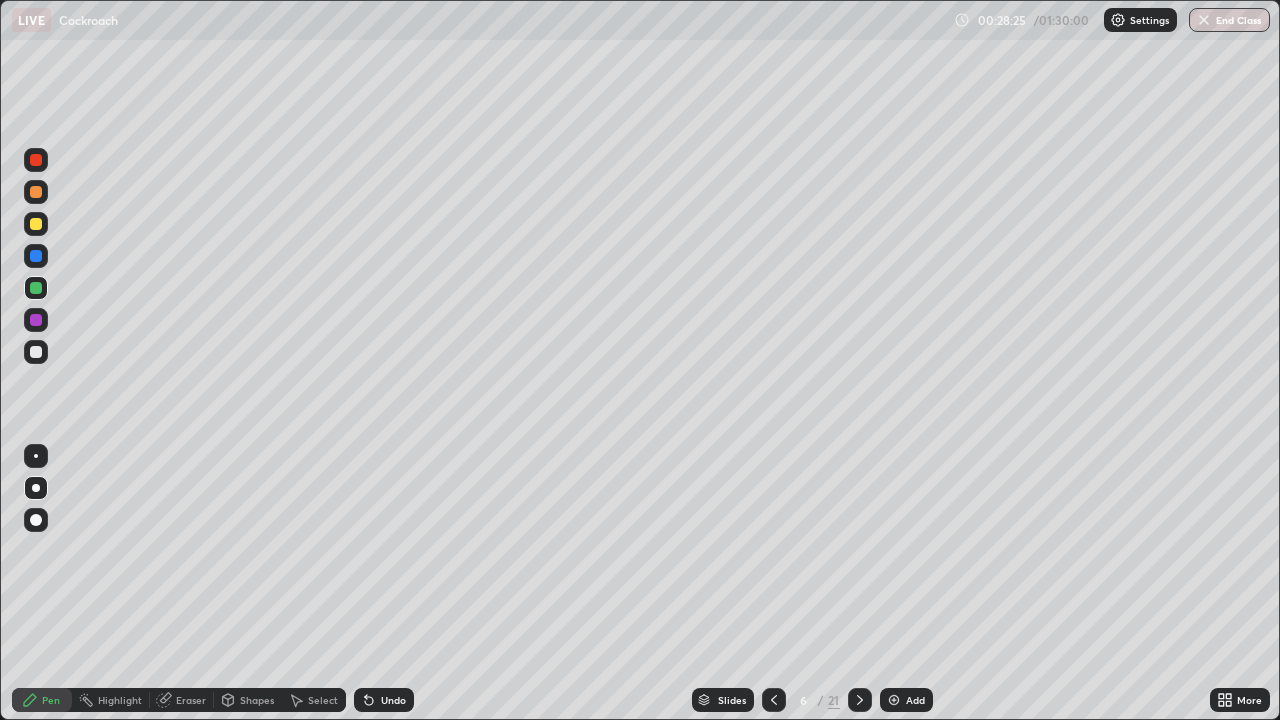 click at bounding box center (36, 320) 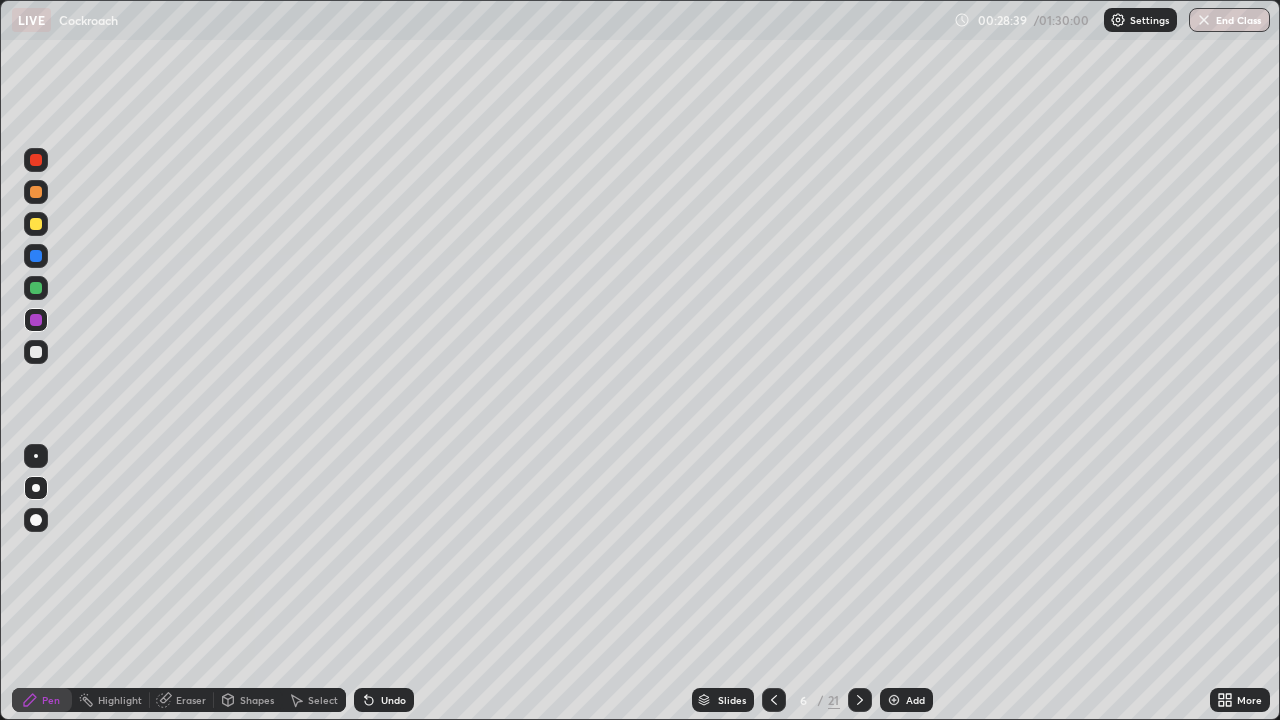 click on "Undo" at bounding box center [393, 700] 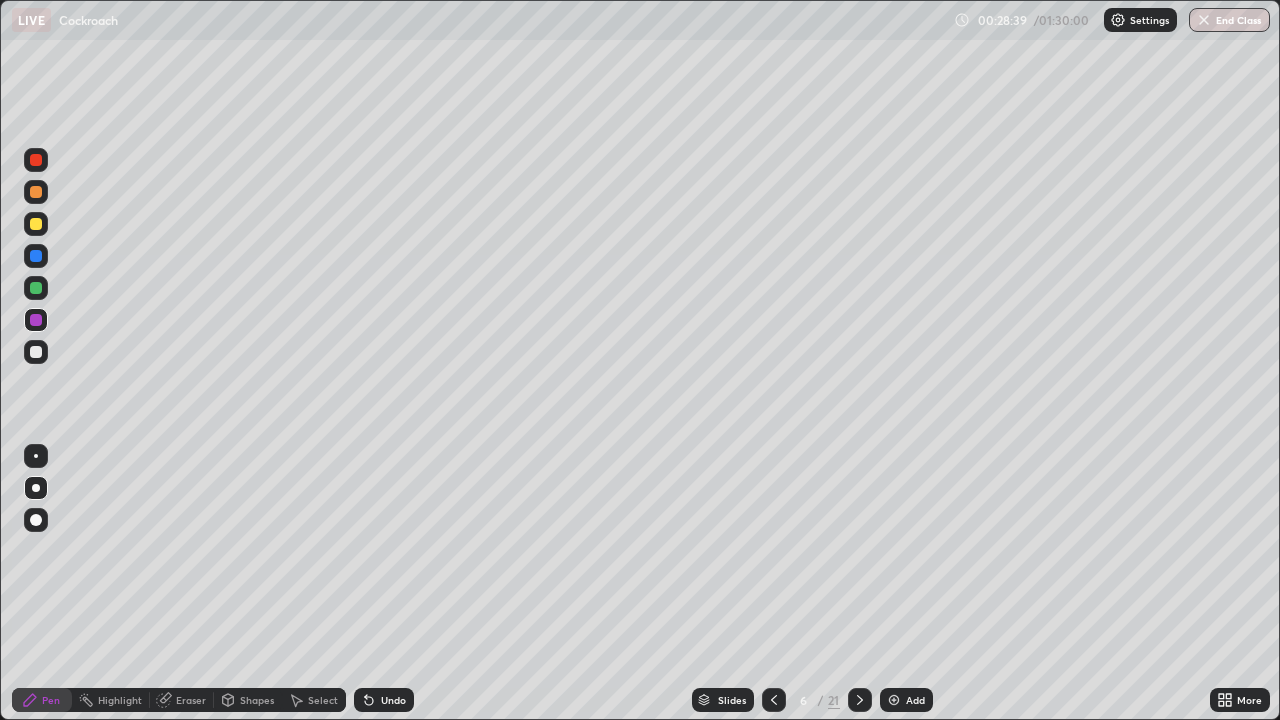click on "Undo" at bounding box center [384, 700] 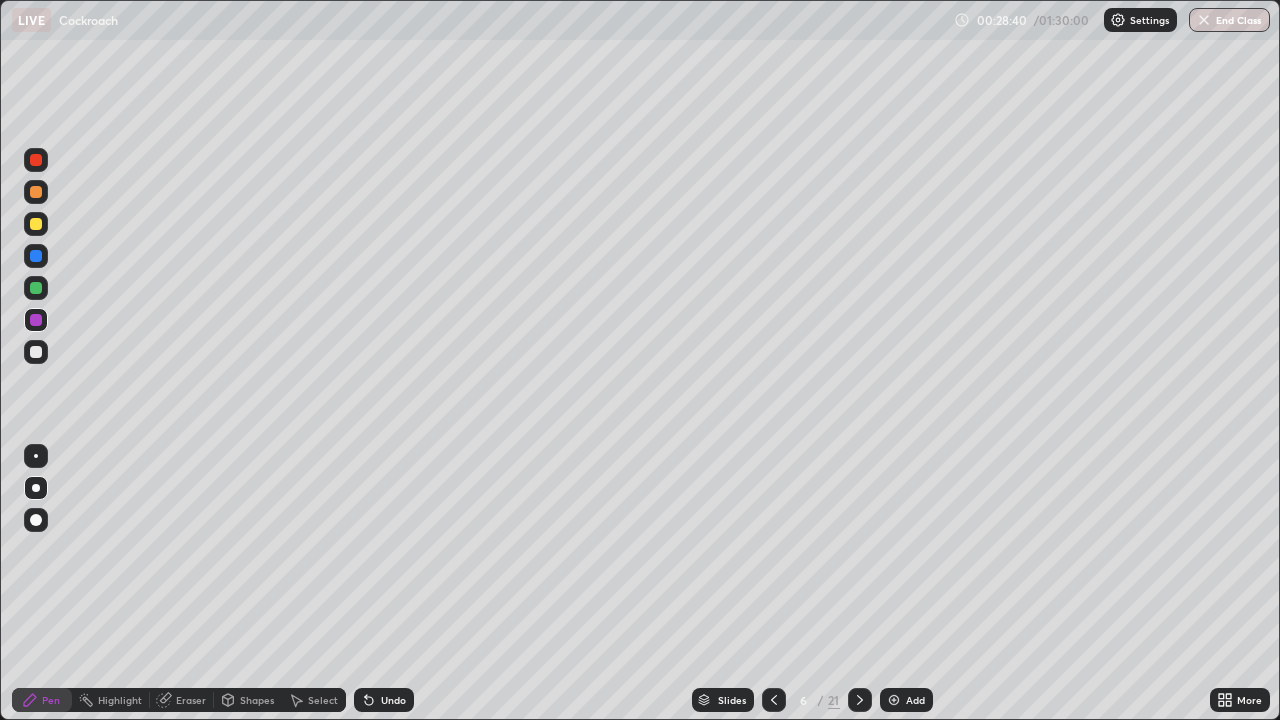 click 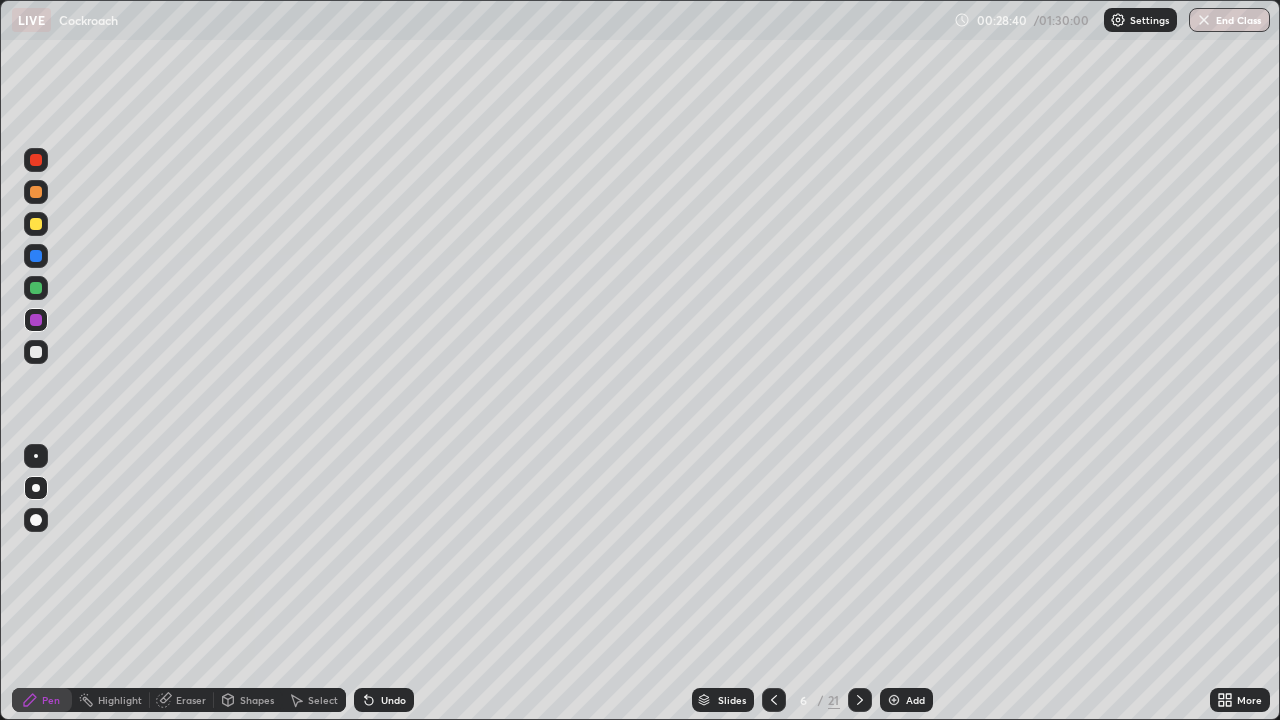 click 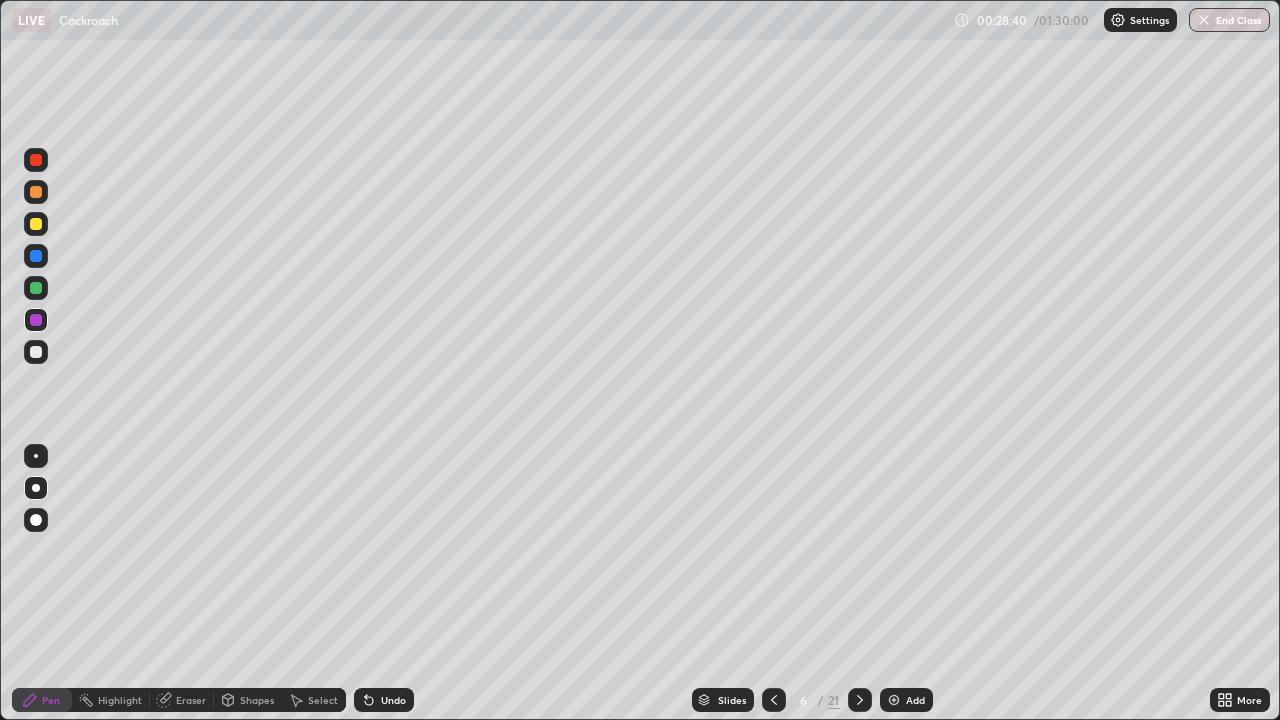 click 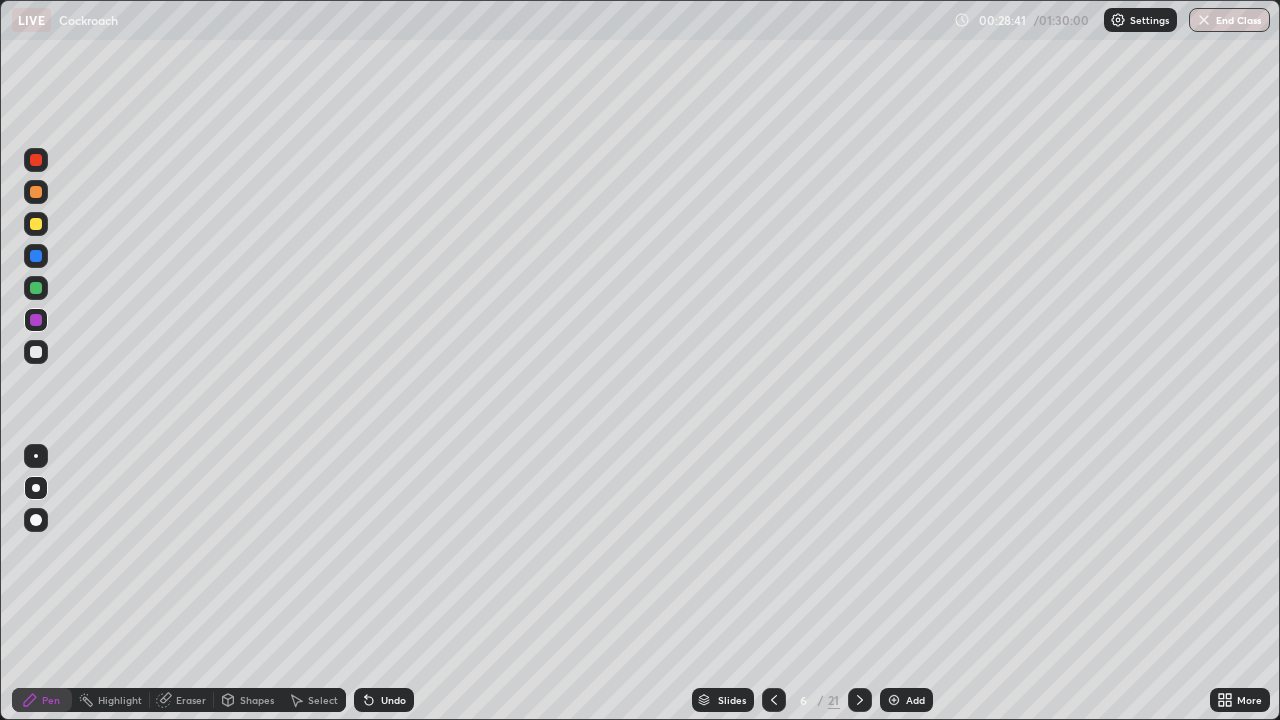 click 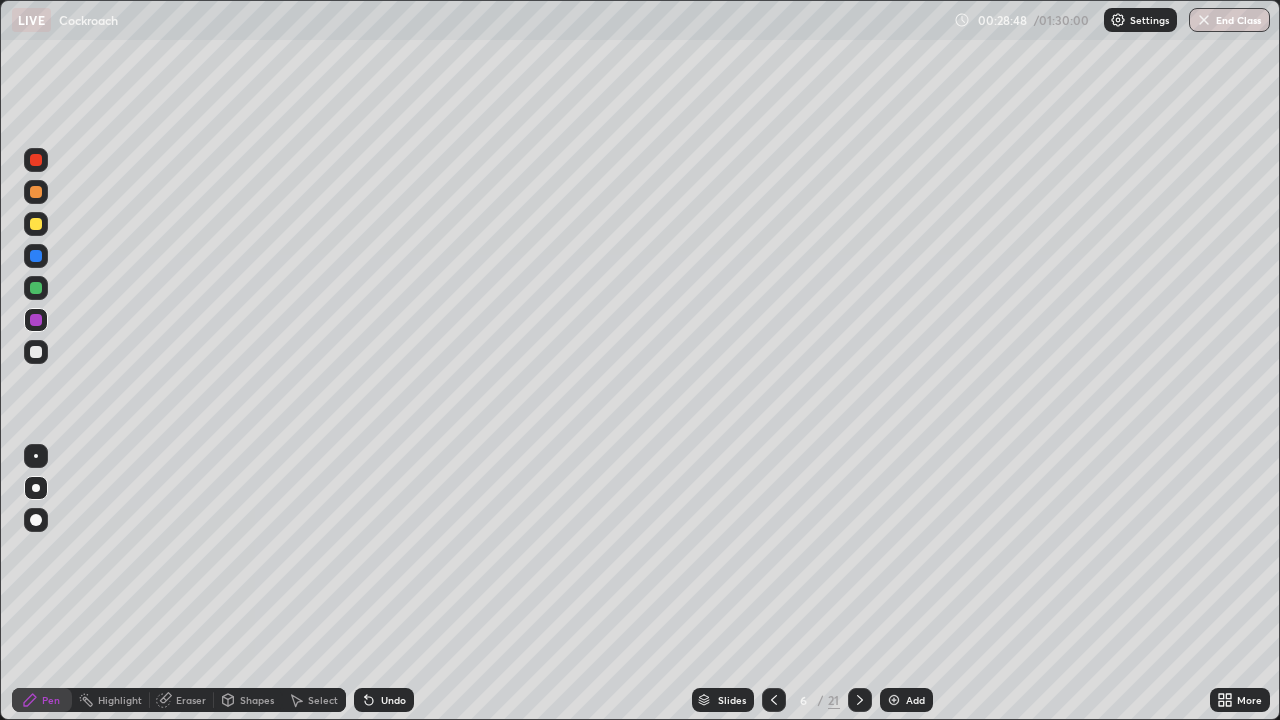click at bounding box center [36, 352] 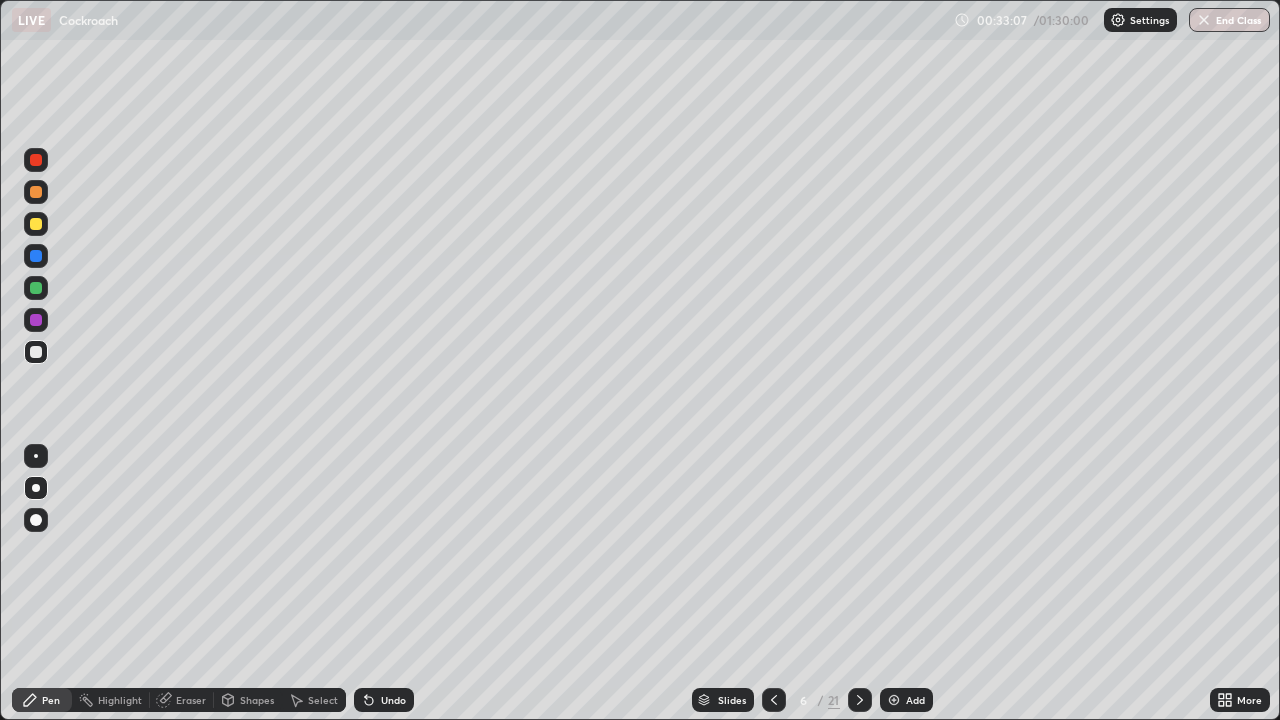 click at bounding box center [894, 700] 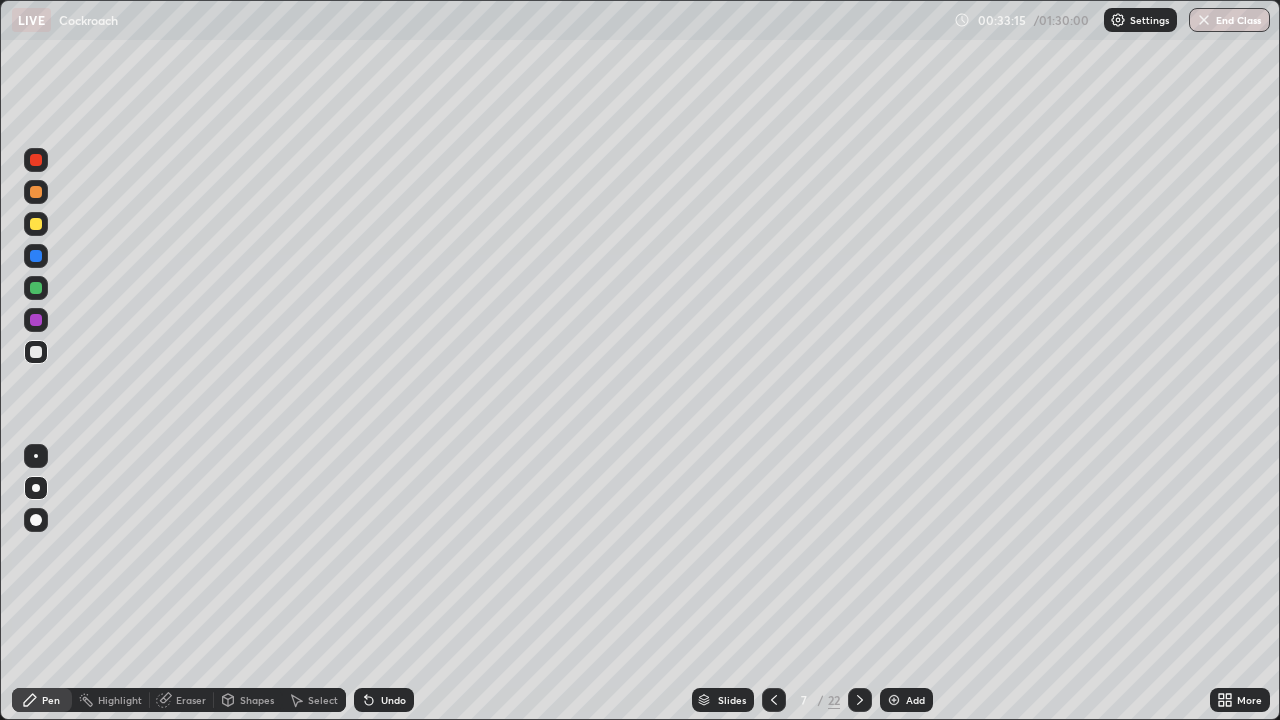 click on "Undo" at bounding box center [384, 700] 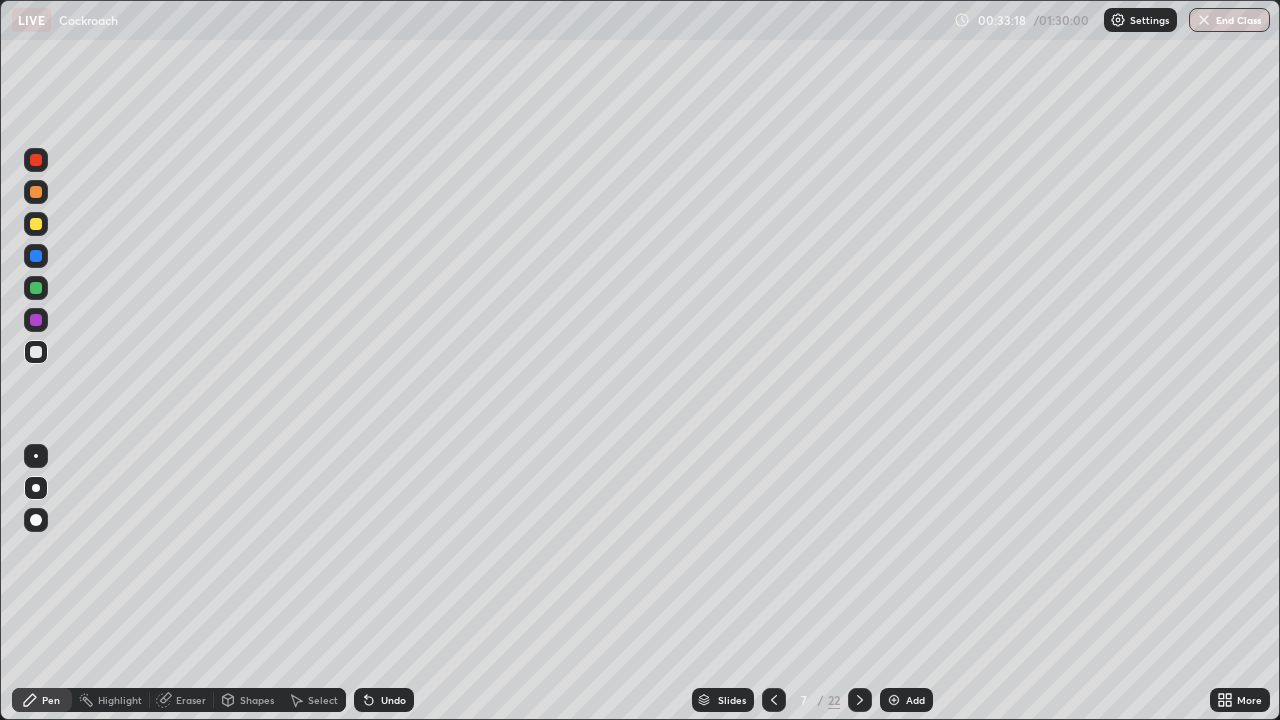 click 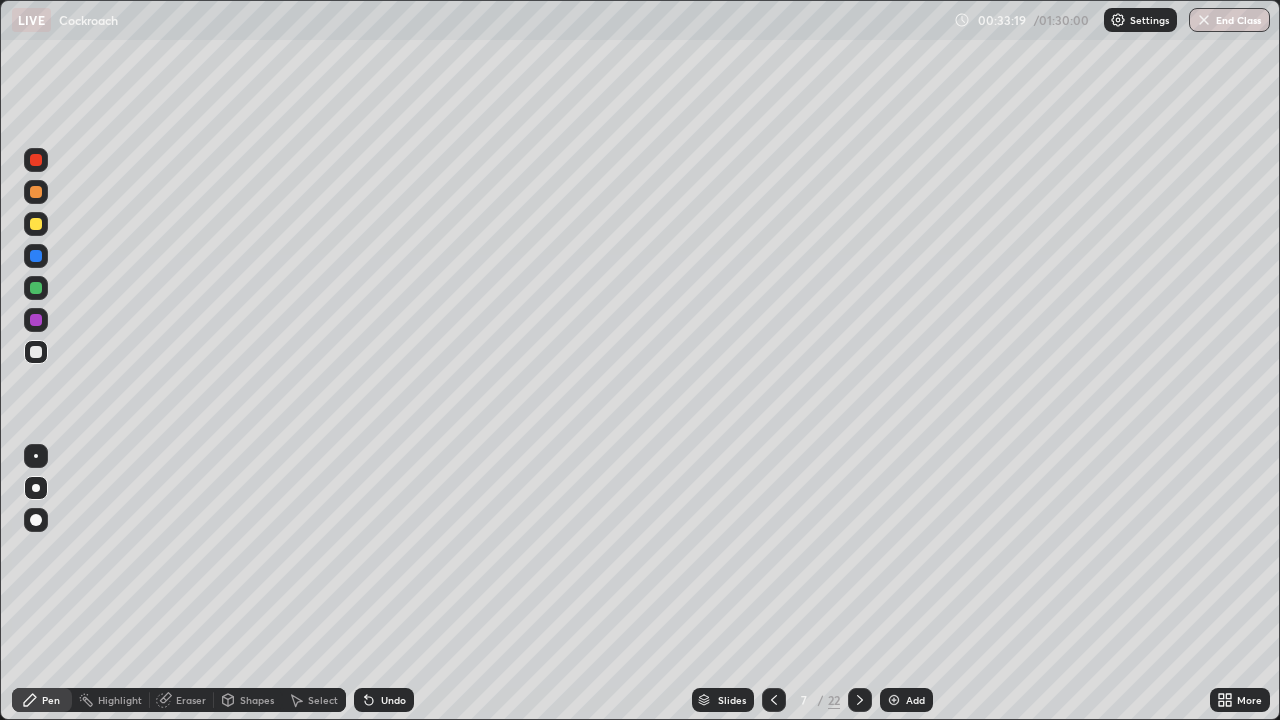 click on "Undo" at bounding box center [384, 700] 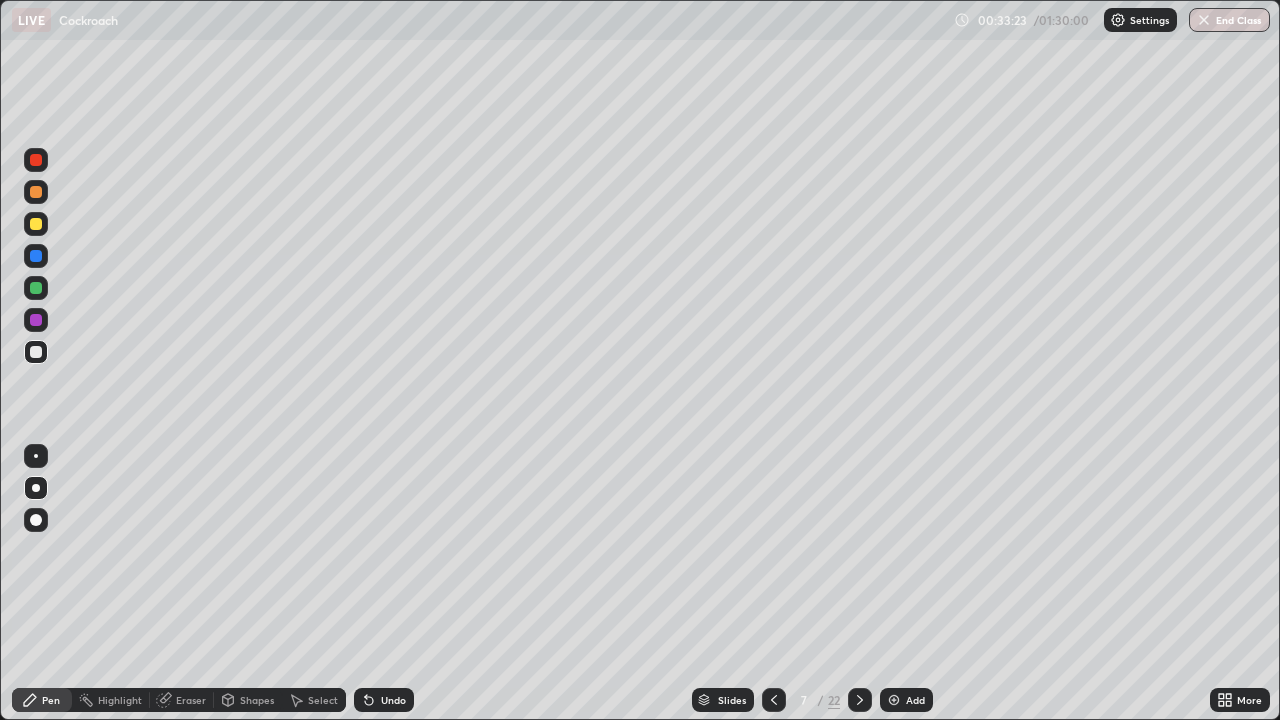 click 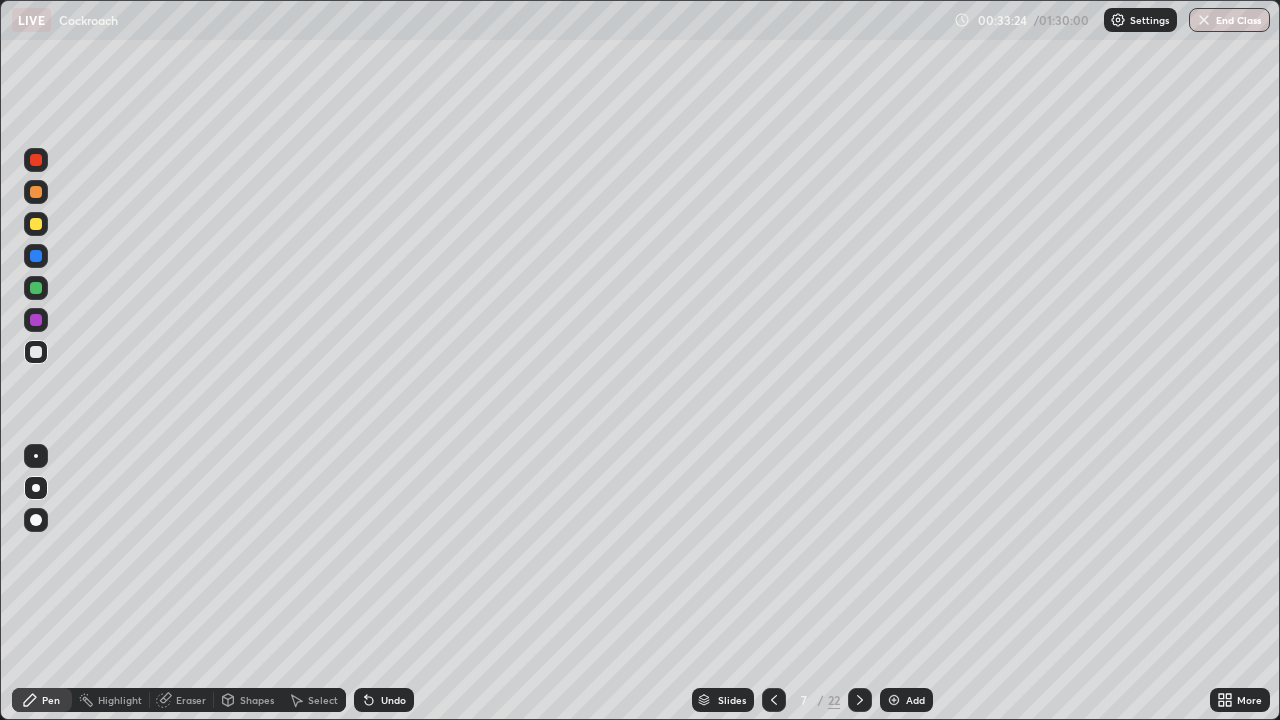 click 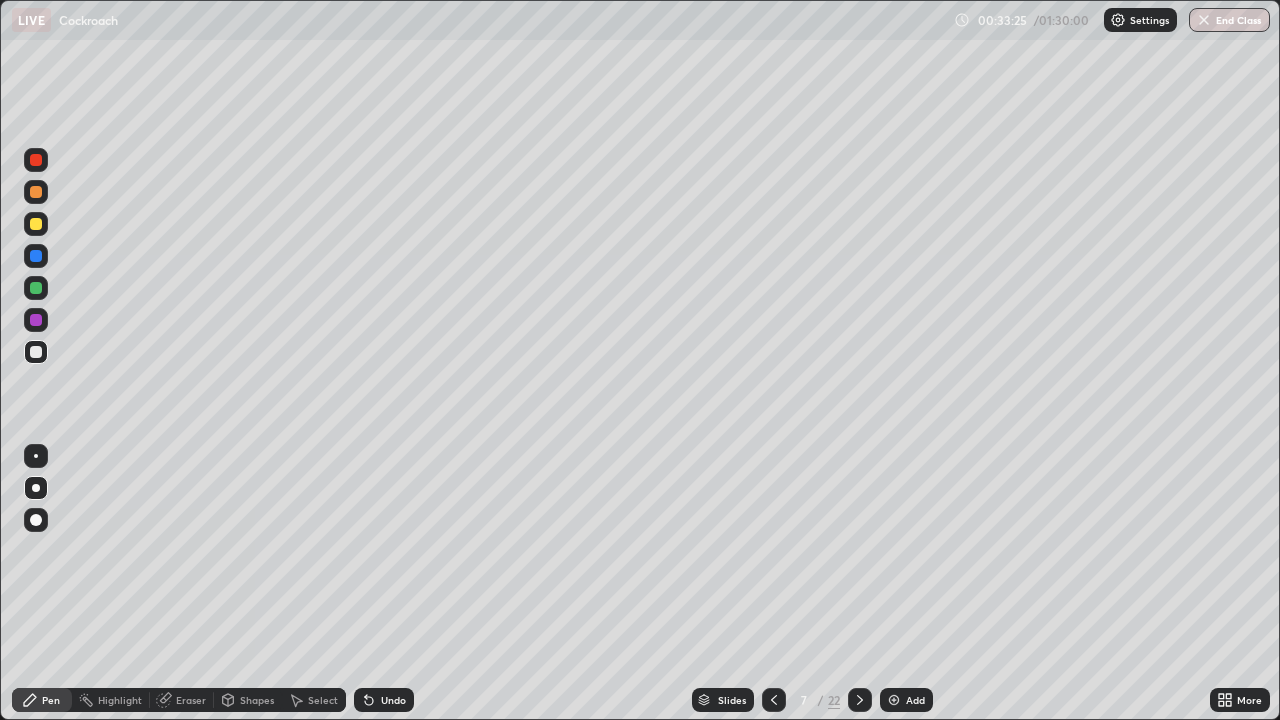 click 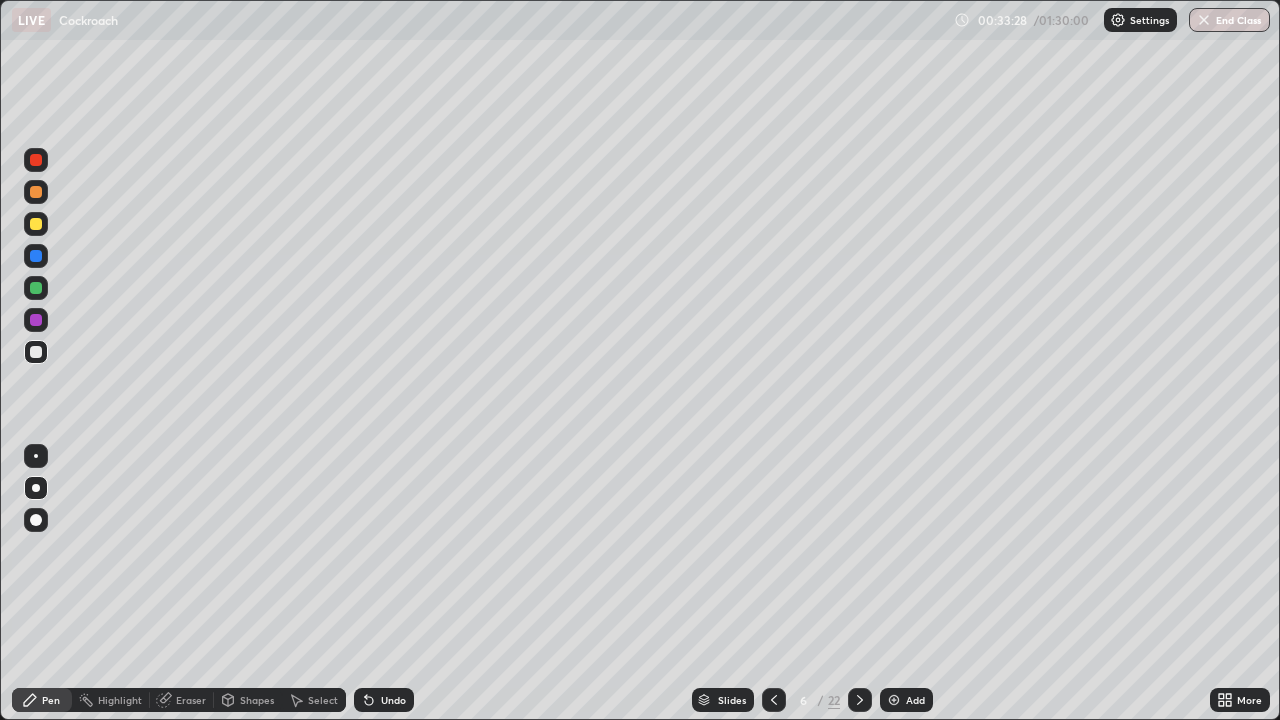 click 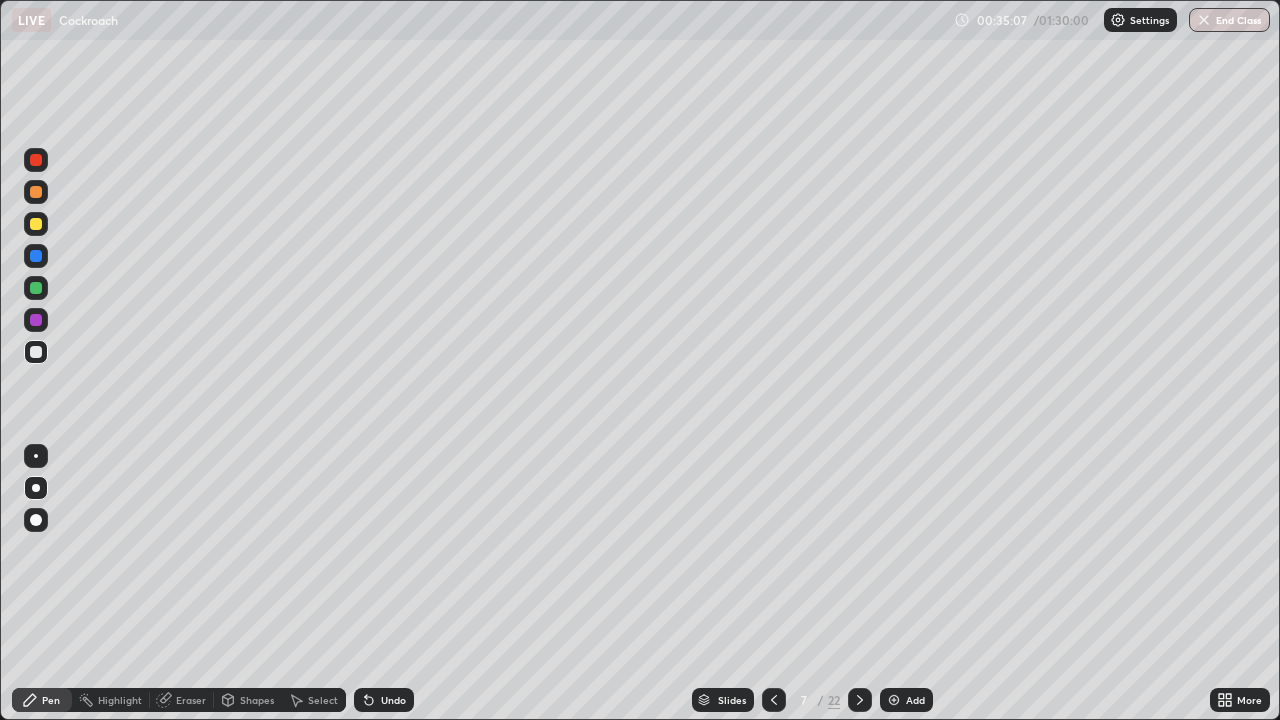 click on "Undo" at bounding box center [384, 700] 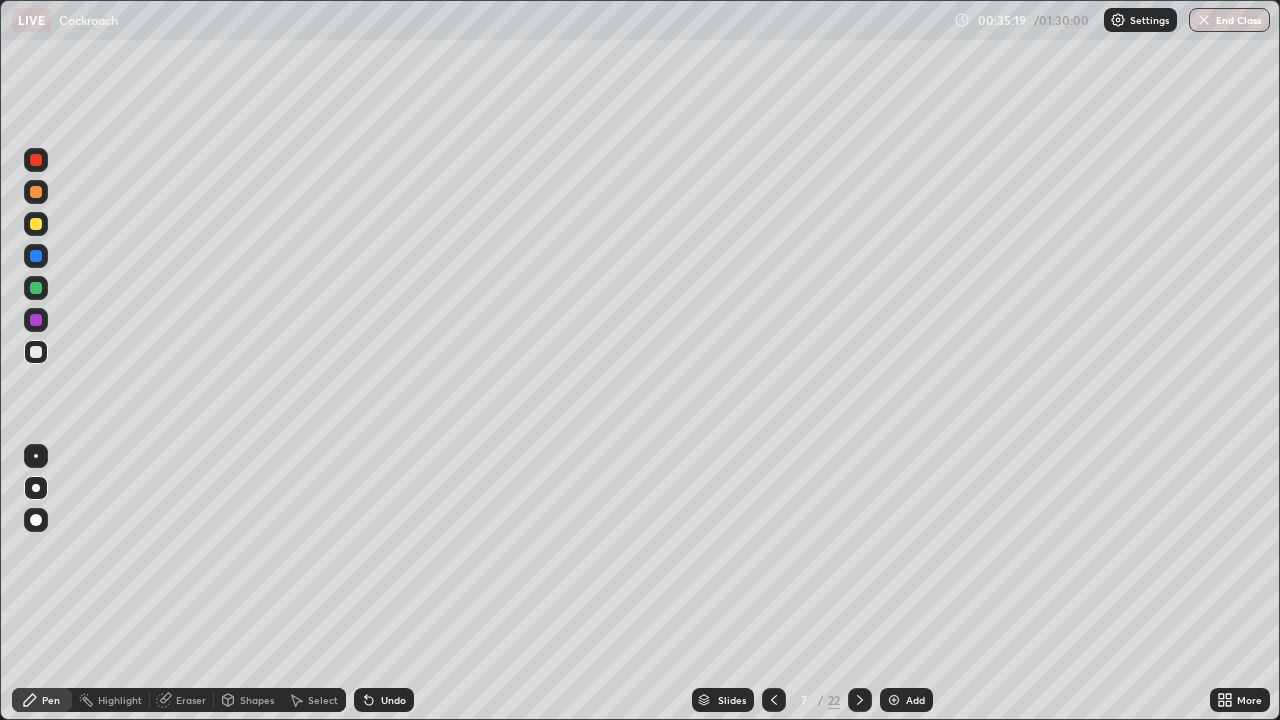 click at bounding box center (36, 224) 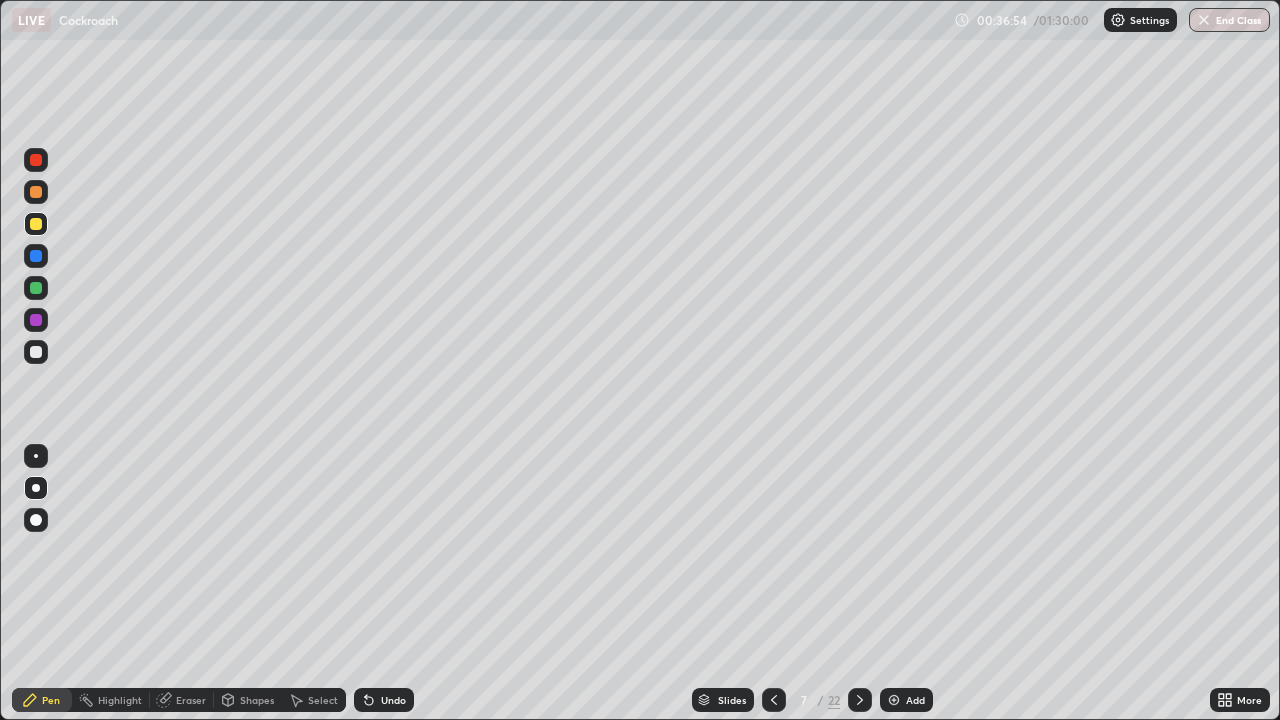 click on "Eraser" at bounding box center (191, 700) 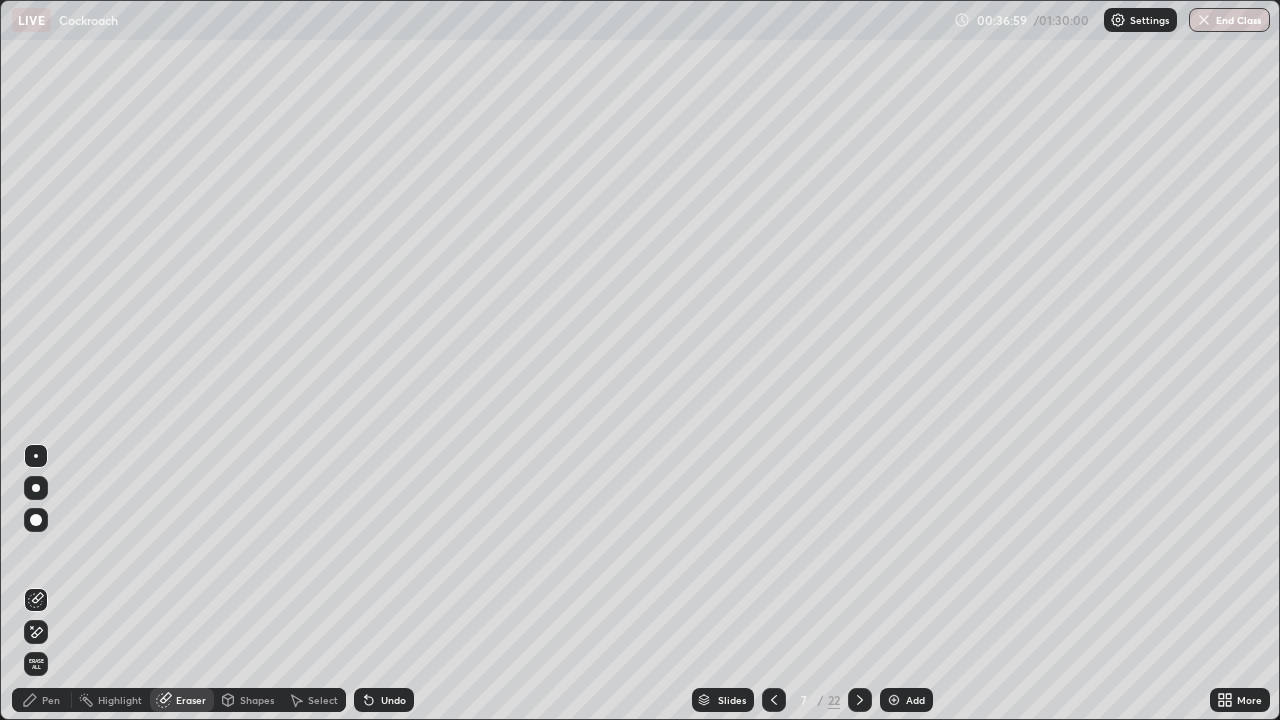 click on "Pen" at bounding box center [51, 700] 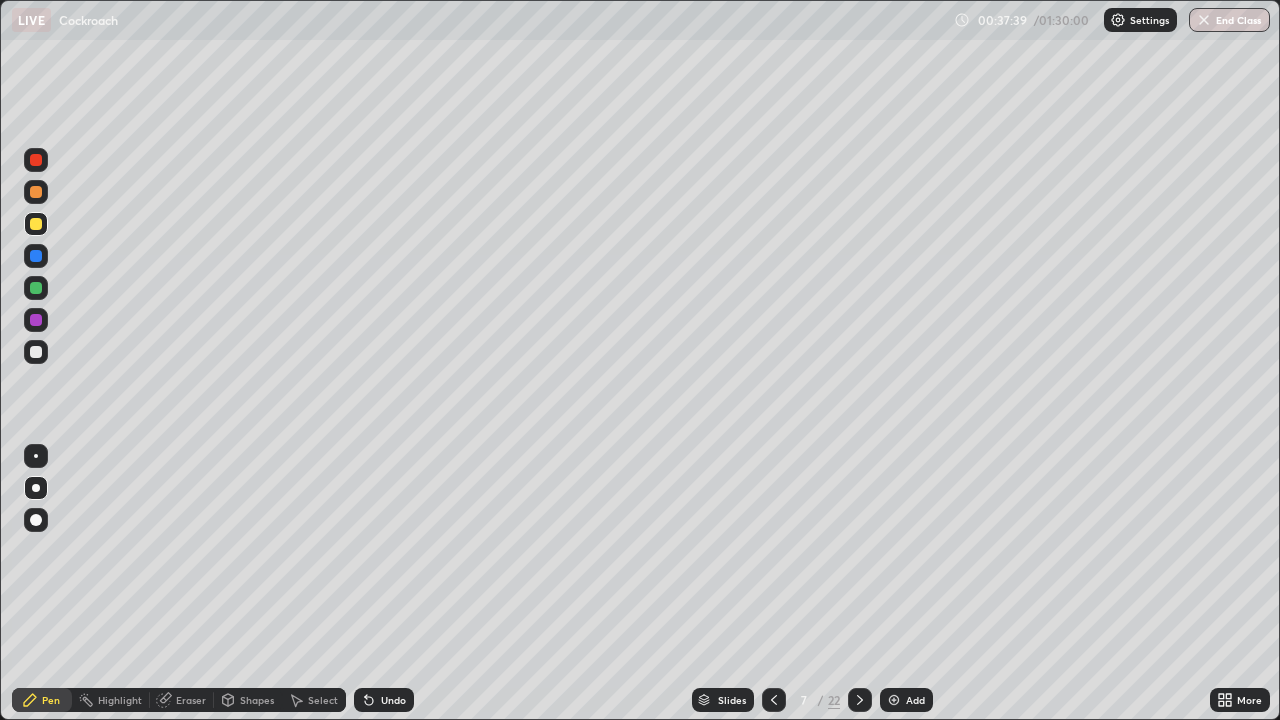click on "Eraser" at bounding box center [182, 700] 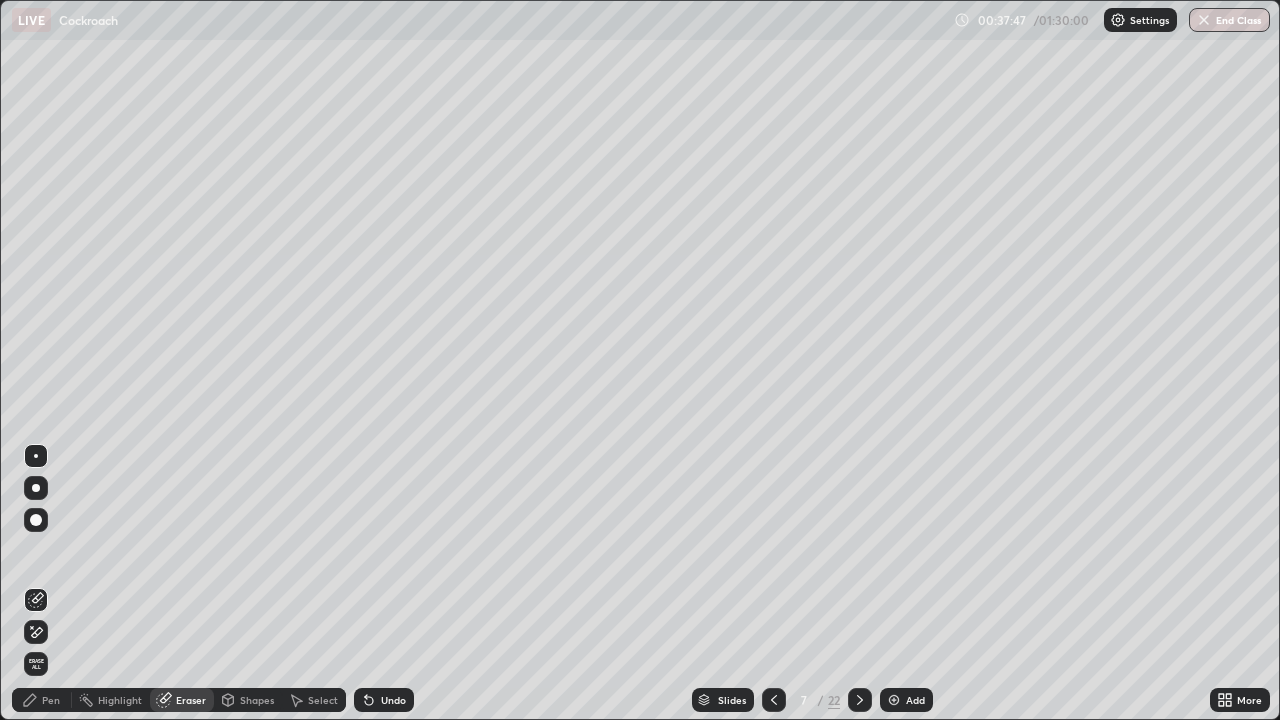 click on "Pen" at bounding box center (51, 700) 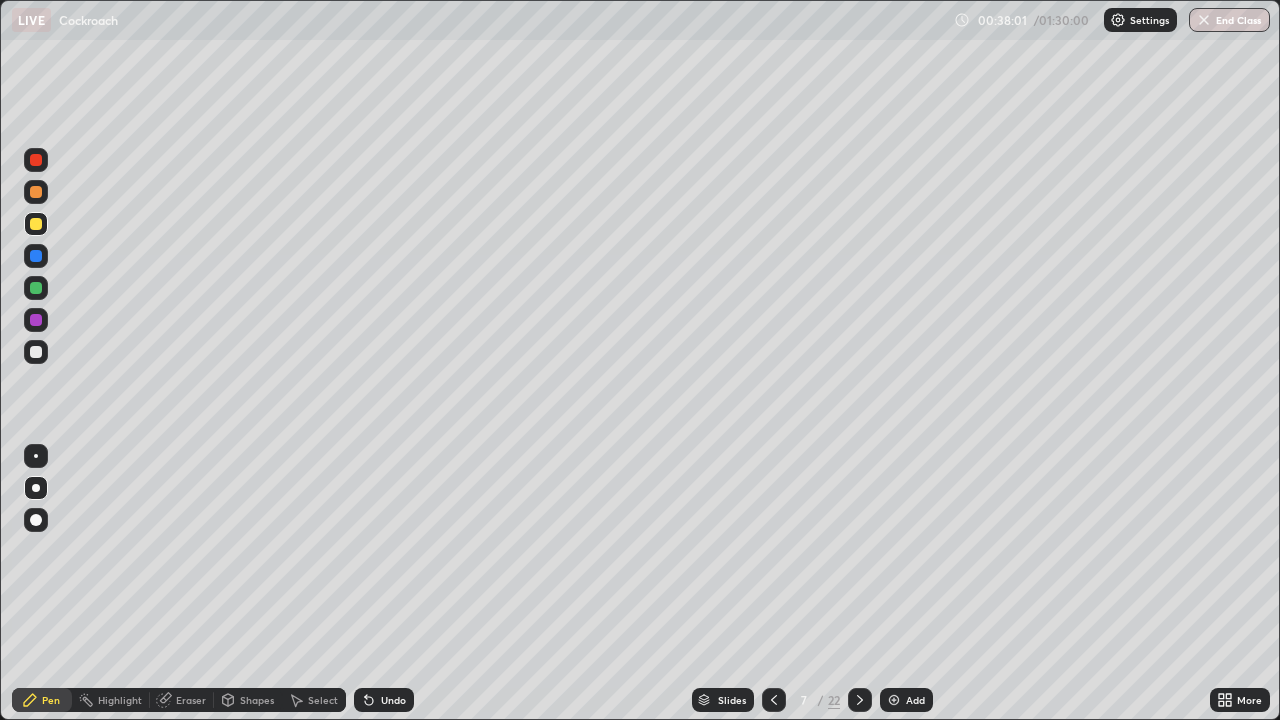 click 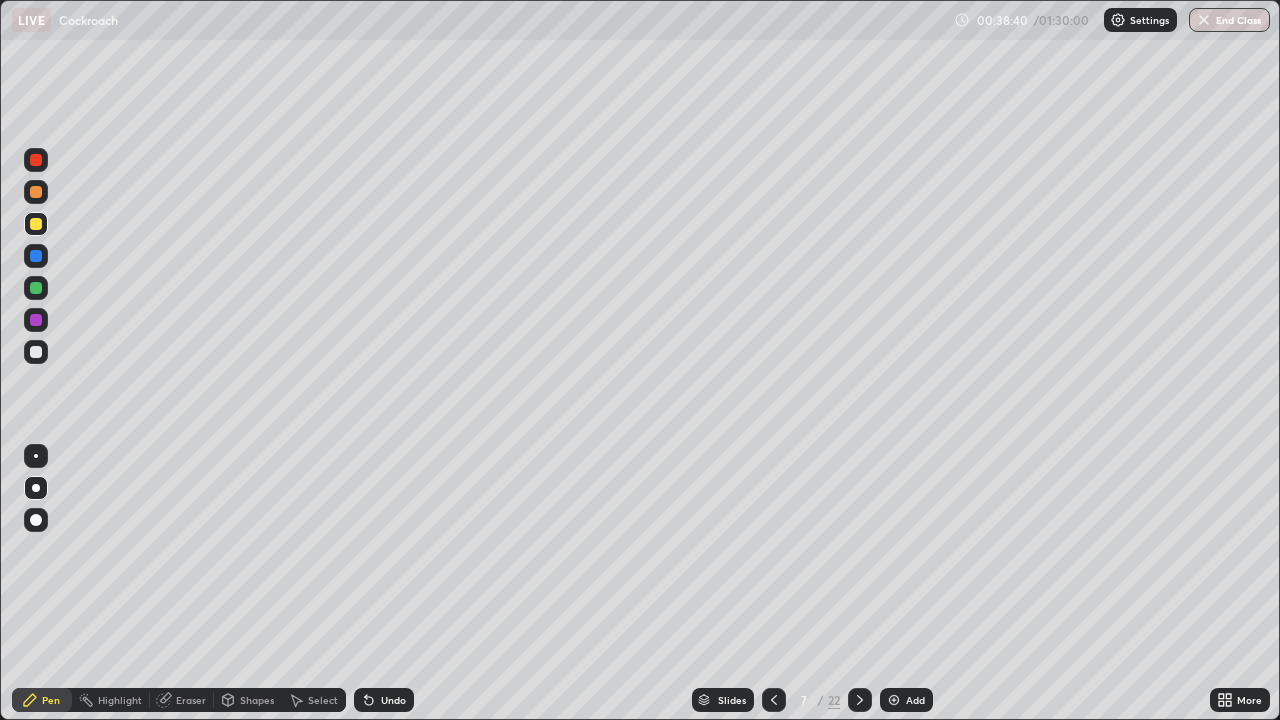 click on "Eraser" at bounding box center [191, 700] 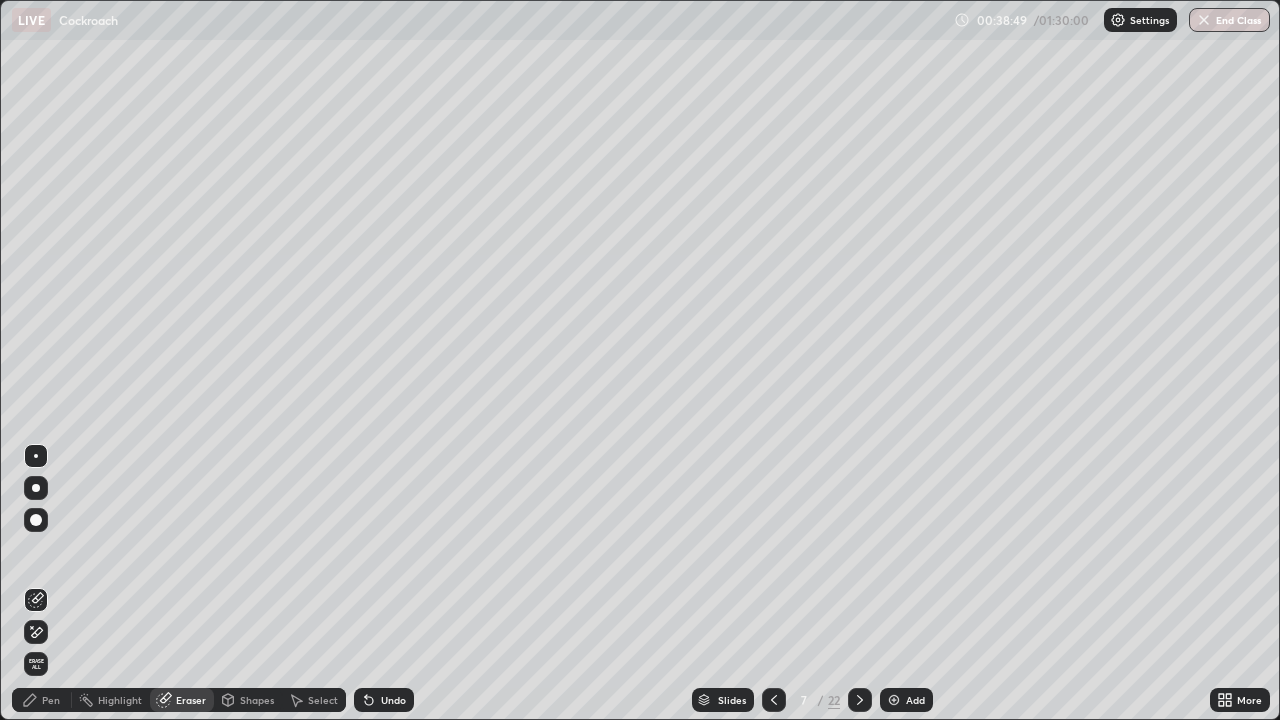 click on "Pen" at bounding box center (51, 700) 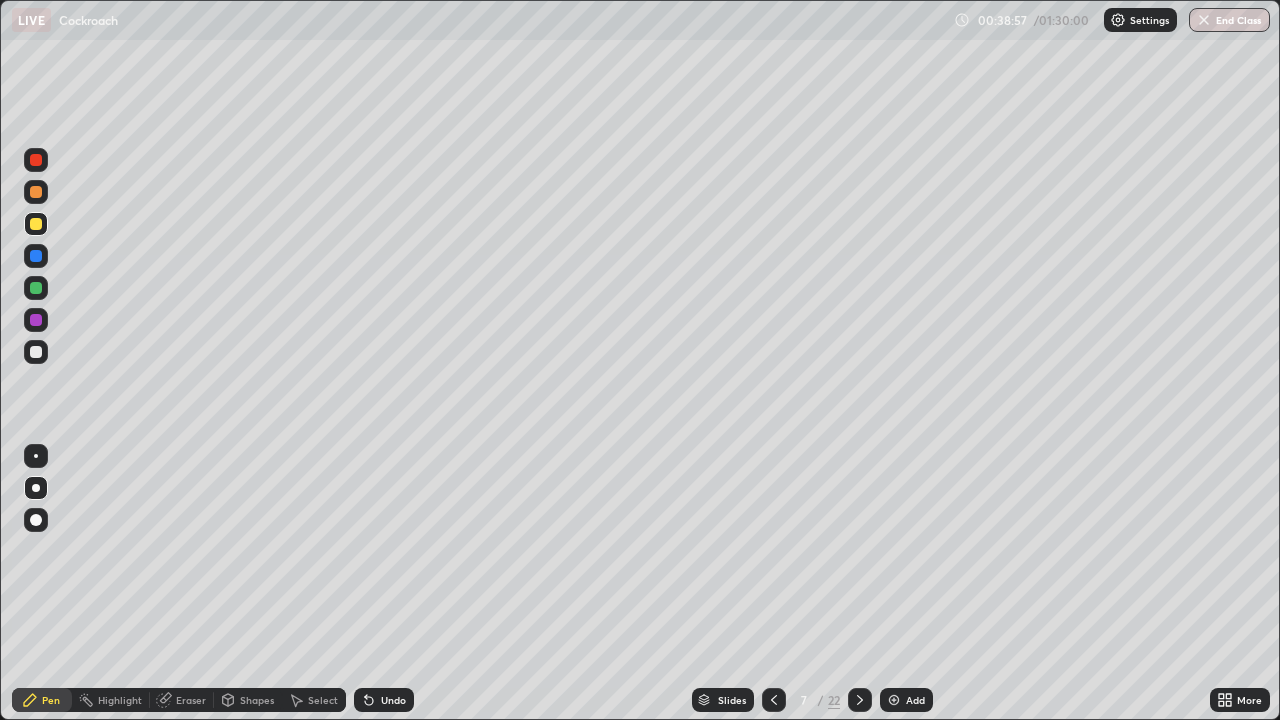 click at bounding box center (36, 288) 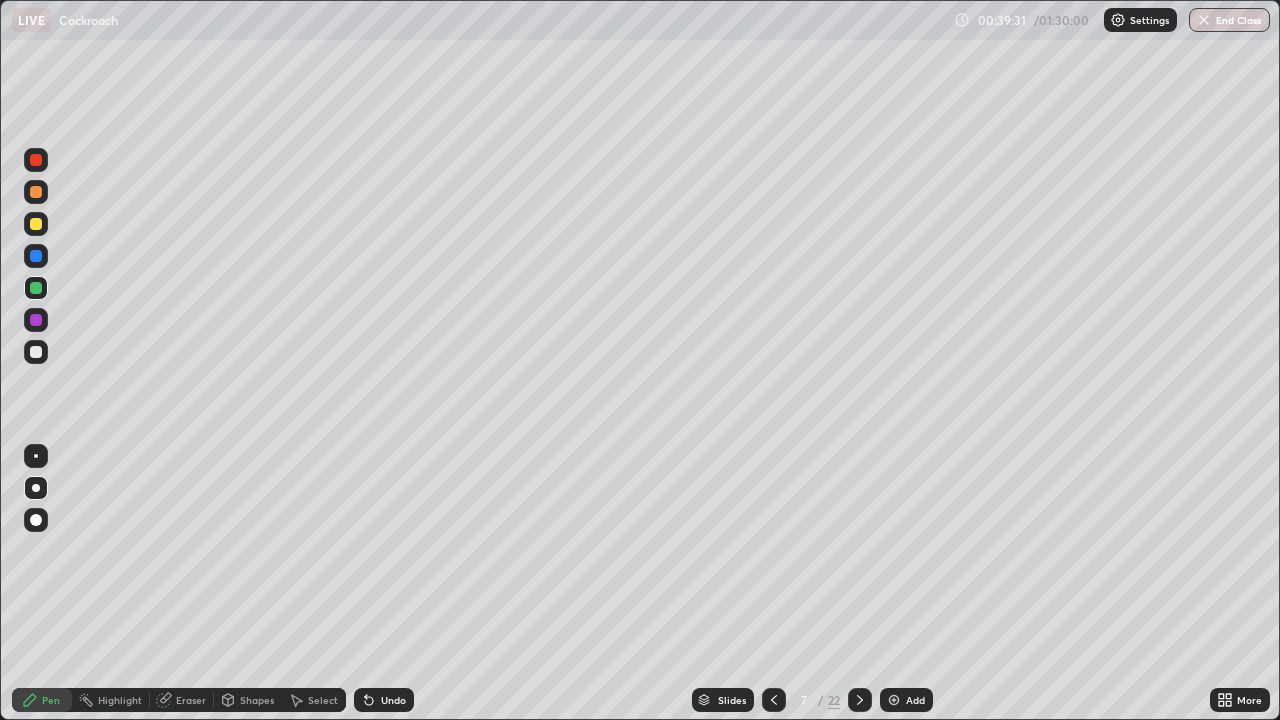 click at bounding box center (36, 224) 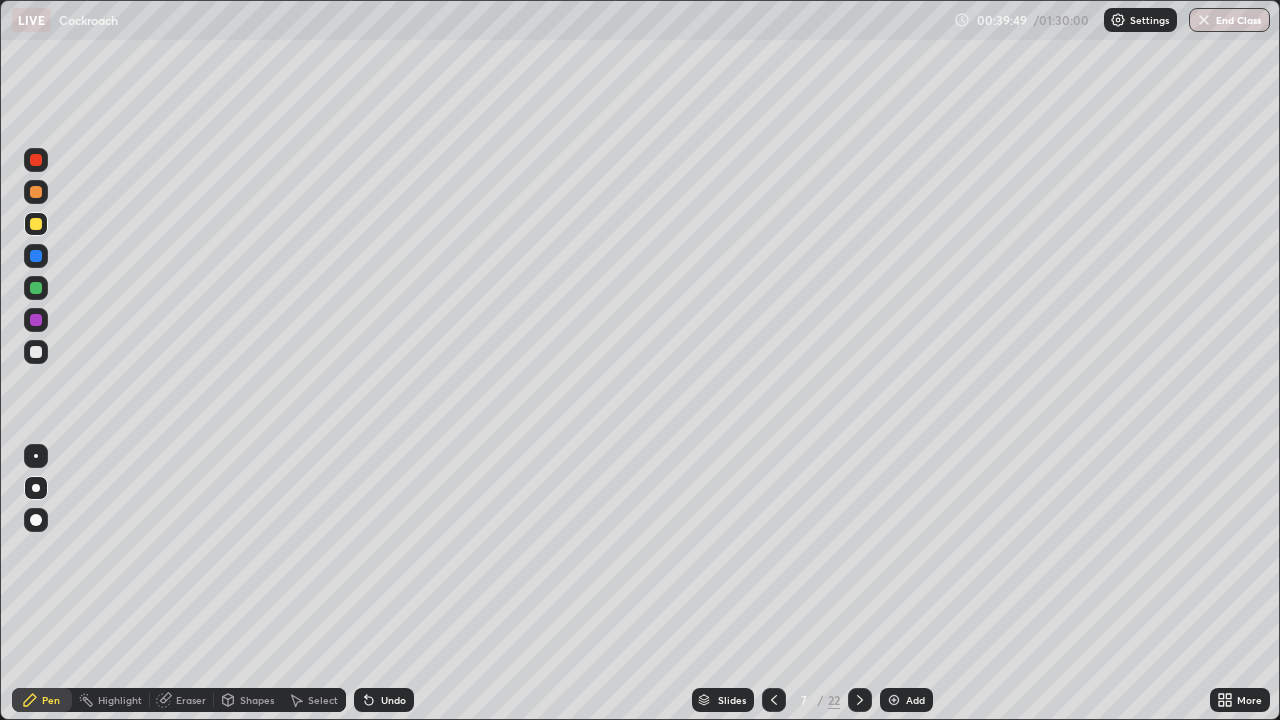 click on "Undo" at bounding box center (393, 700) 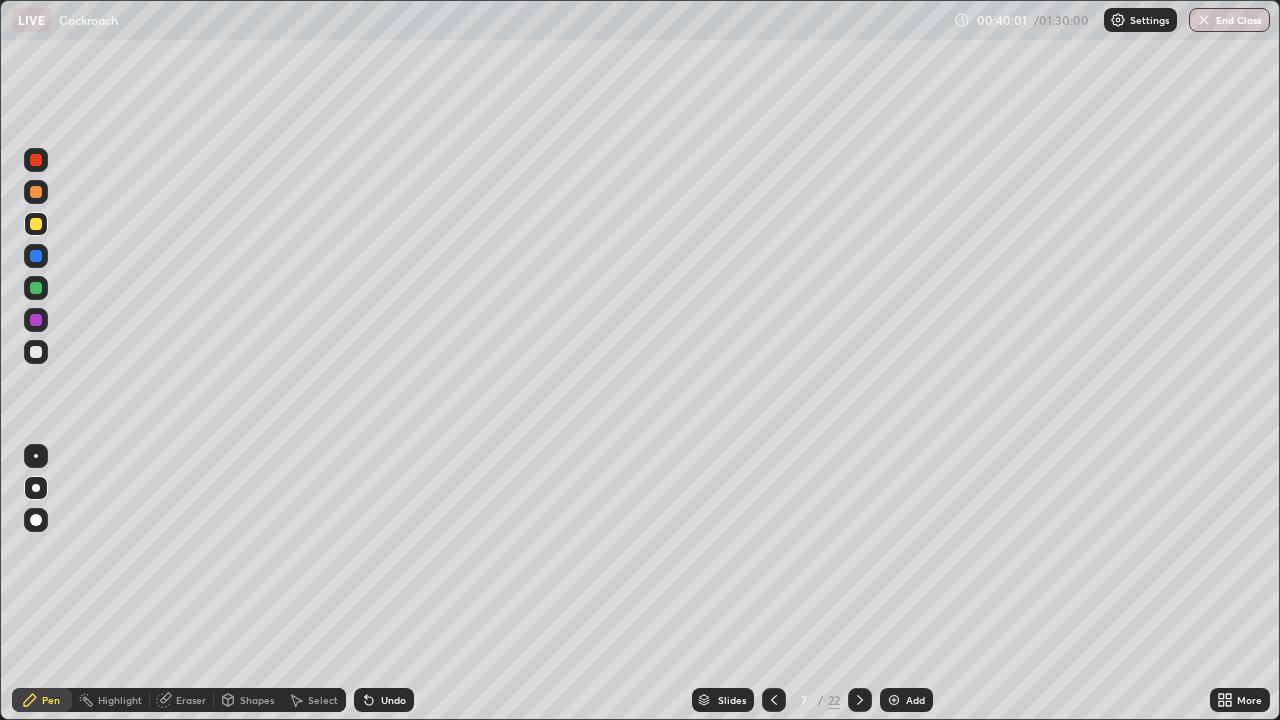 click on "Undo" at bounding box center [384, 700] 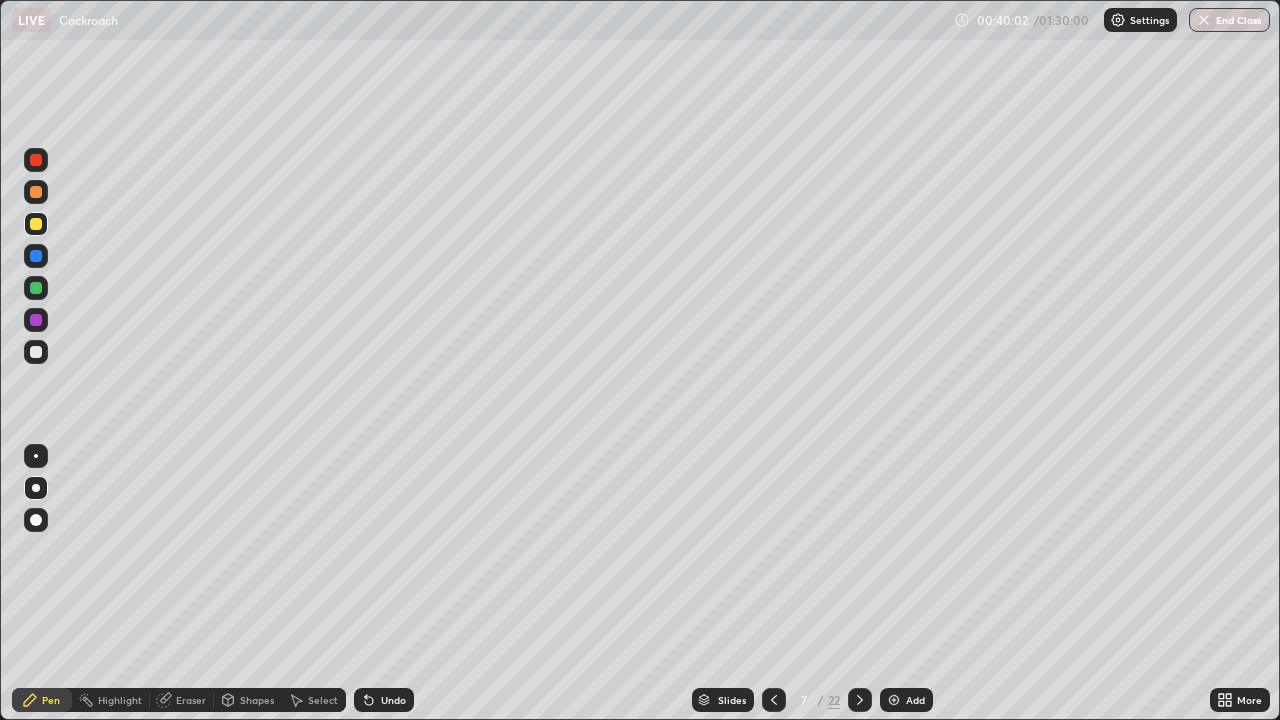 click on "Undo" at bounding box center (384, 700) 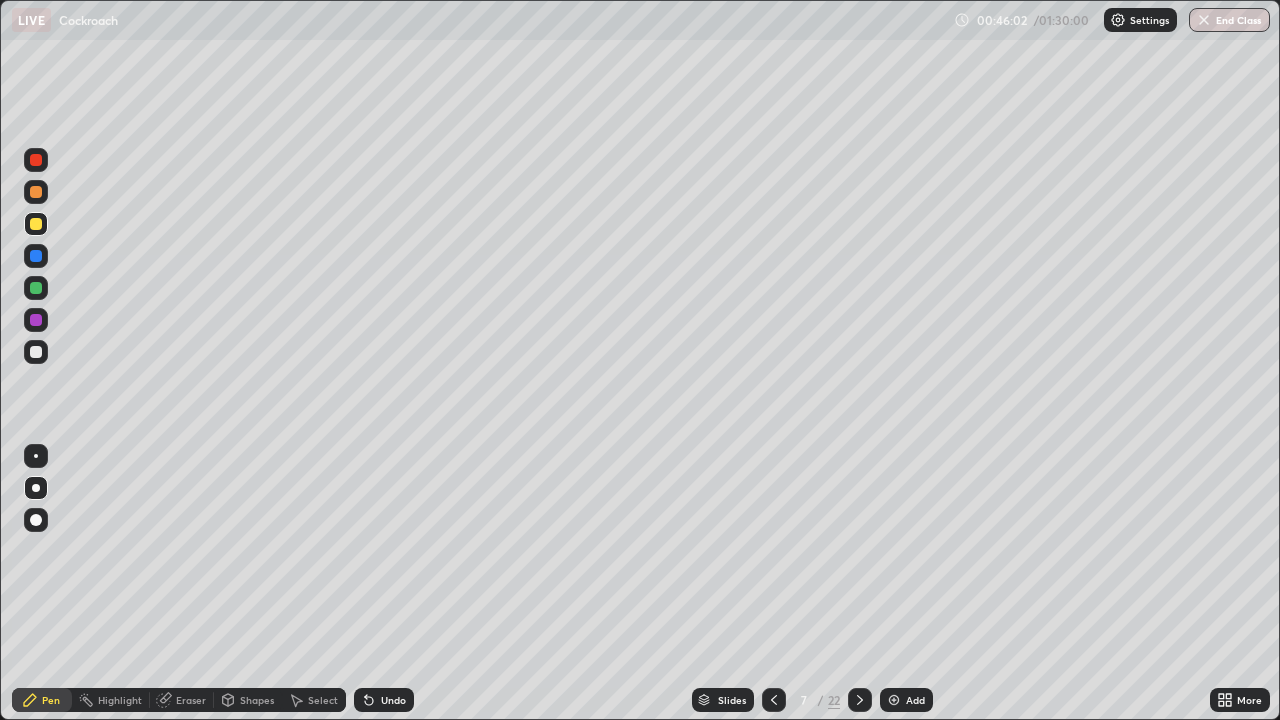 click at bounding box center (774, 700) 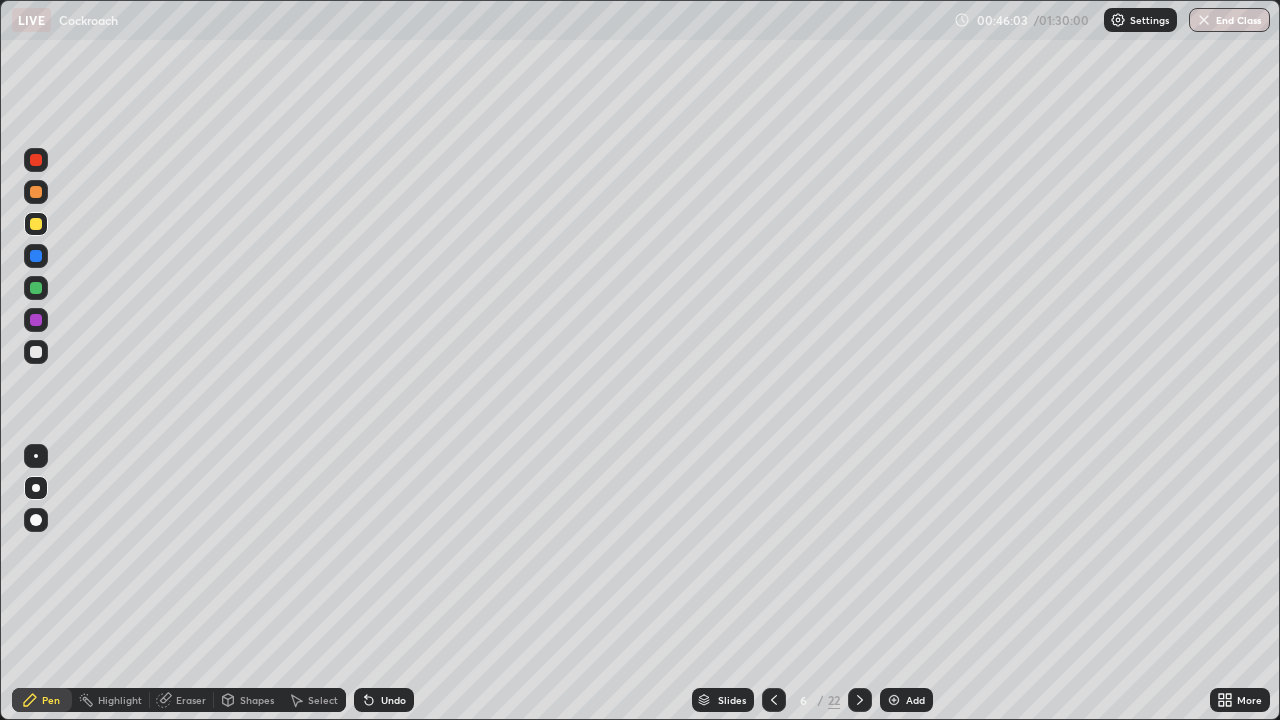click 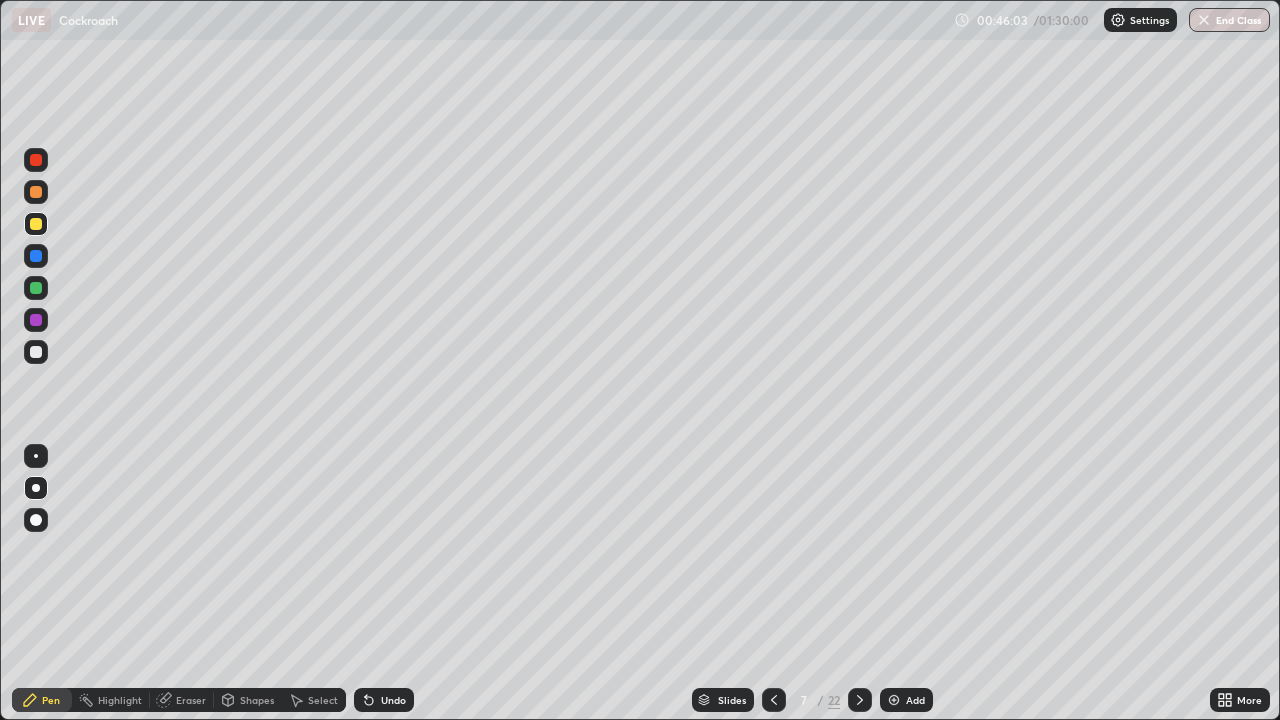click 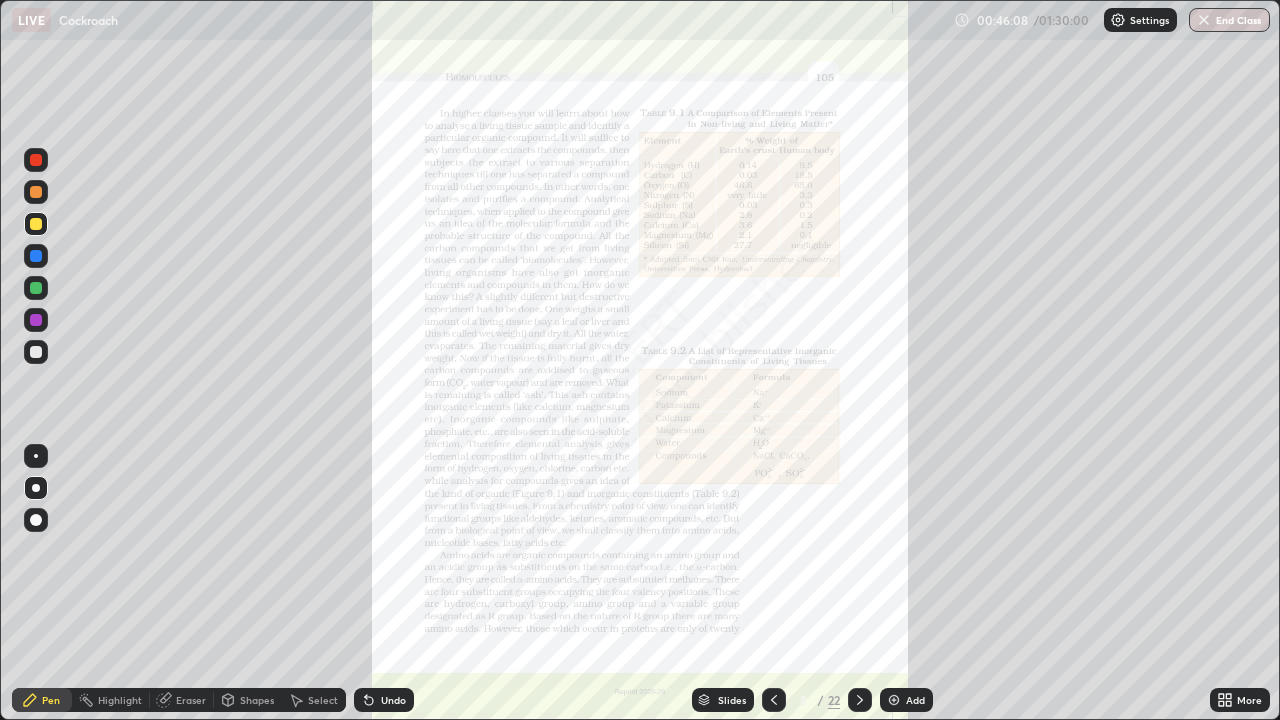 click 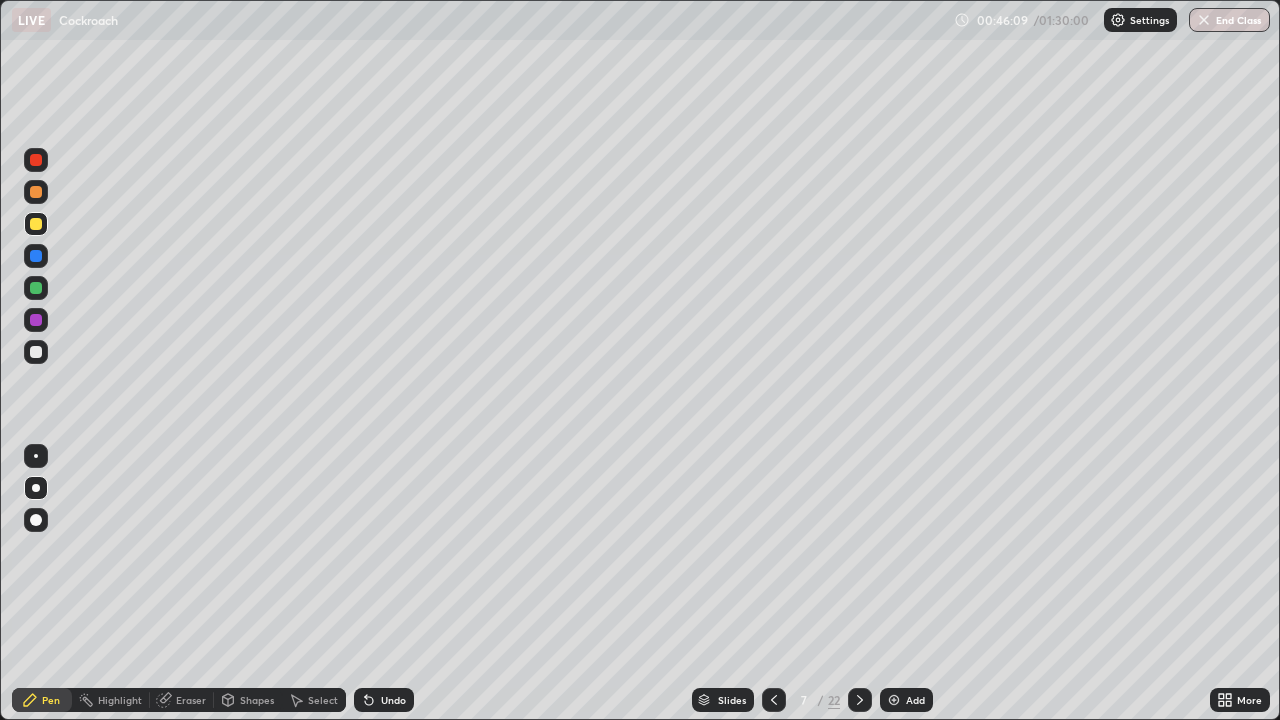 click 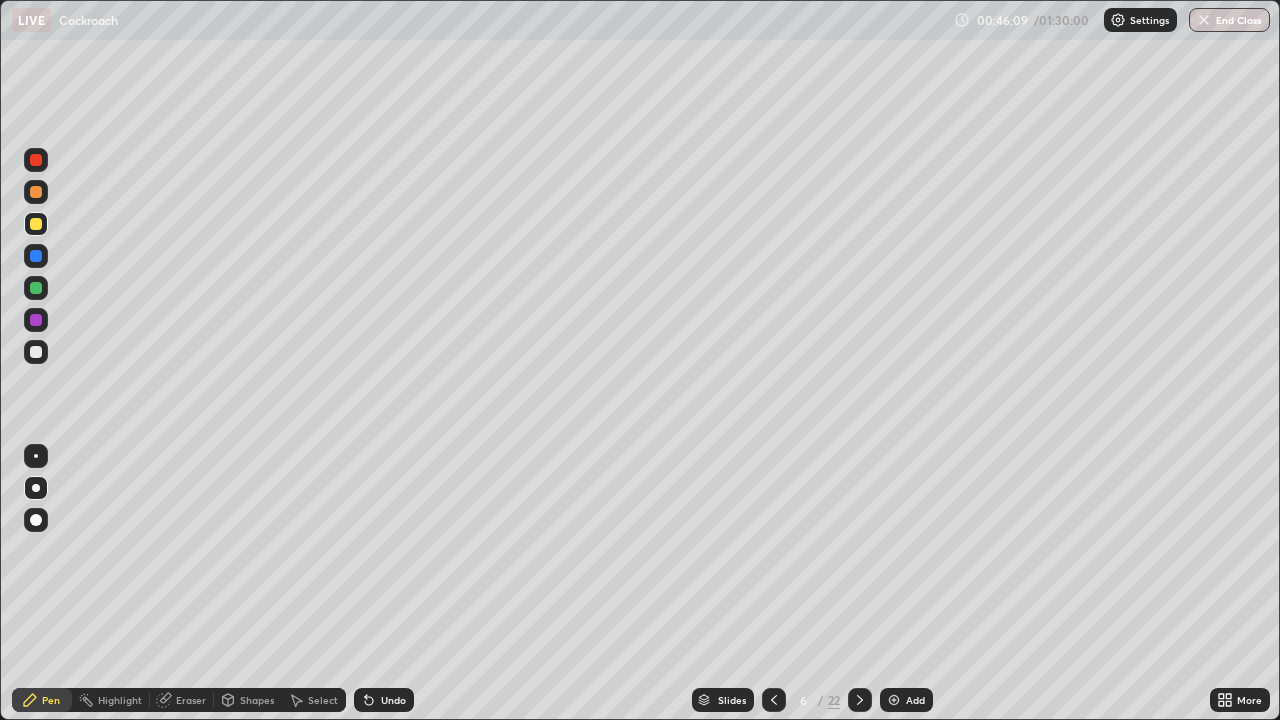 click 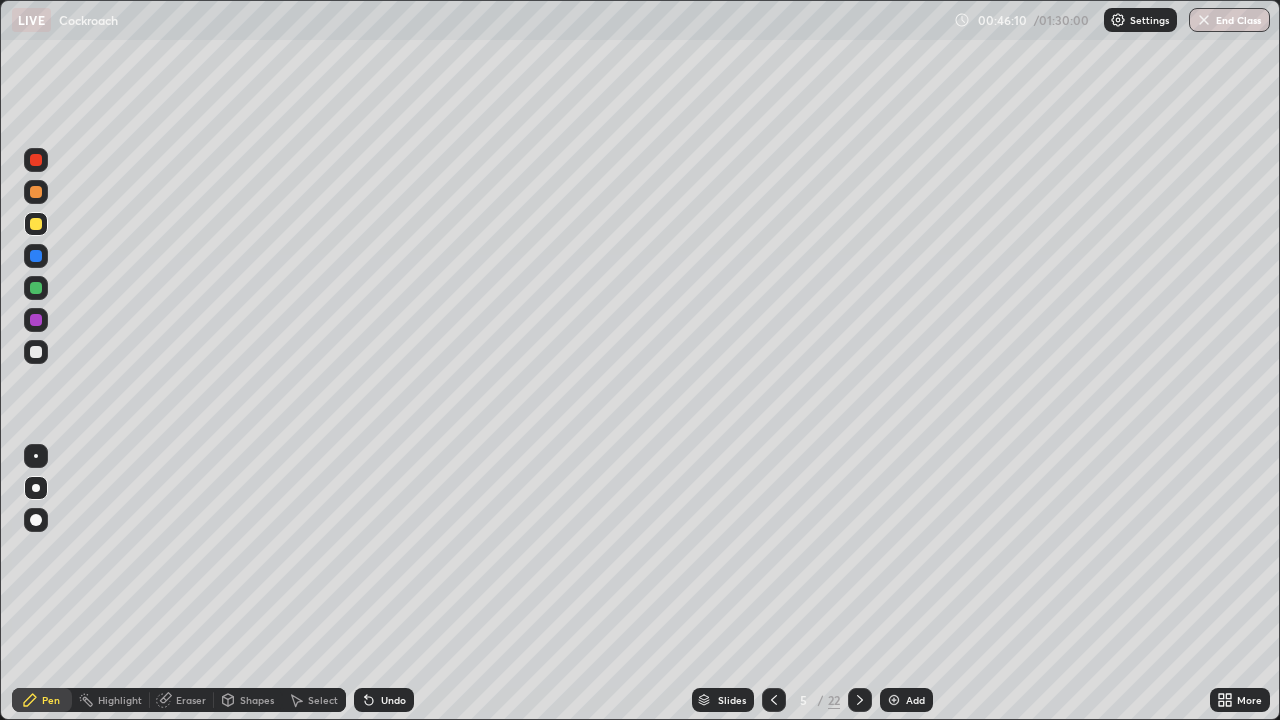 click 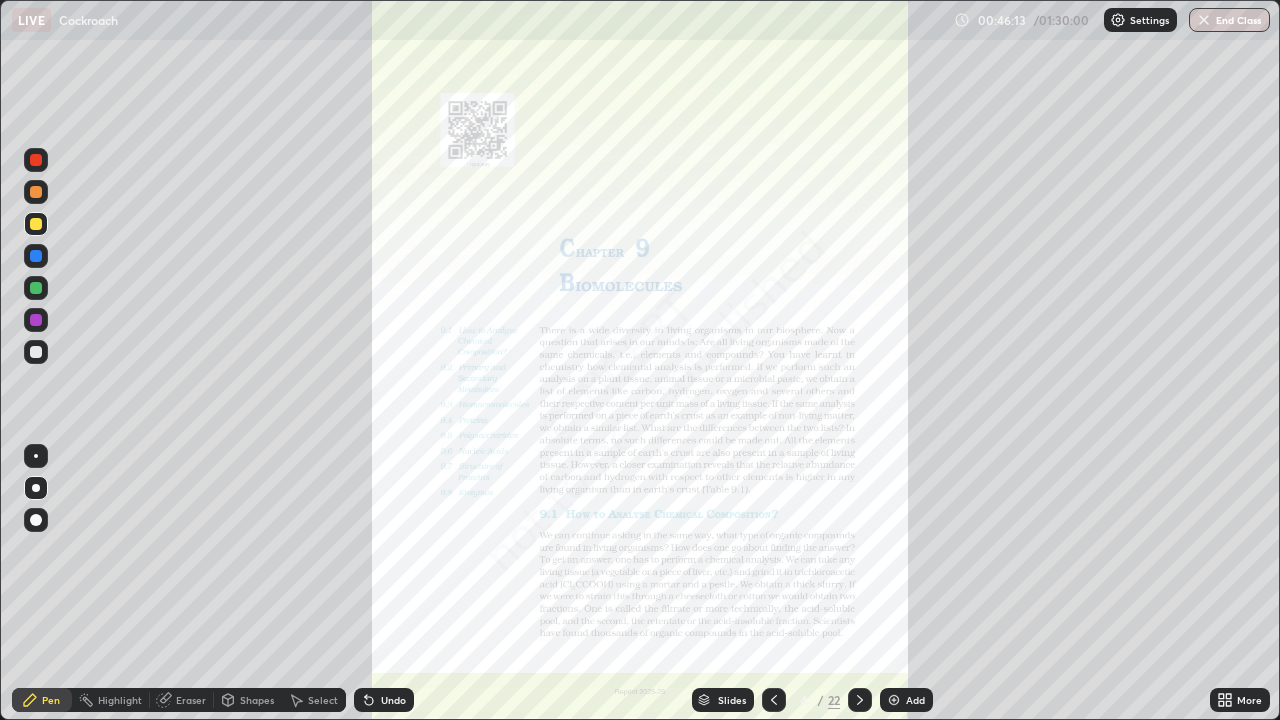click 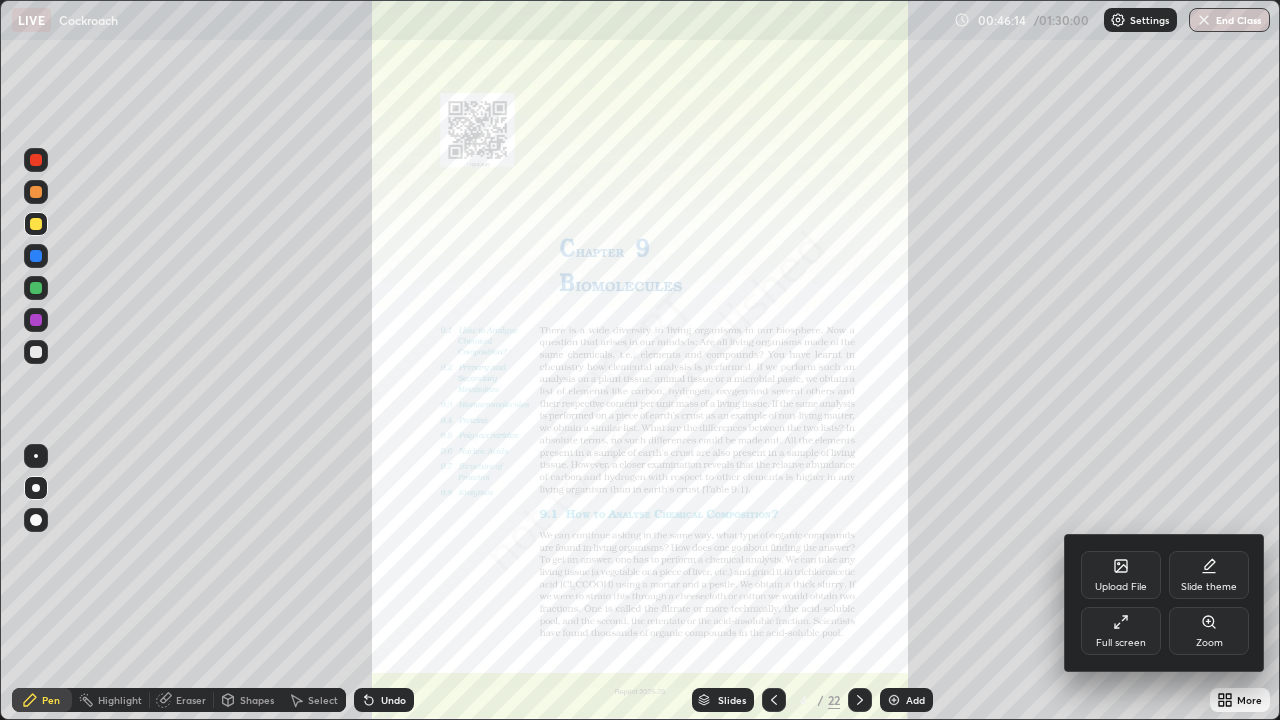 click on "Zoom" at bounding box center [1209, 631] 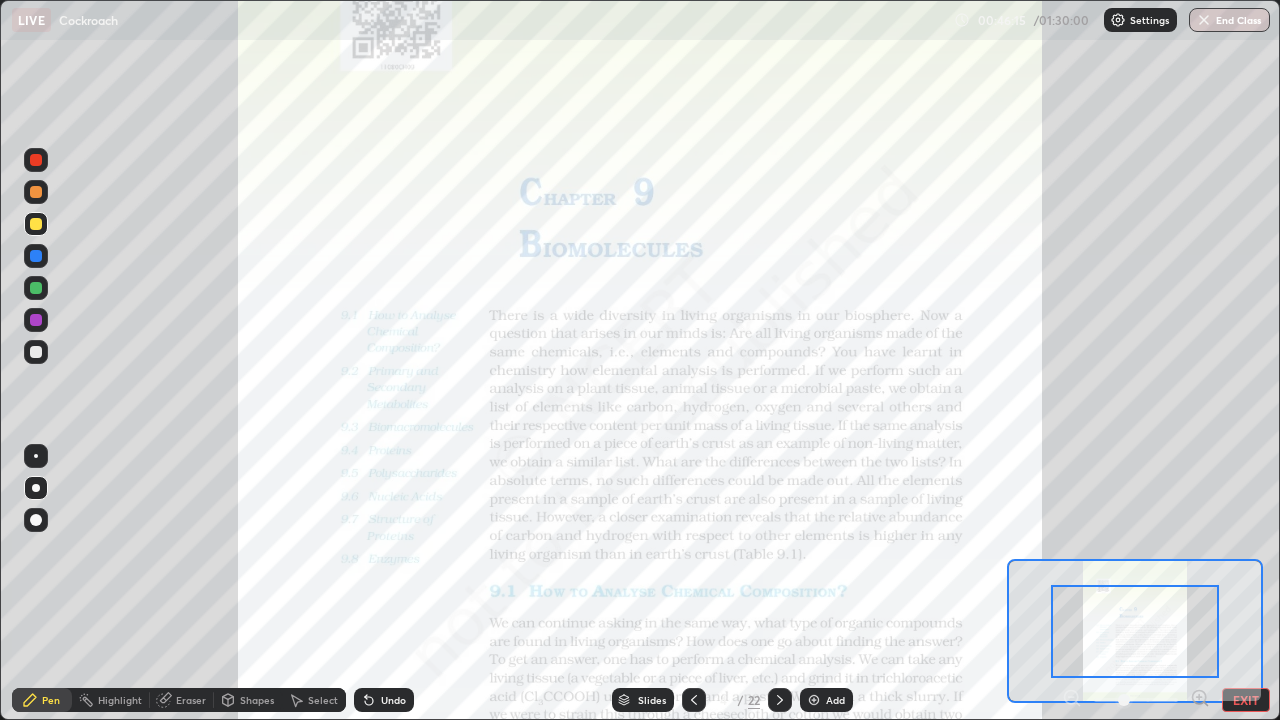 click at bounding box center [1136, 700] 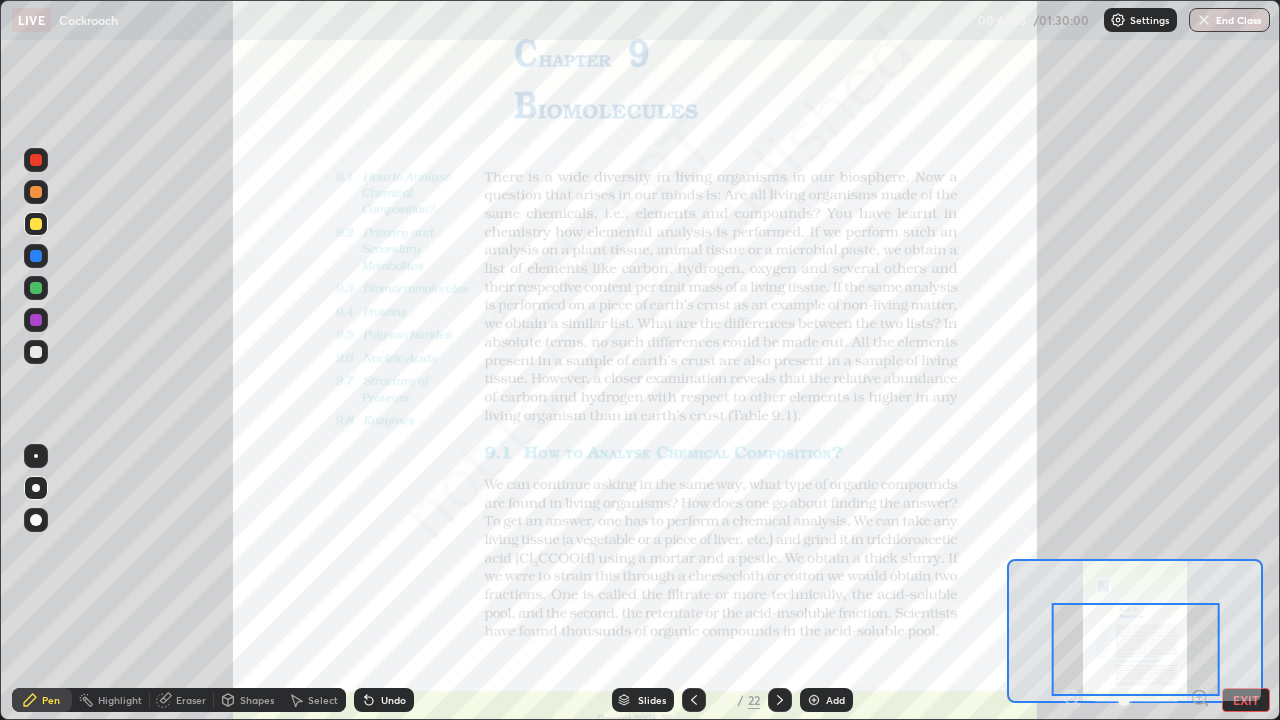 click 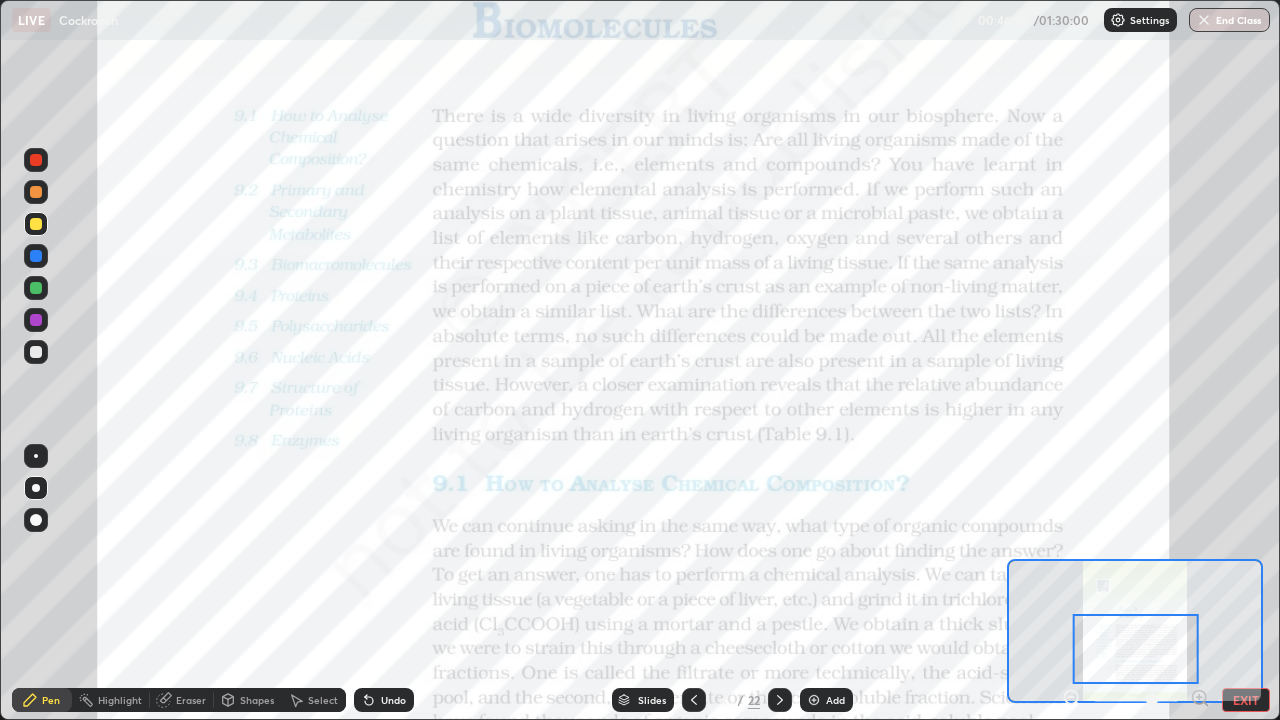 click on "LIVE Cockroach 00:46:18 / 01:30:00 Settings End Class Setting up your live class Cockroach • L38 of Course On Zoology for NEET Growth 1 2027 [FIRST] [LAST] Pen Highlight Eraser Shapes Select Undo Slides 4 / 22 Add EXIT Enable hand raising Enable raise hand to speak to learners. Once enabled, chat will be turned off temporarily. Enable x No doubts shared Encourage your learners to ask a doubt for better clarity" at bounding box center (640, 360) 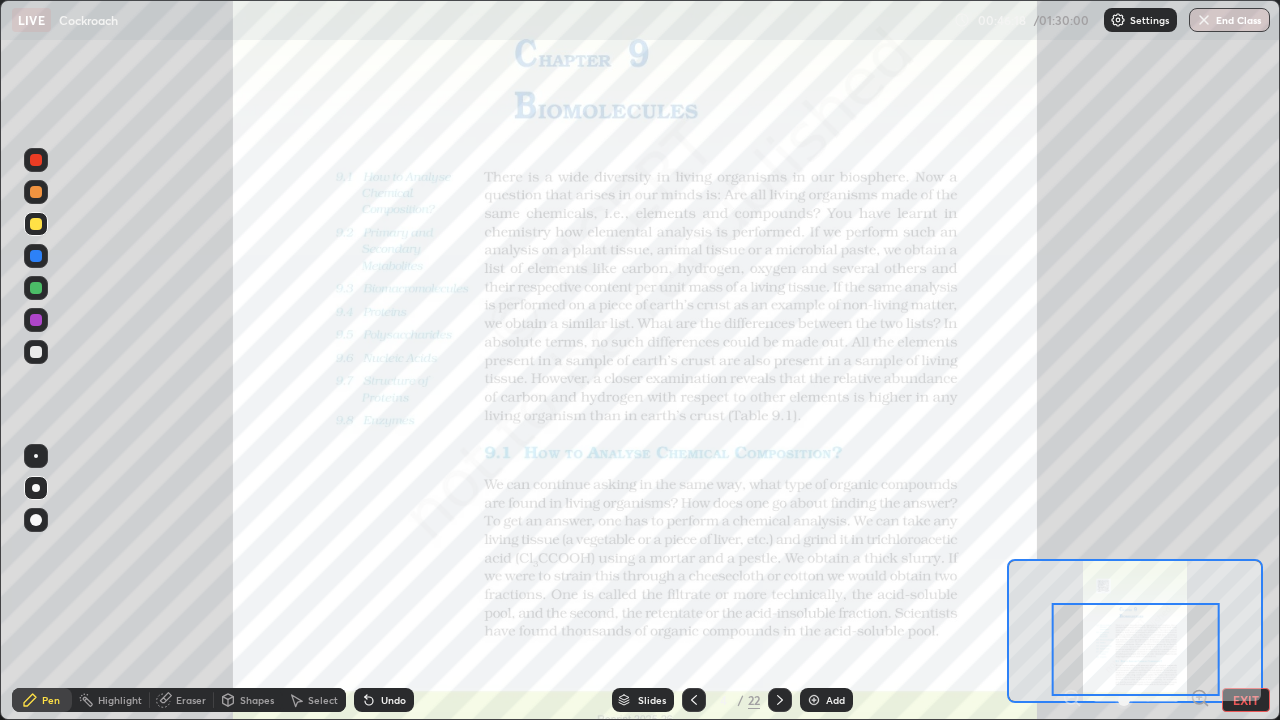 click at bounding box center [1136, 649] 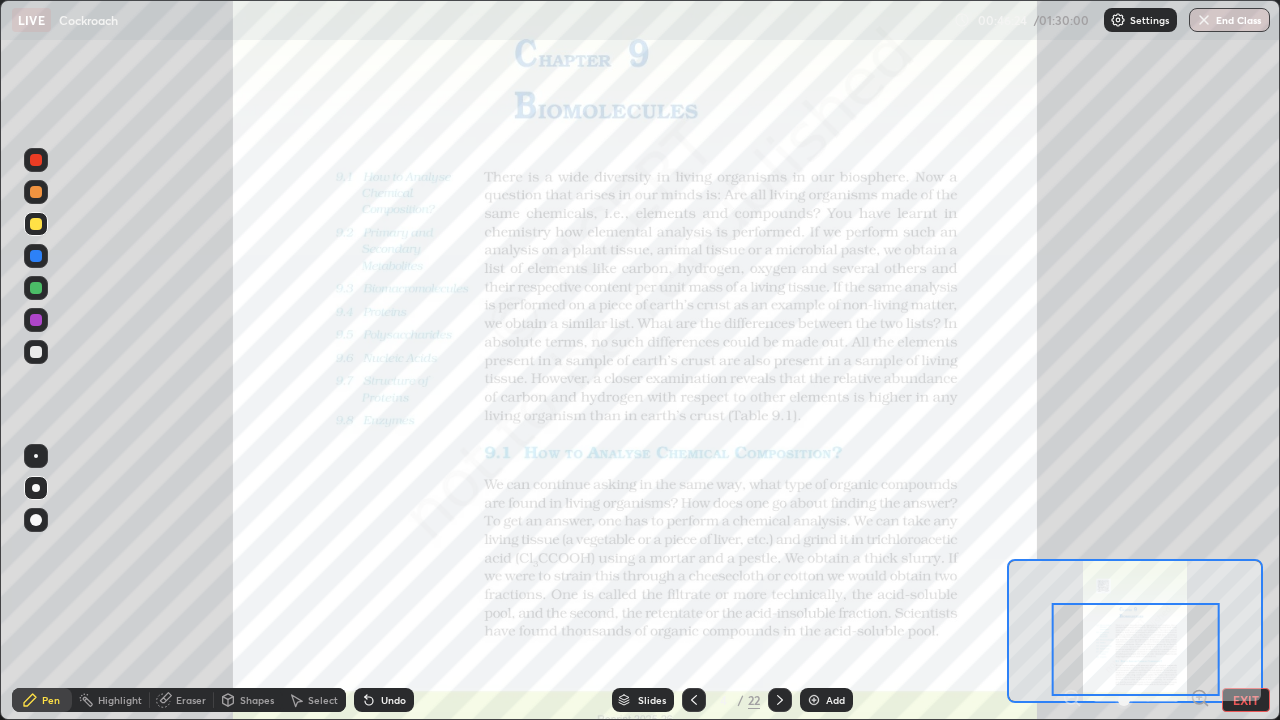 click at bounding box center [36, 320] 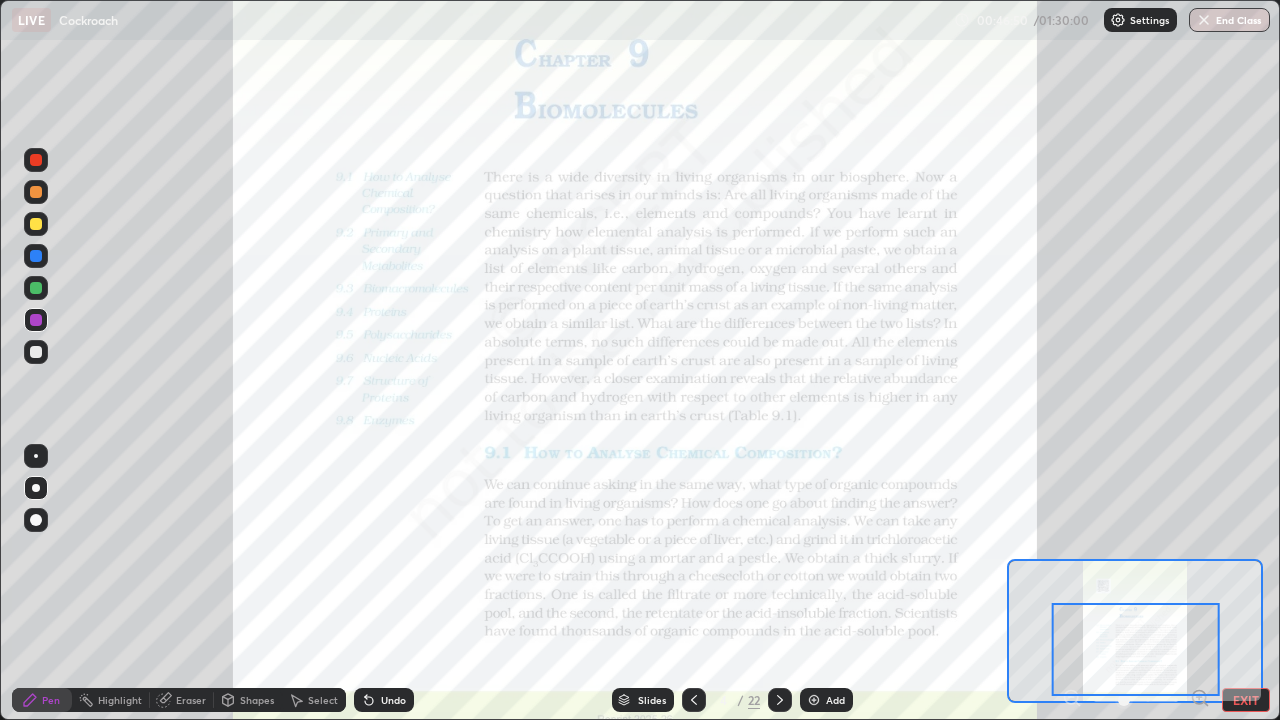 click 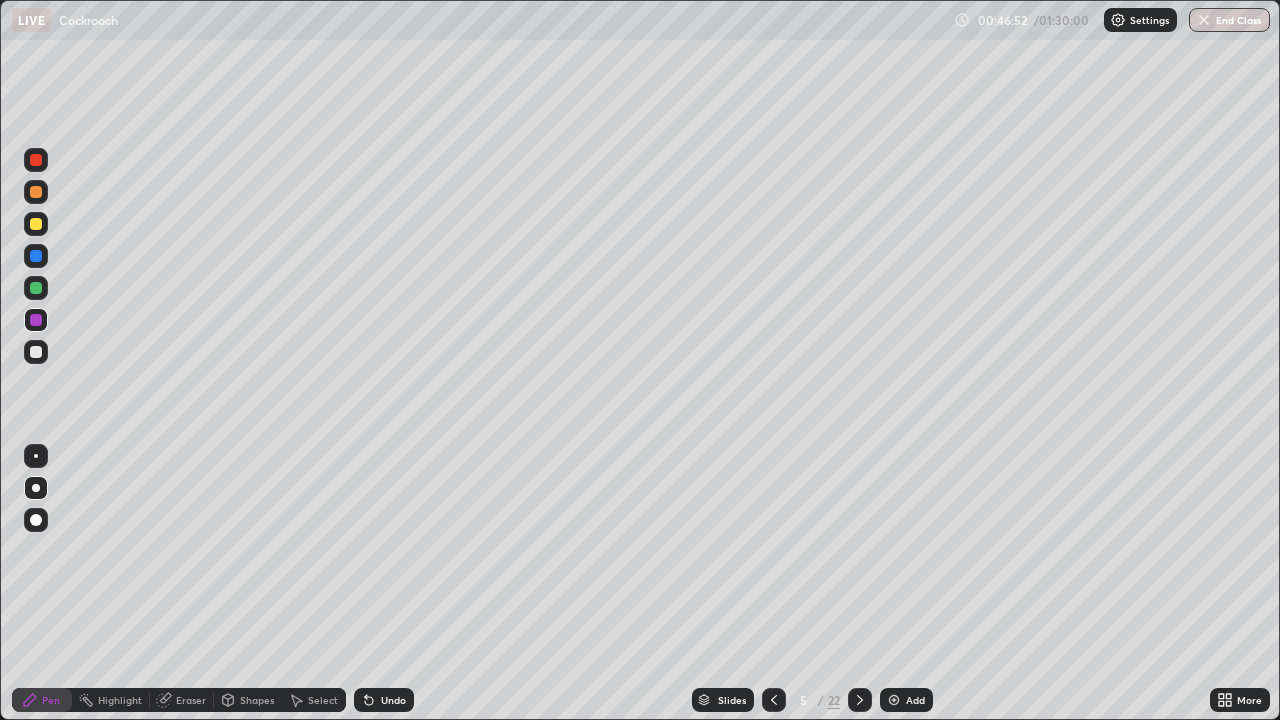 click at bounding box center (860, 700) 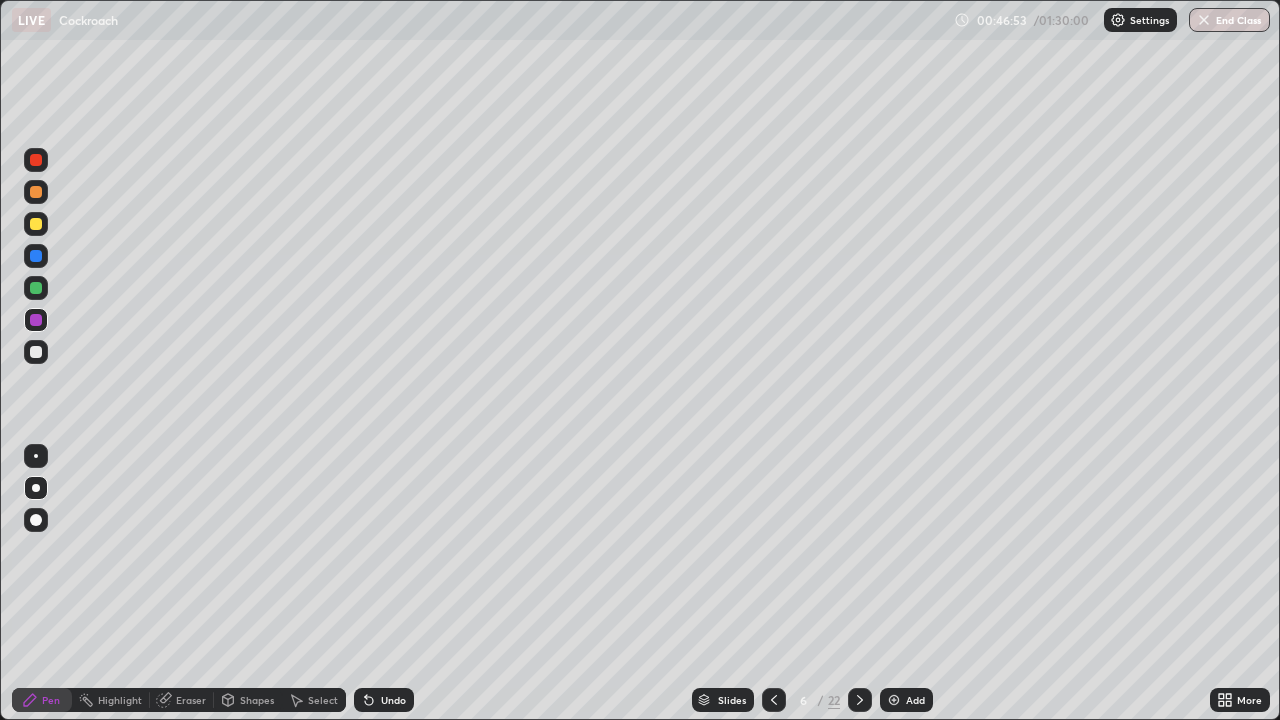 click 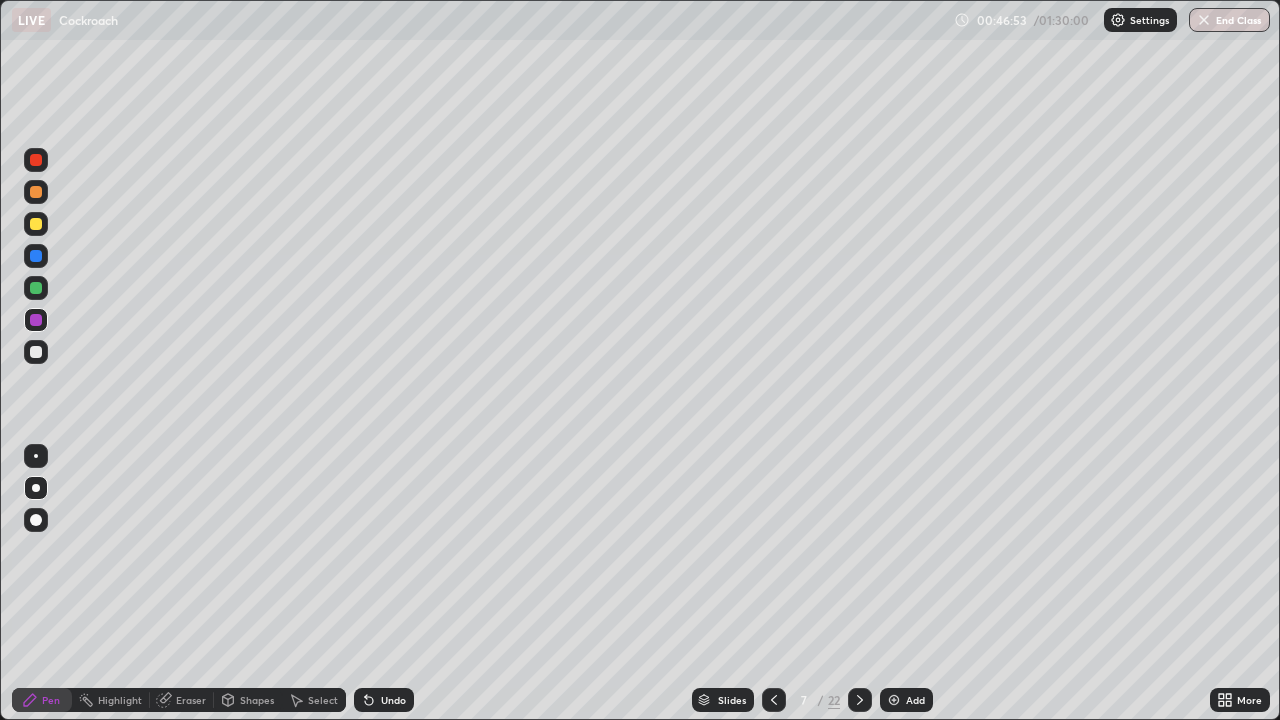 click 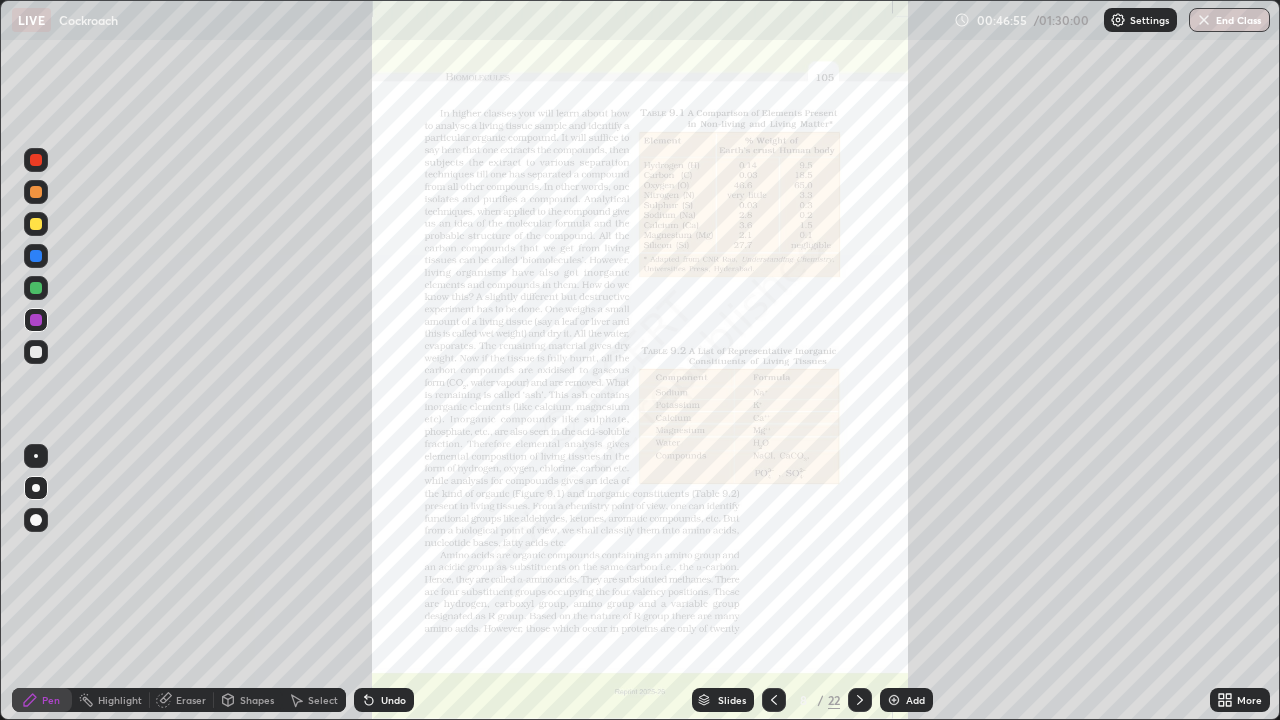 click 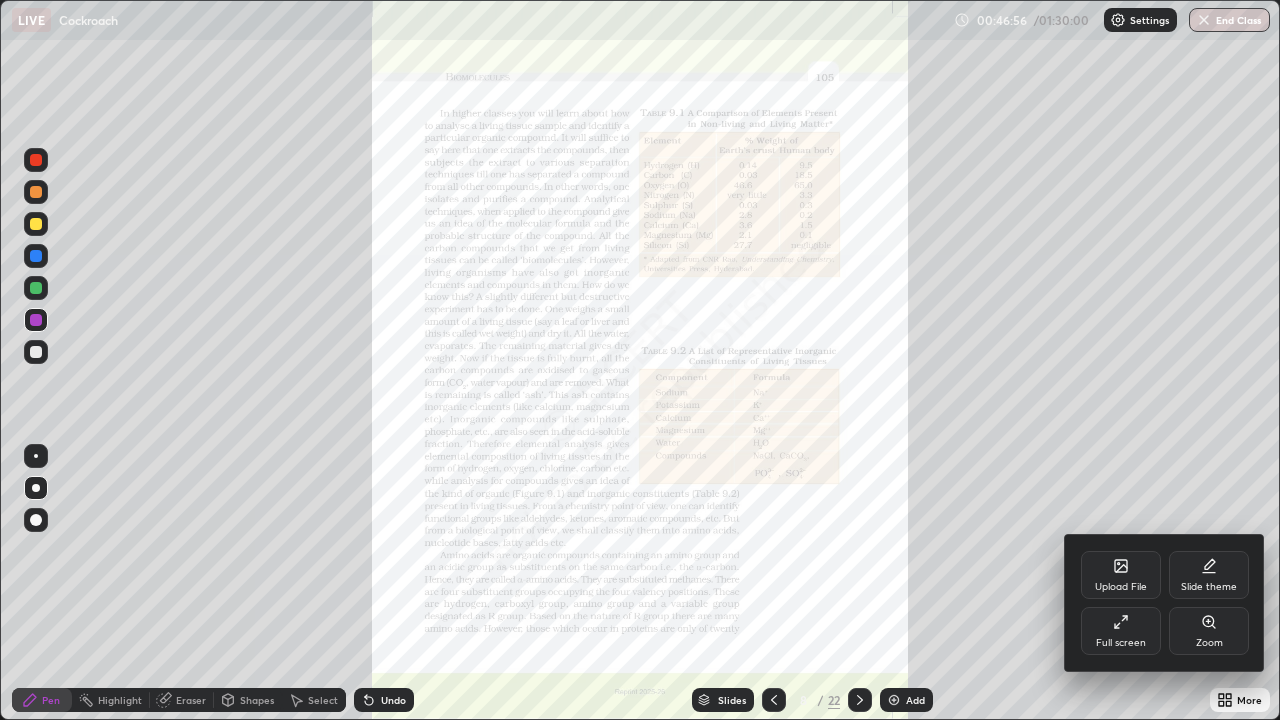 click on "Zoom" at bounding box center (1209, 643) 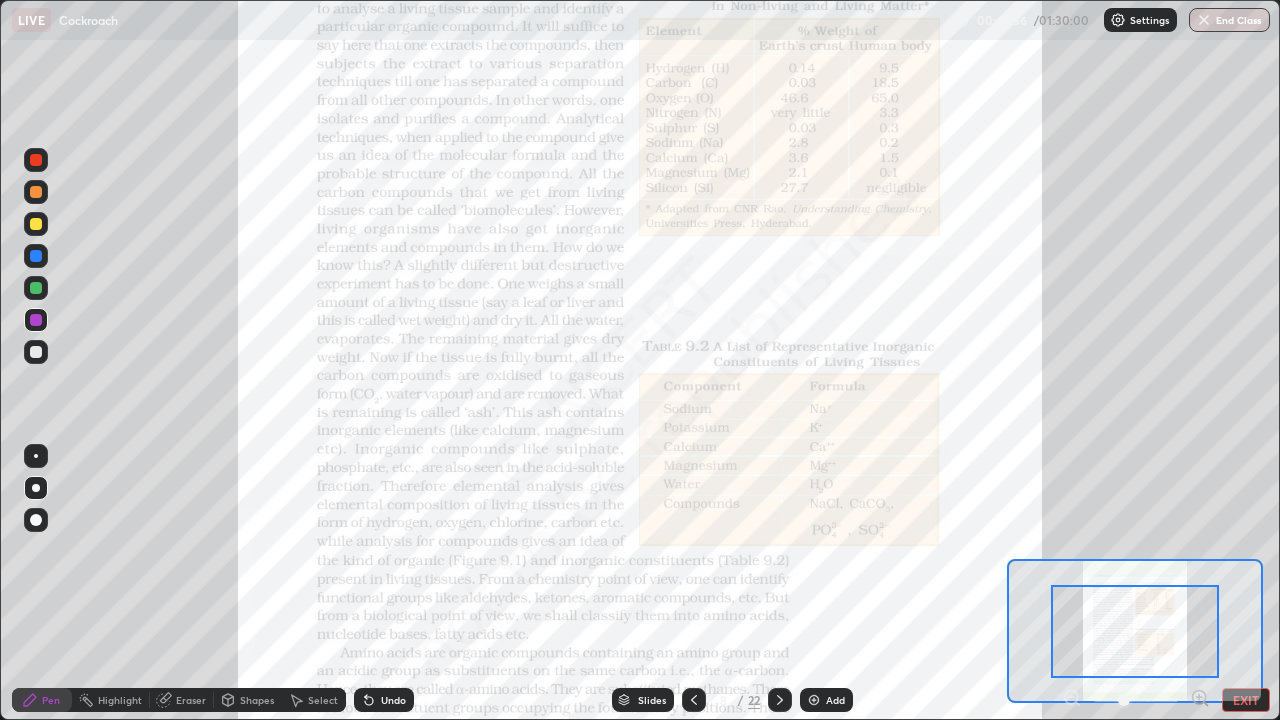 click on "Pen Highlight Eraser Shapes Select Undo Slides 8 / 22 Add EXIT" at bounding box center [640, 700] 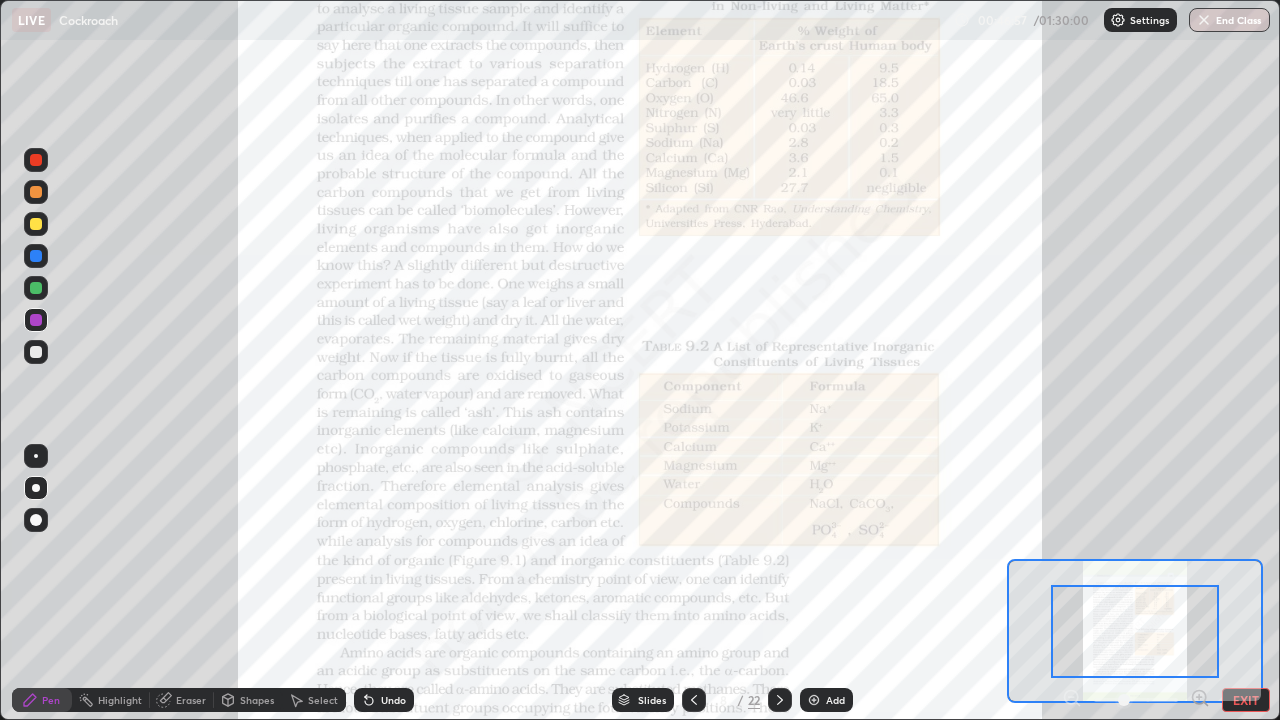 click 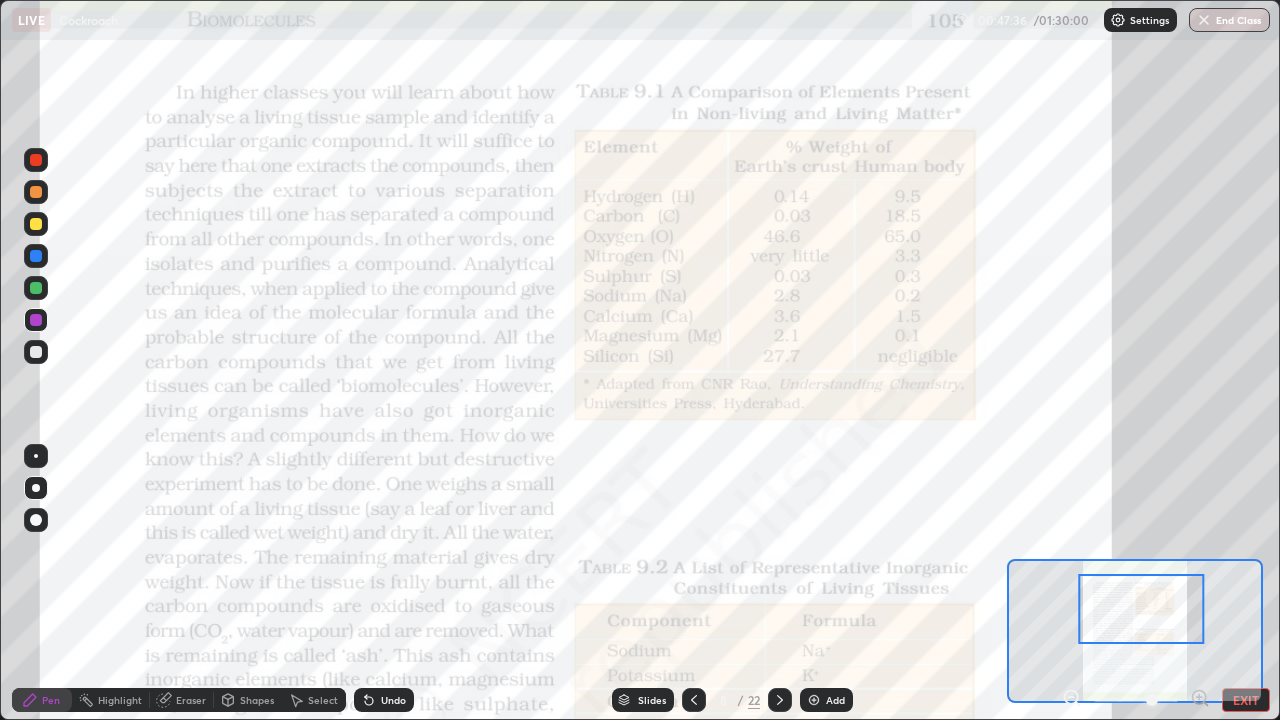 click at bounding box center (36, 224) 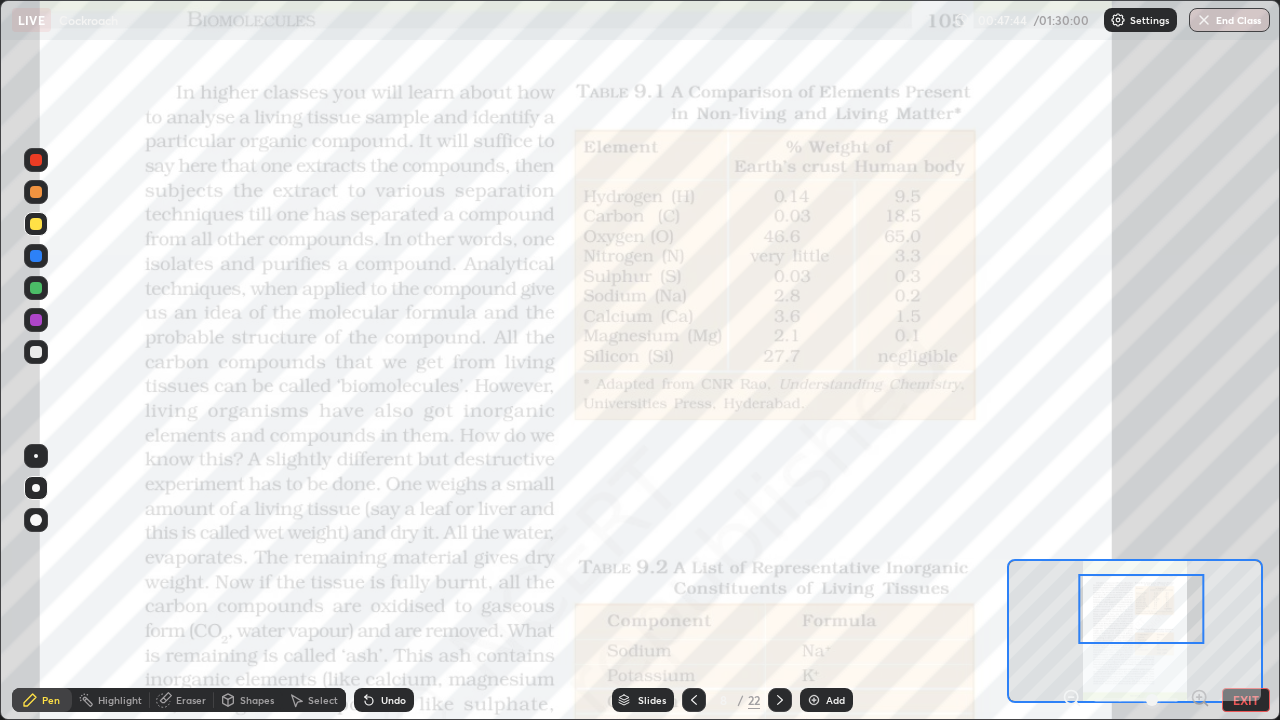 click at bounding box center [36, 288] 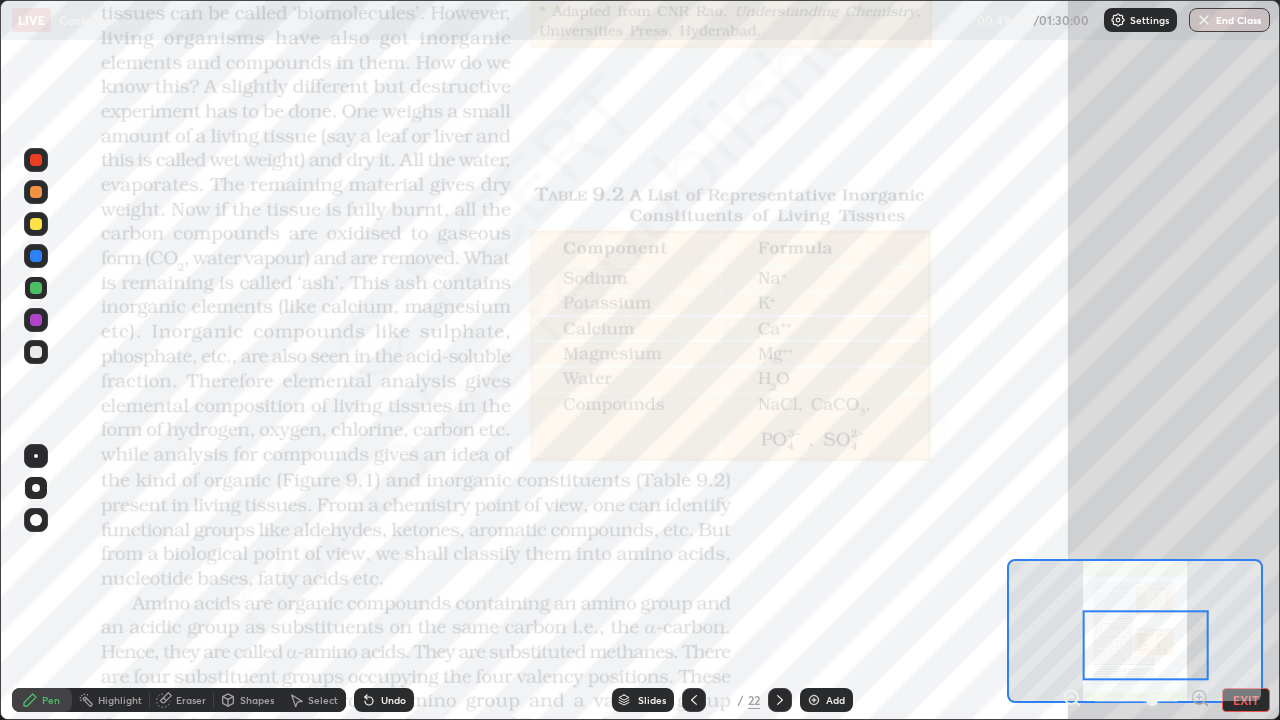 click 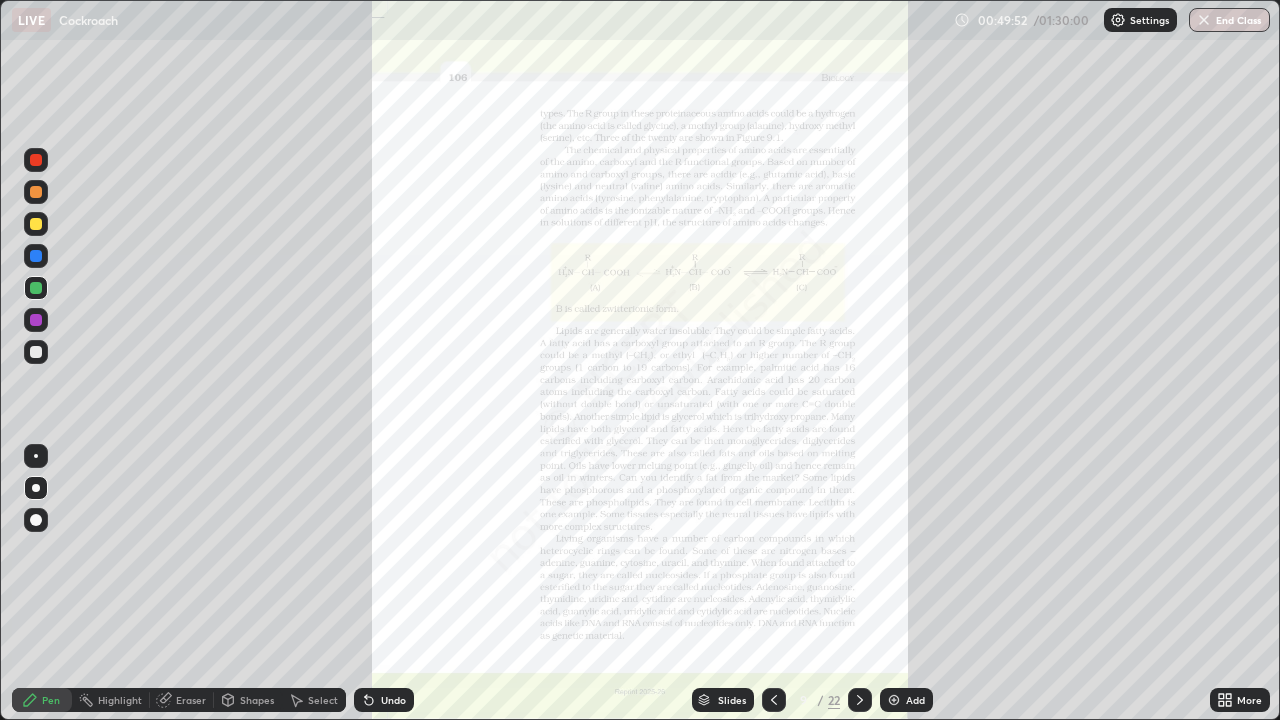 click 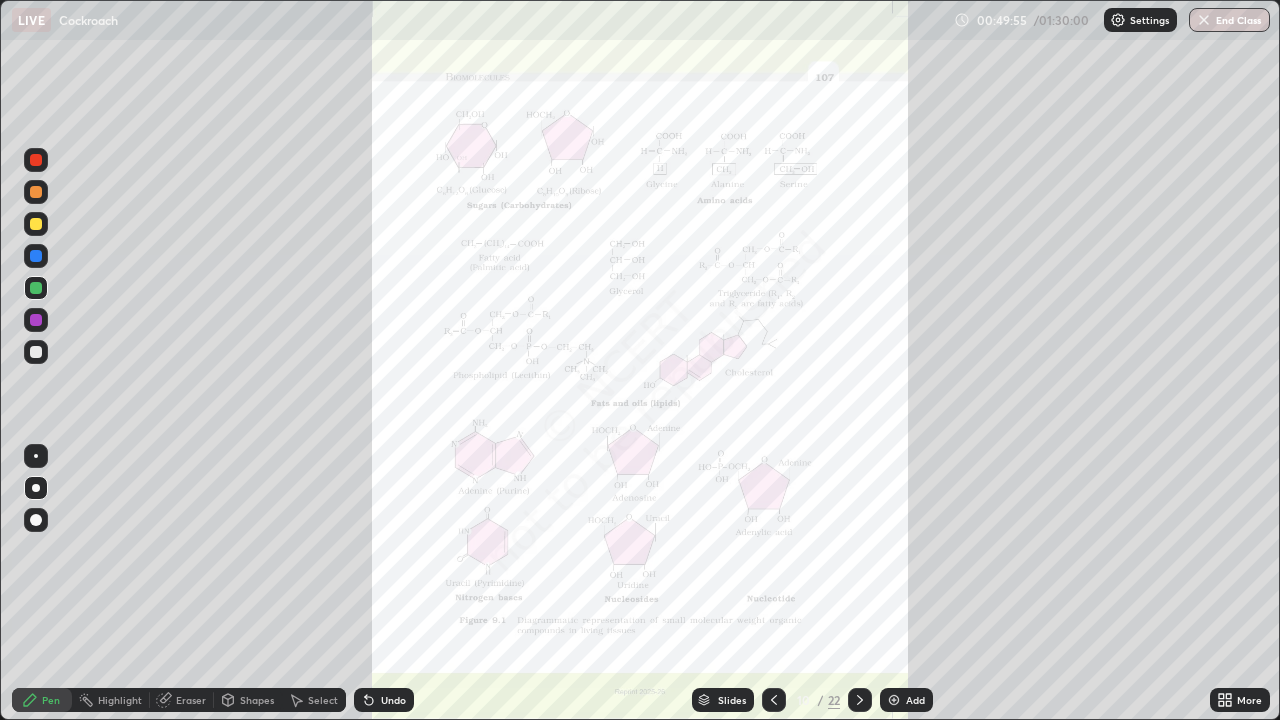 click 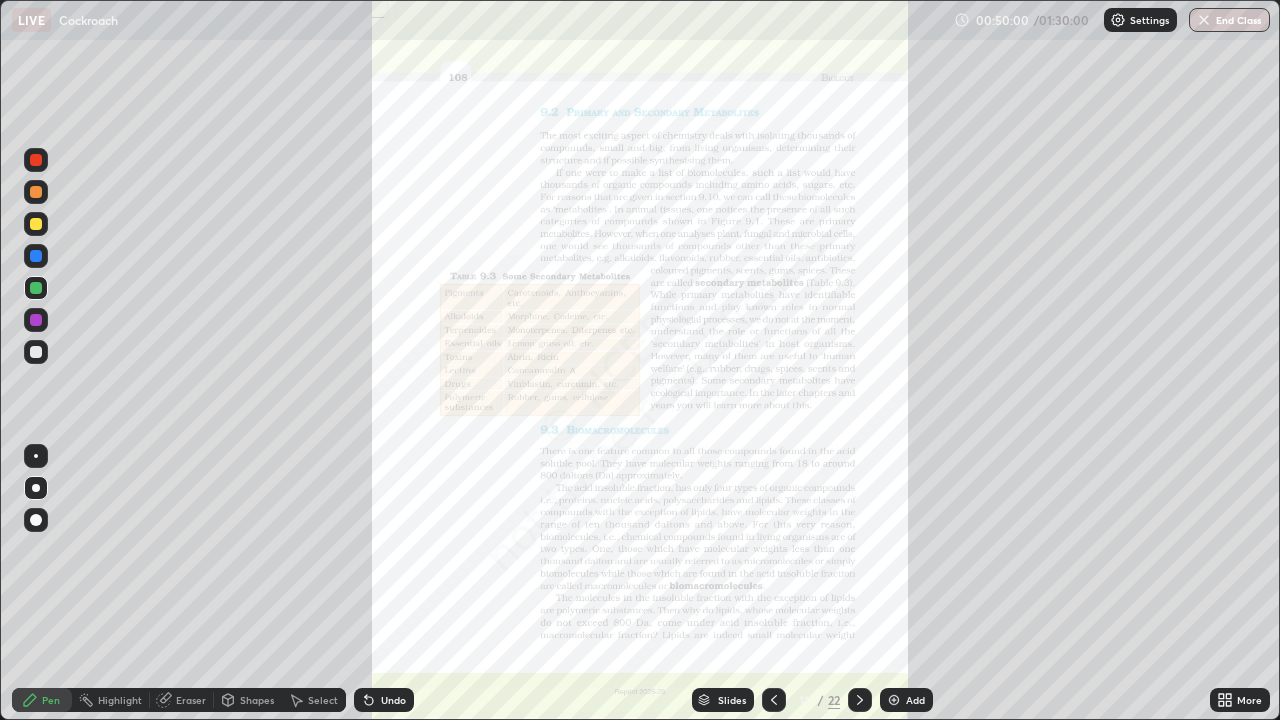 click 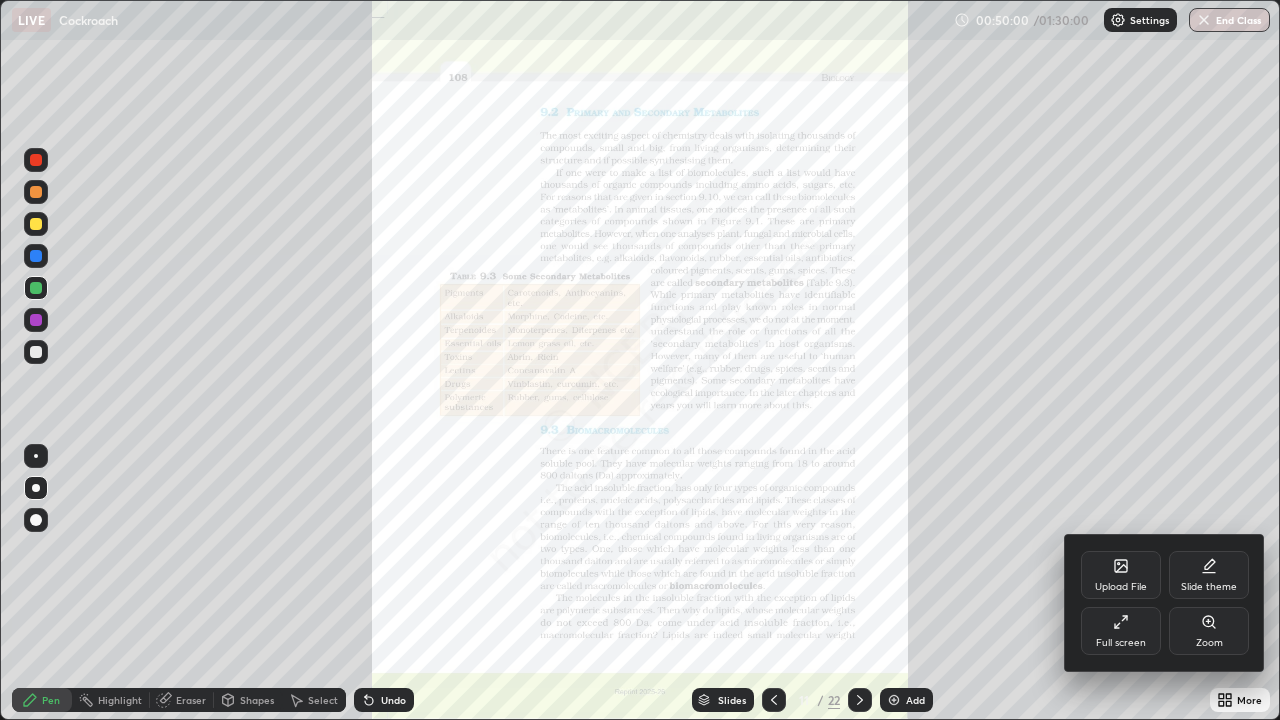click on "Zoom" at bounding box center (1209, 631) 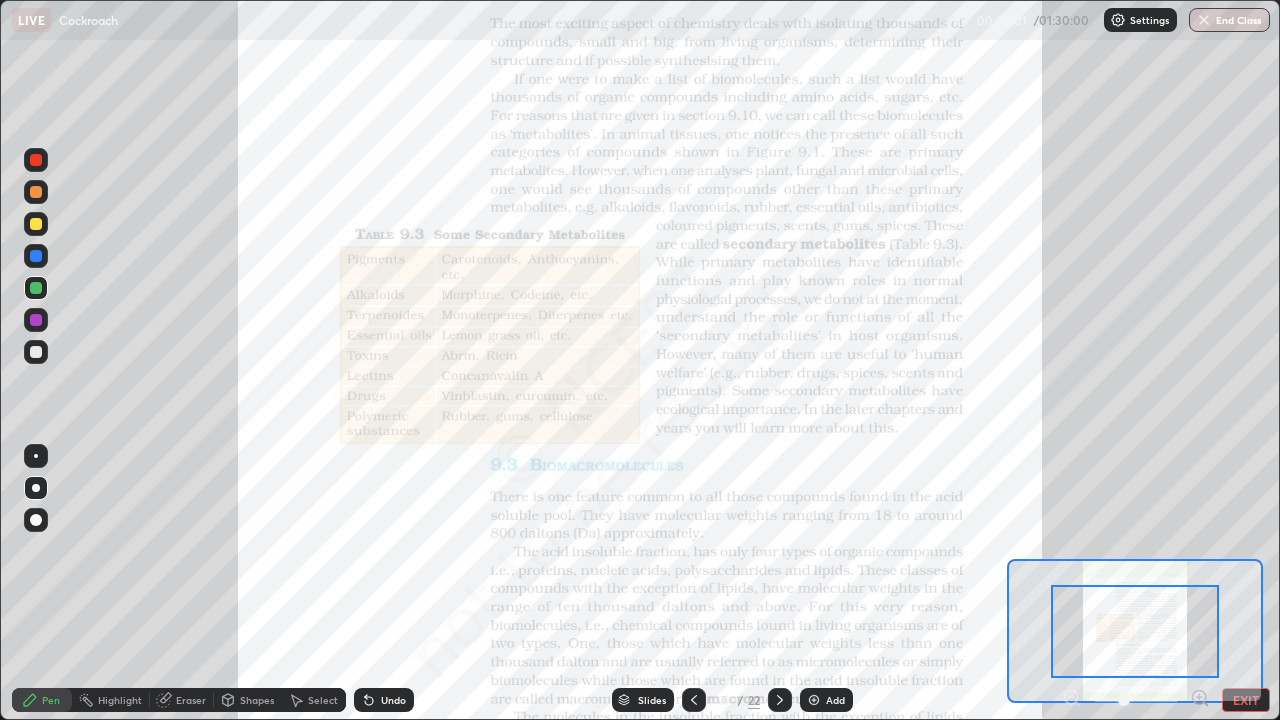click 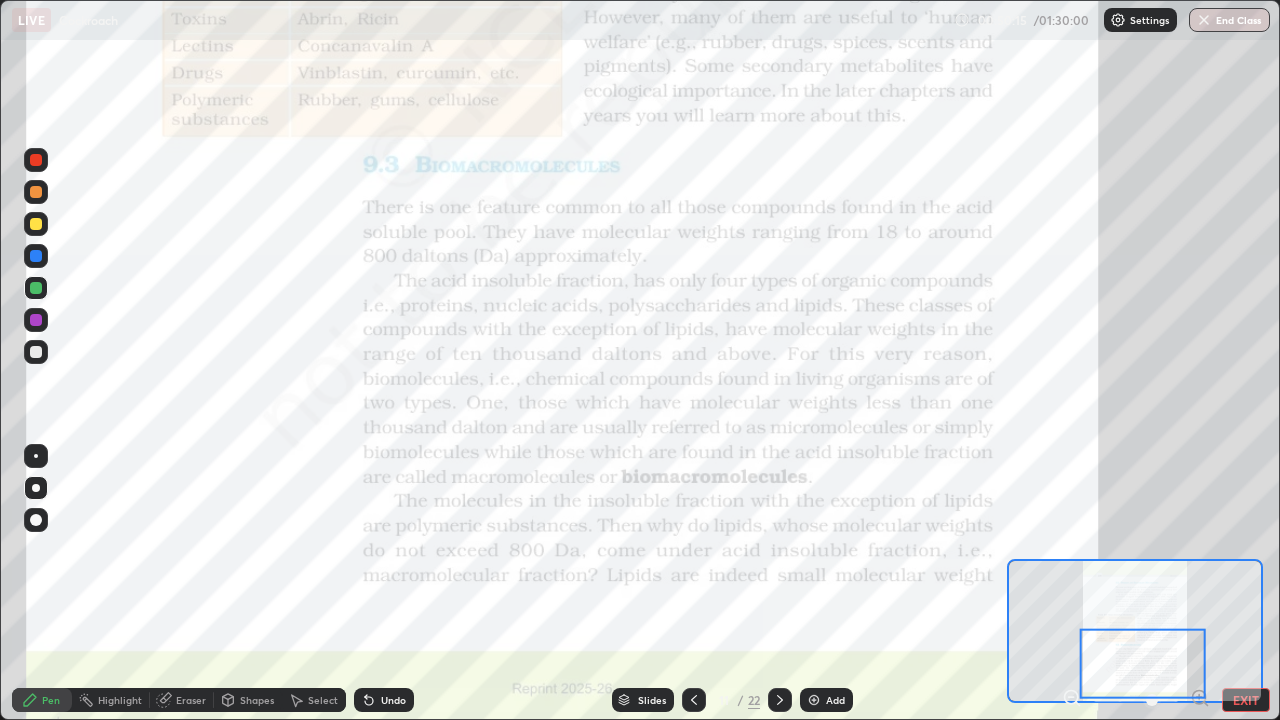 click at bounding box center [36, 256] 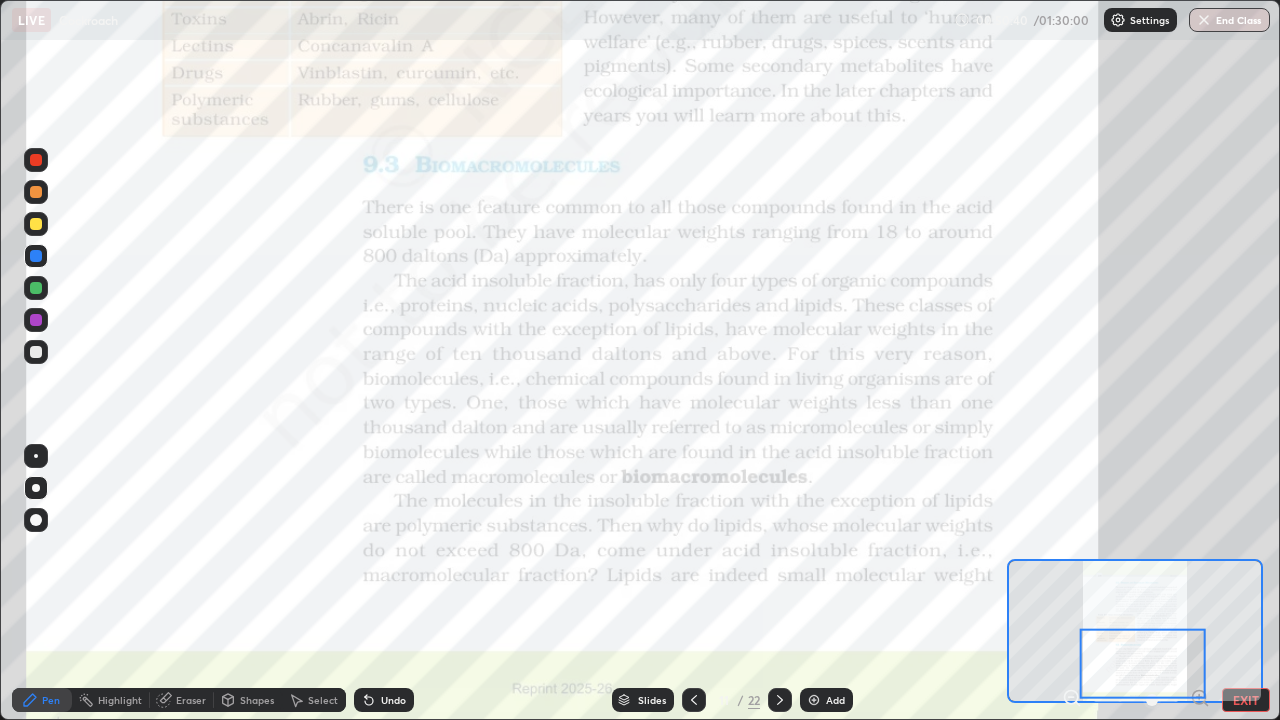 click at bounding box center [36, 288] 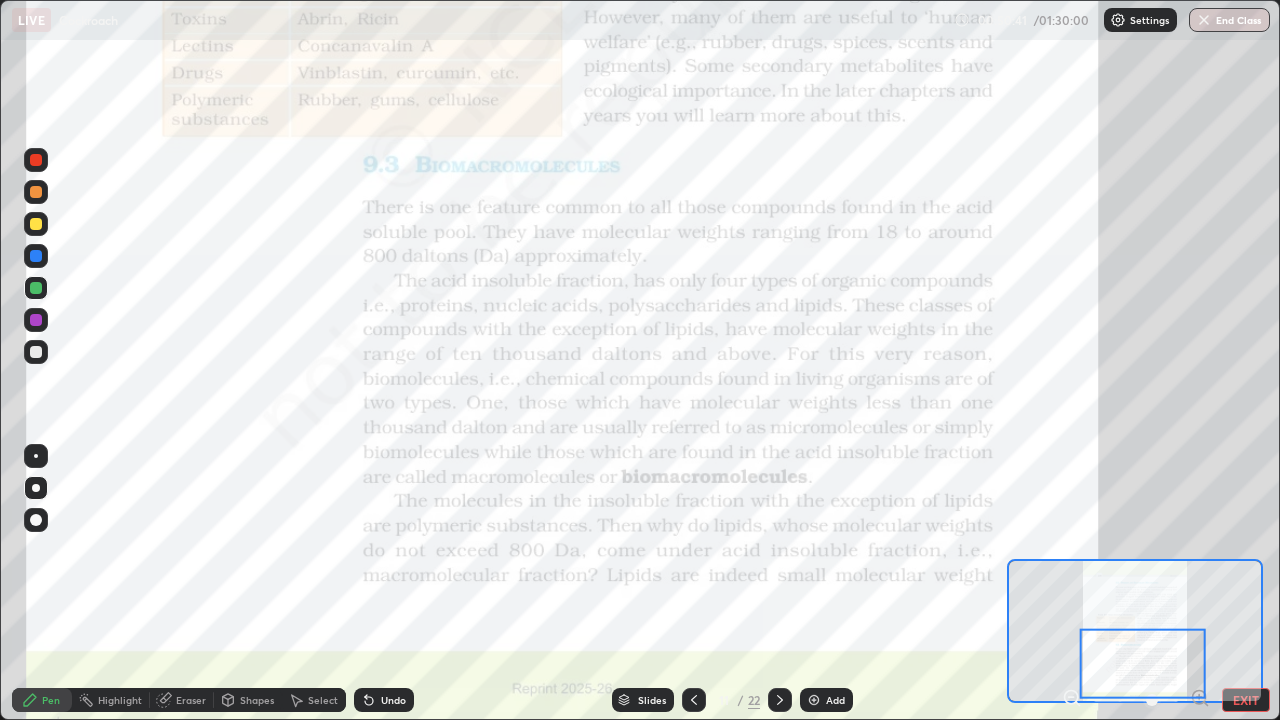 click at bounding box center [36, 160] 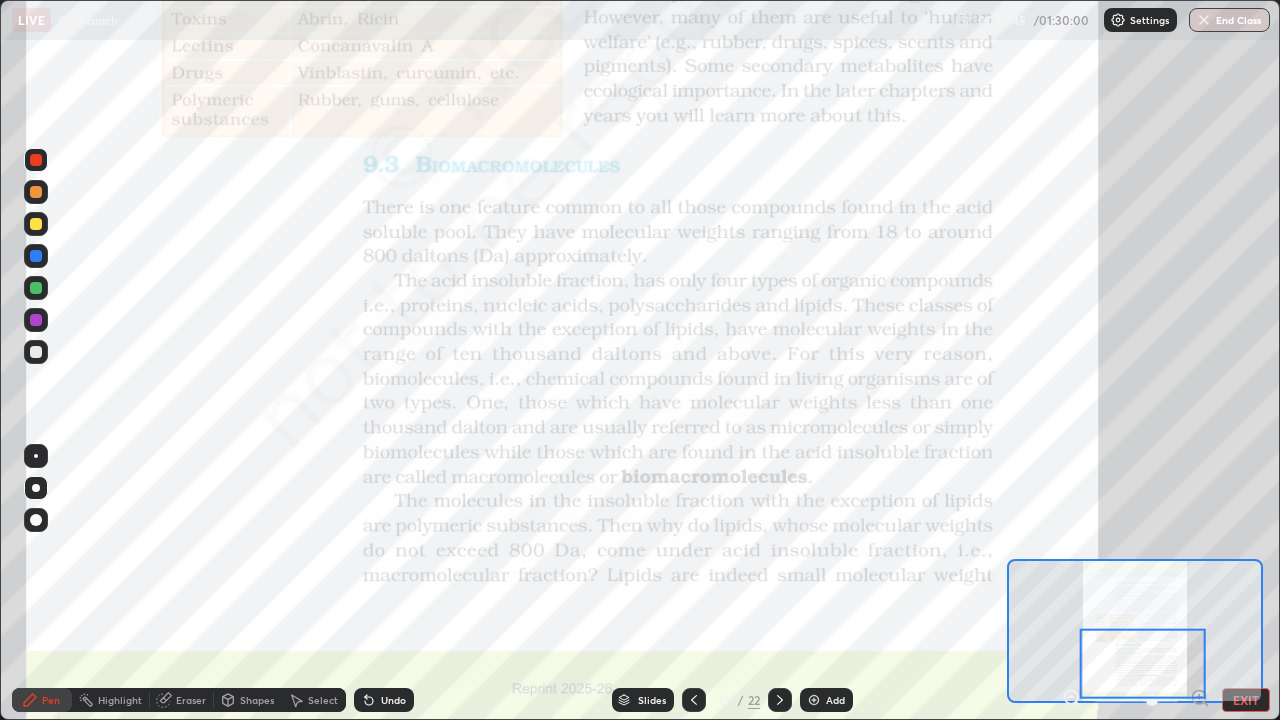 click at bounding box center (36, 320) 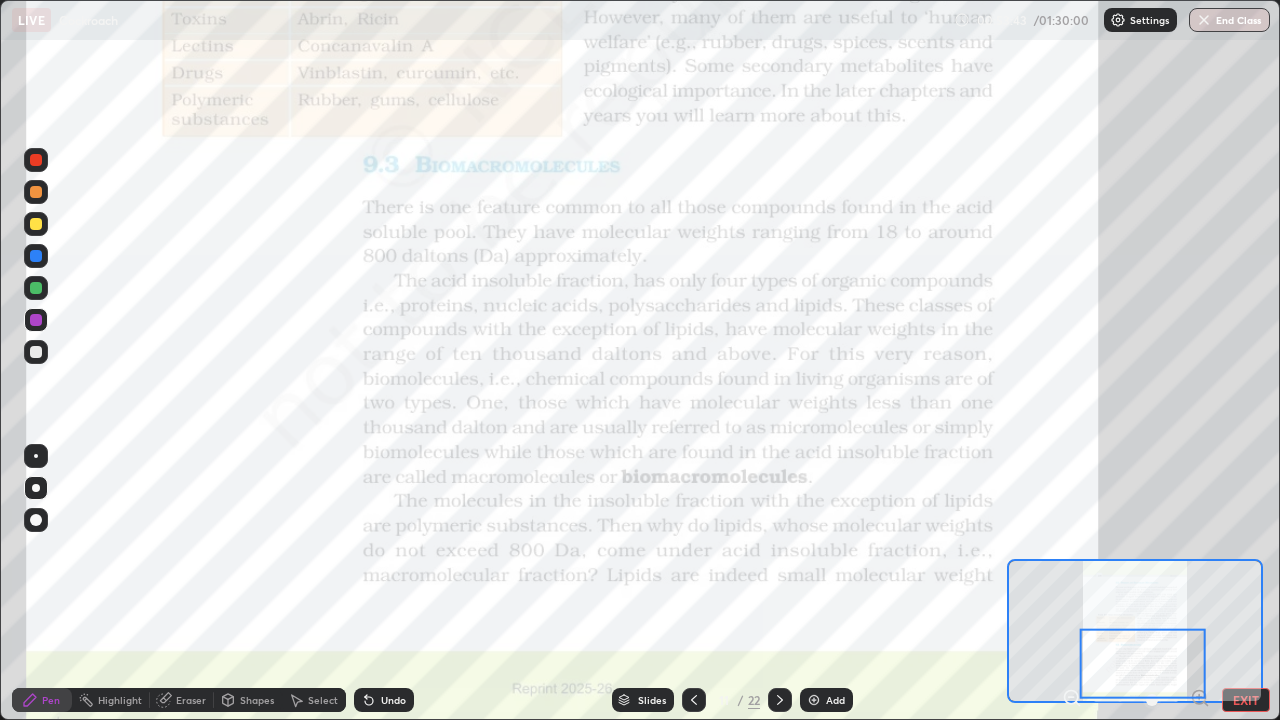 click 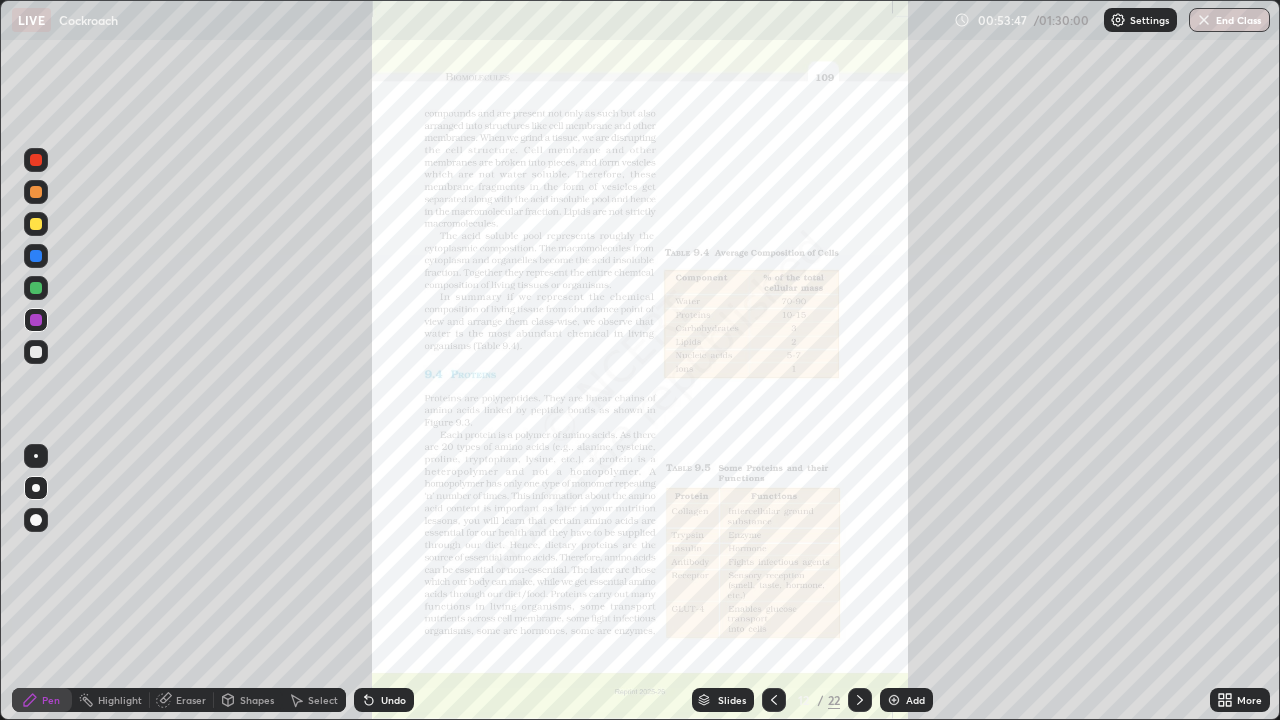 click 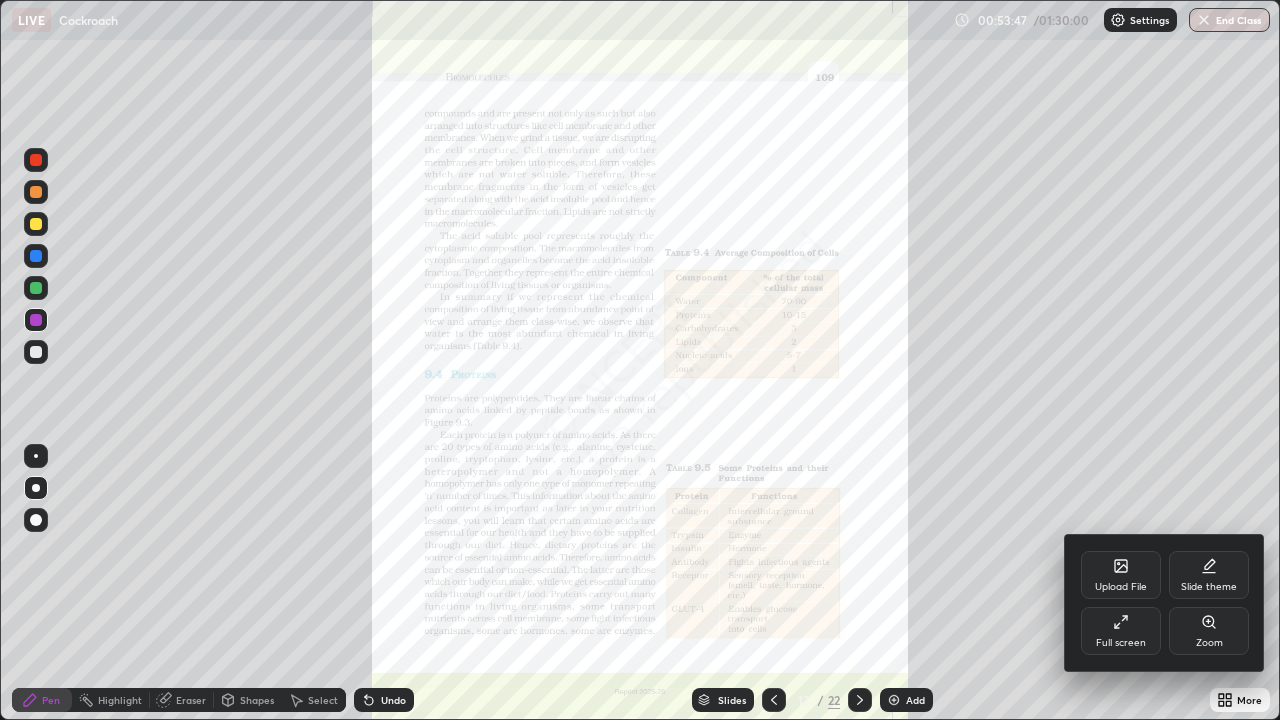 click on "Zoom" at bounding box center (1209, 643) 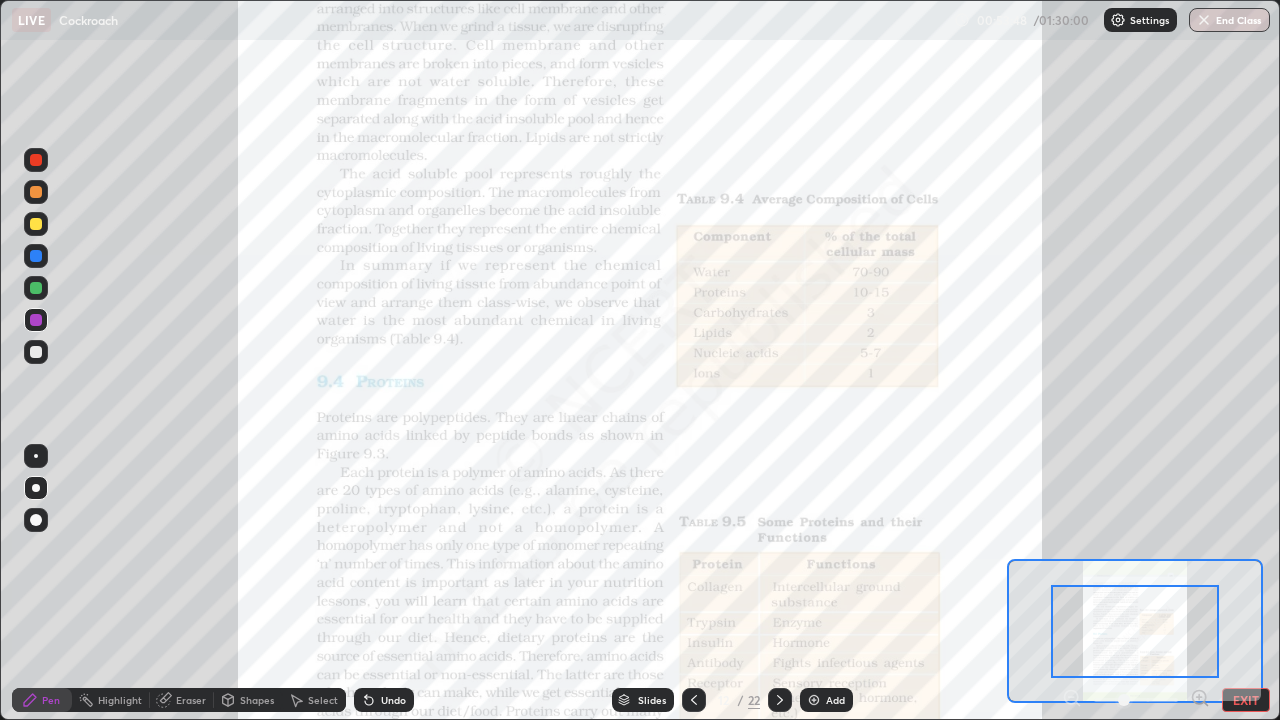 click 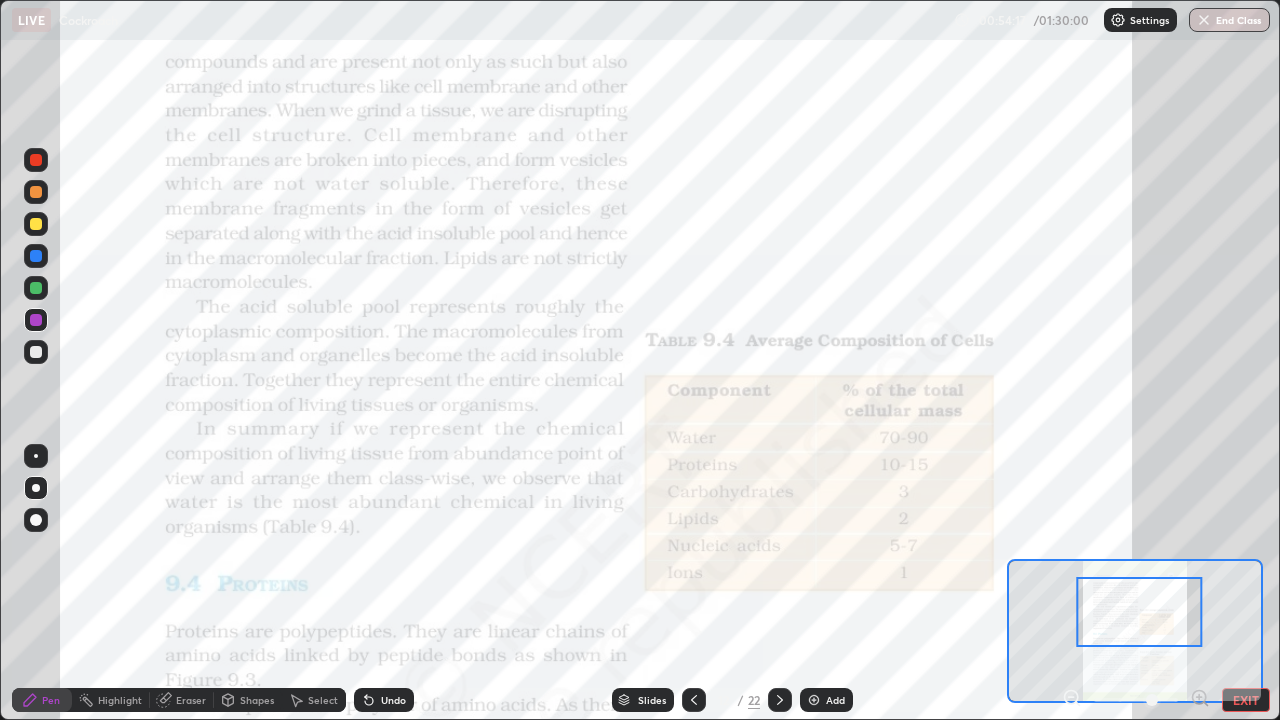 click at bounding box center (36, 256) 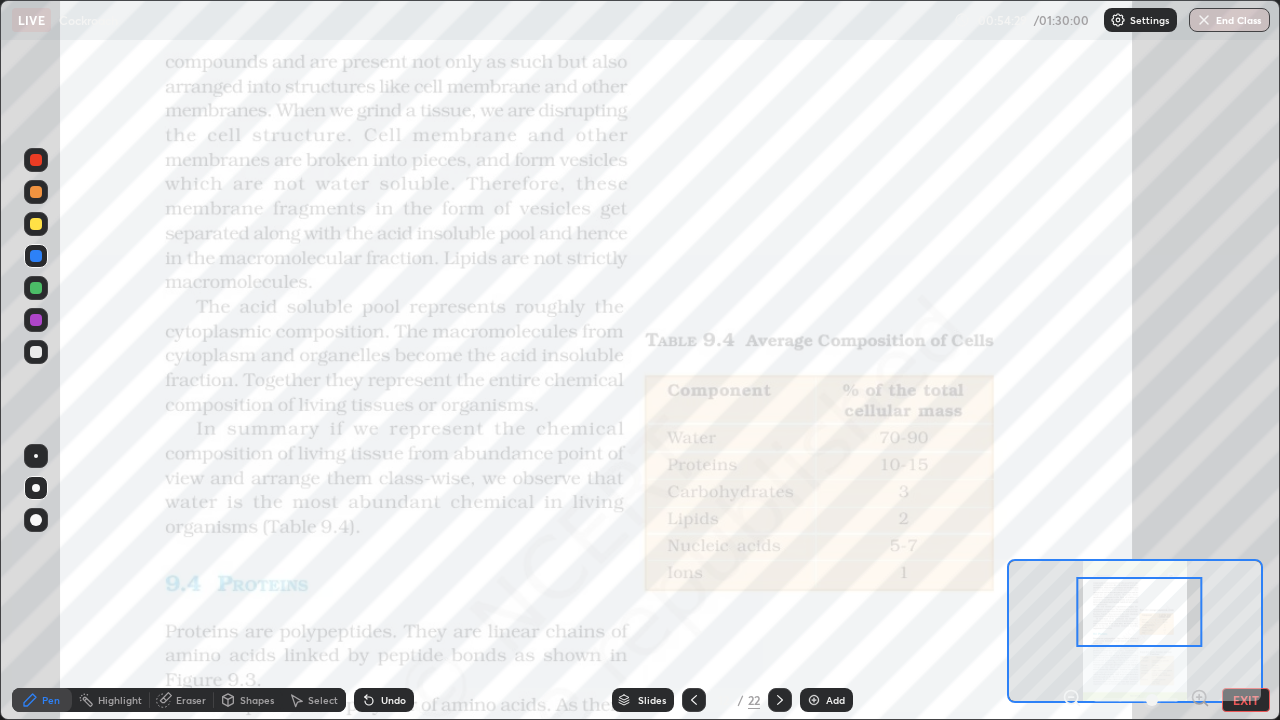 click at bounding box center (36, 192) 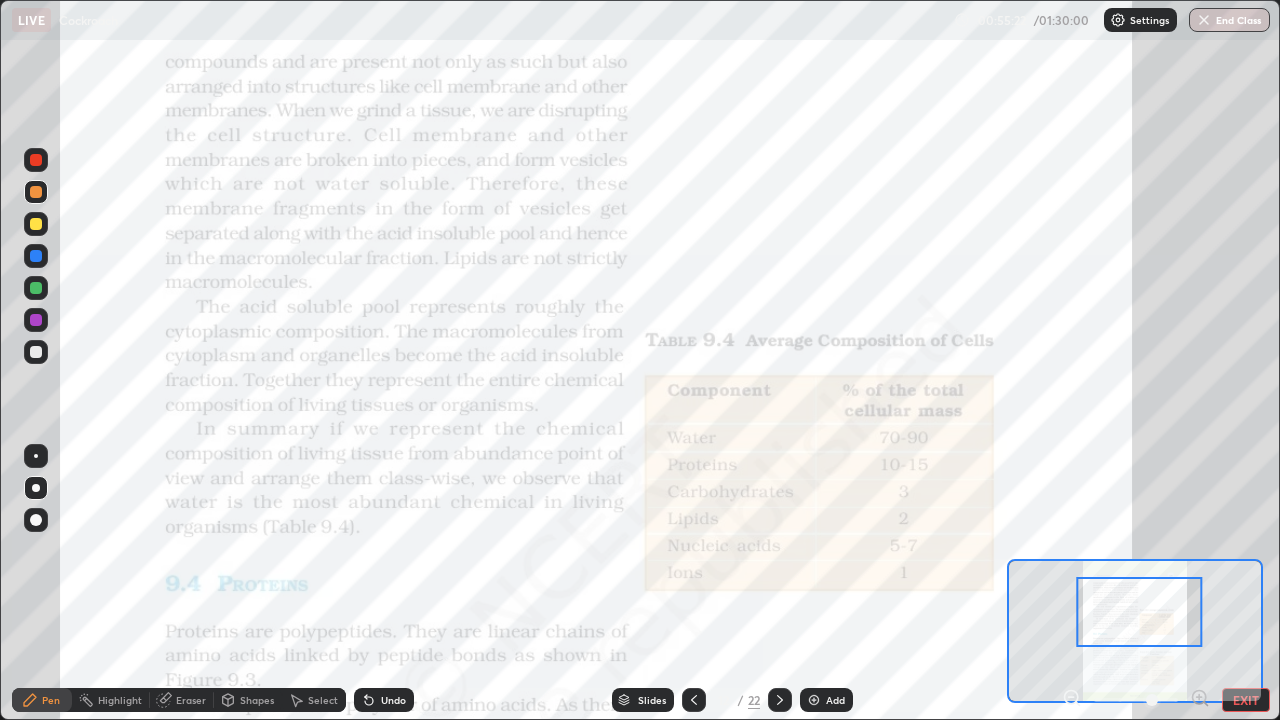 click on "Add" at bounding box center (826, 700) 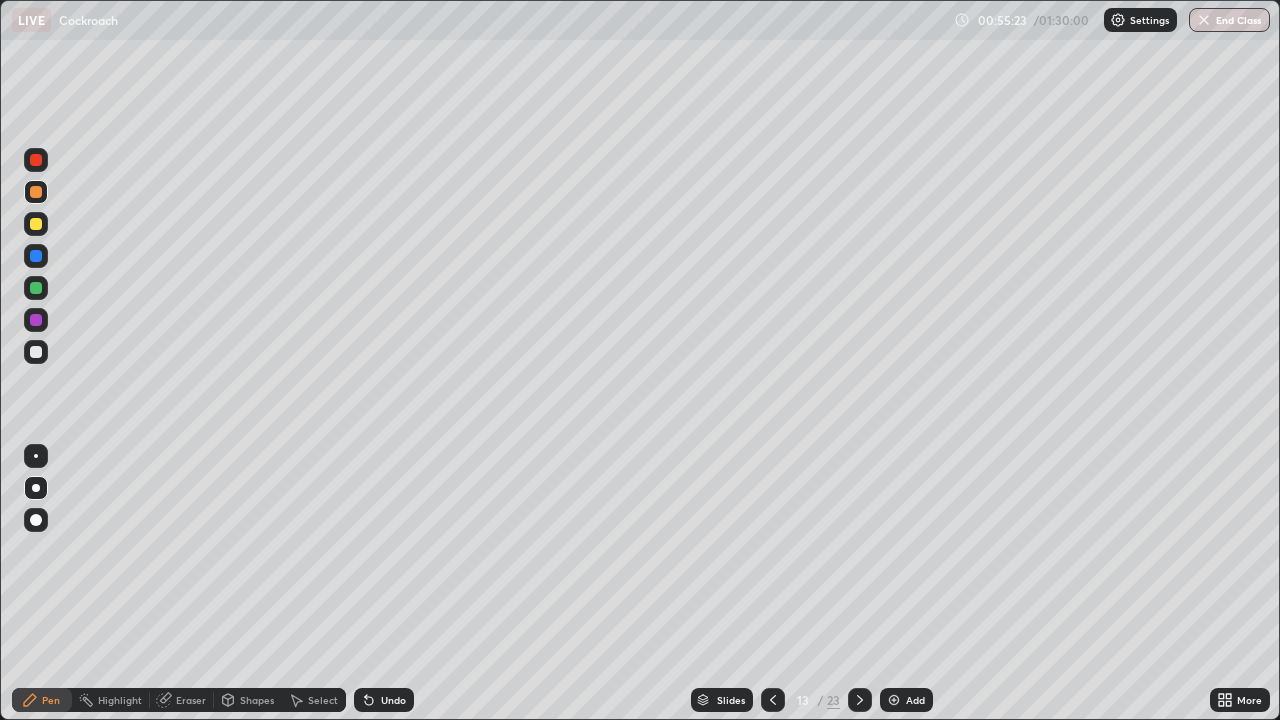 click at bounding box center [36, 352] 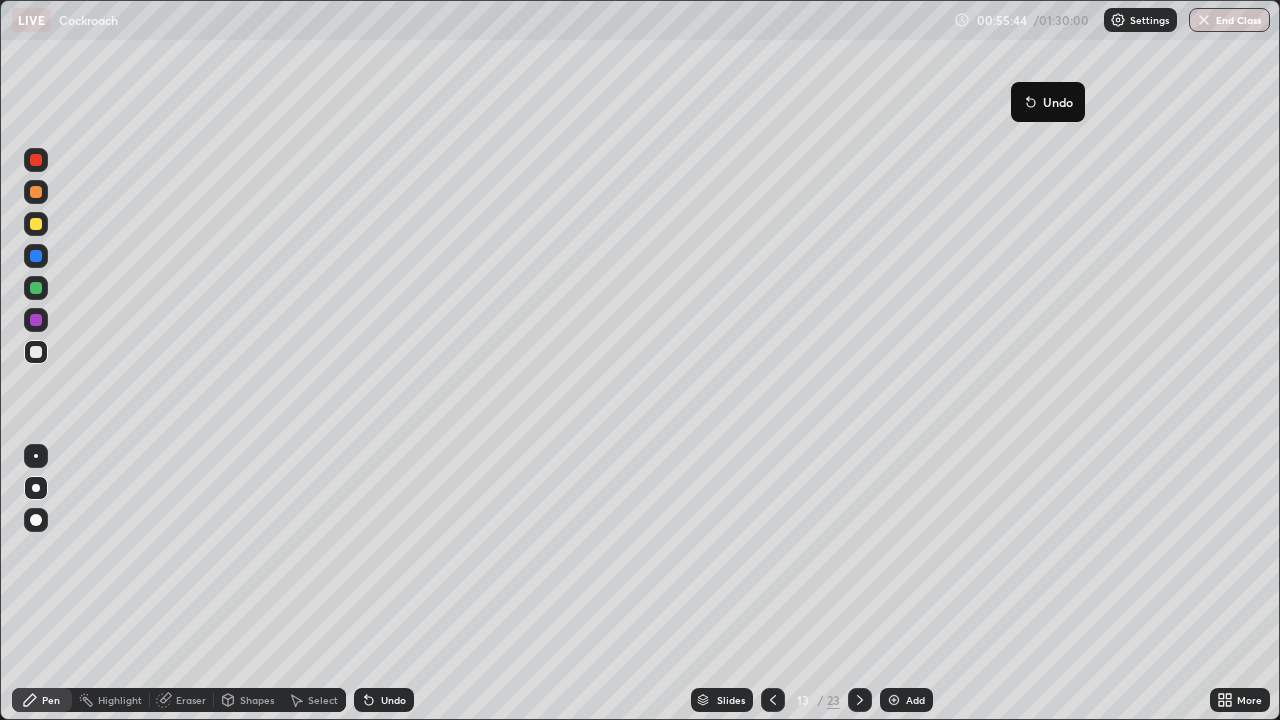 click on "Undo" at bounding box center [1048, 102] 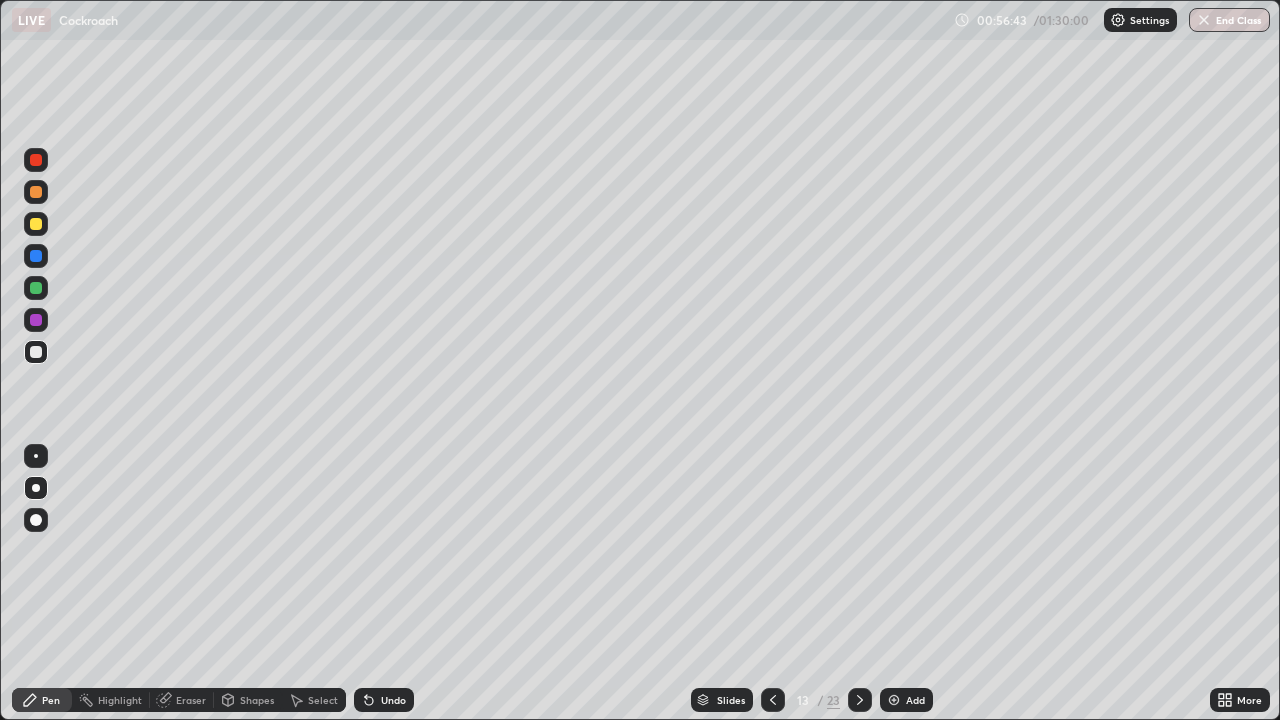 click 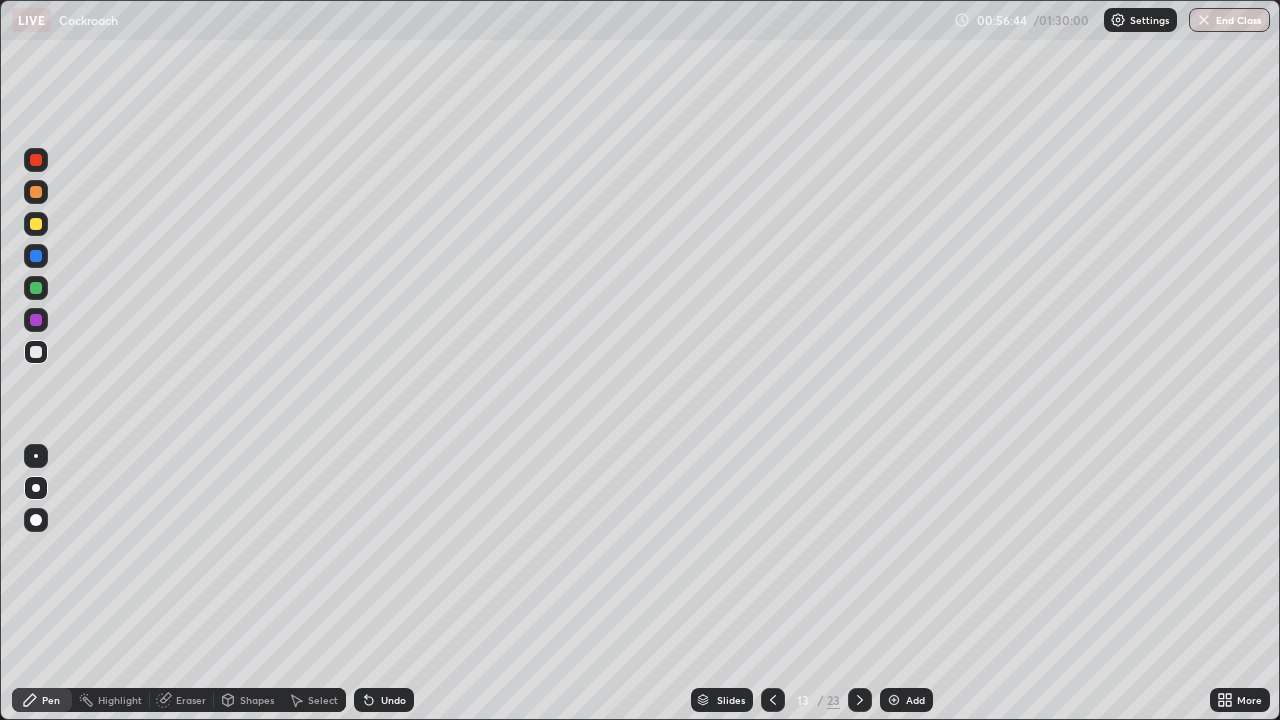 click on "Undo" at bounding box center [384, 700] 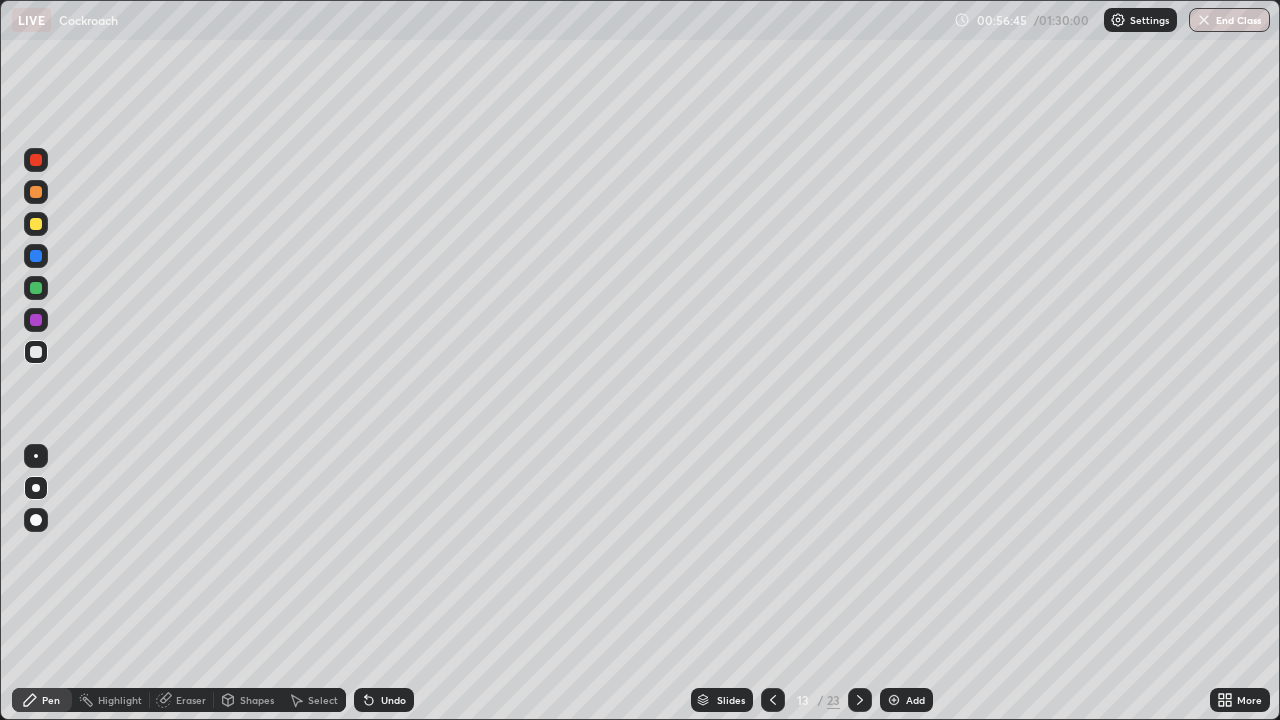 click on "Undo" at bounding box center [384, 700] 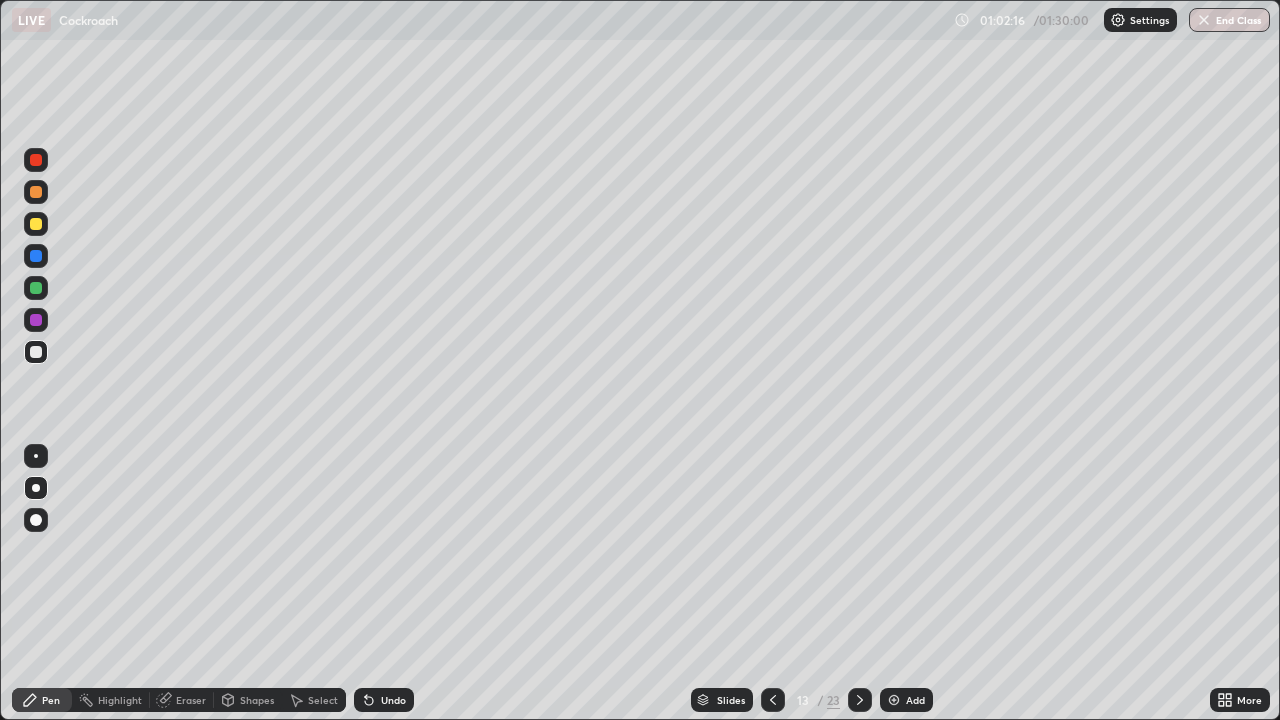 click at bounding box center [36, 224] 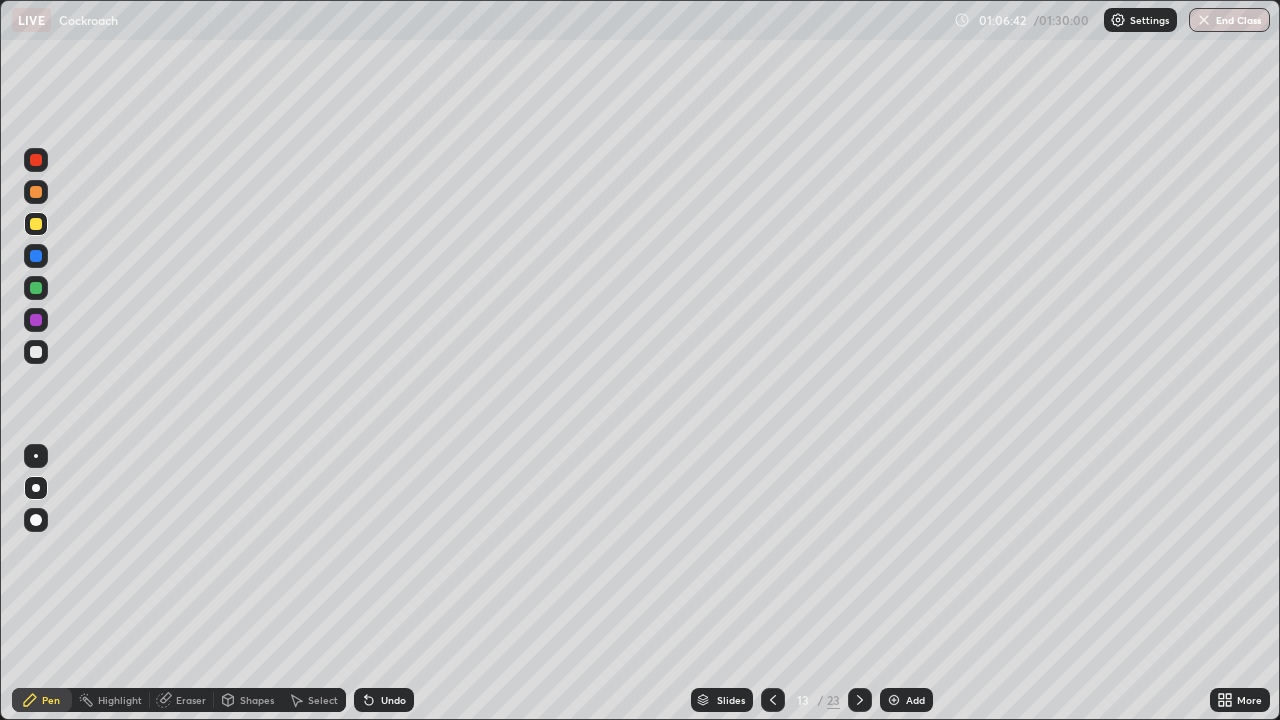 click on "Add" at bounding box center (906, 700) 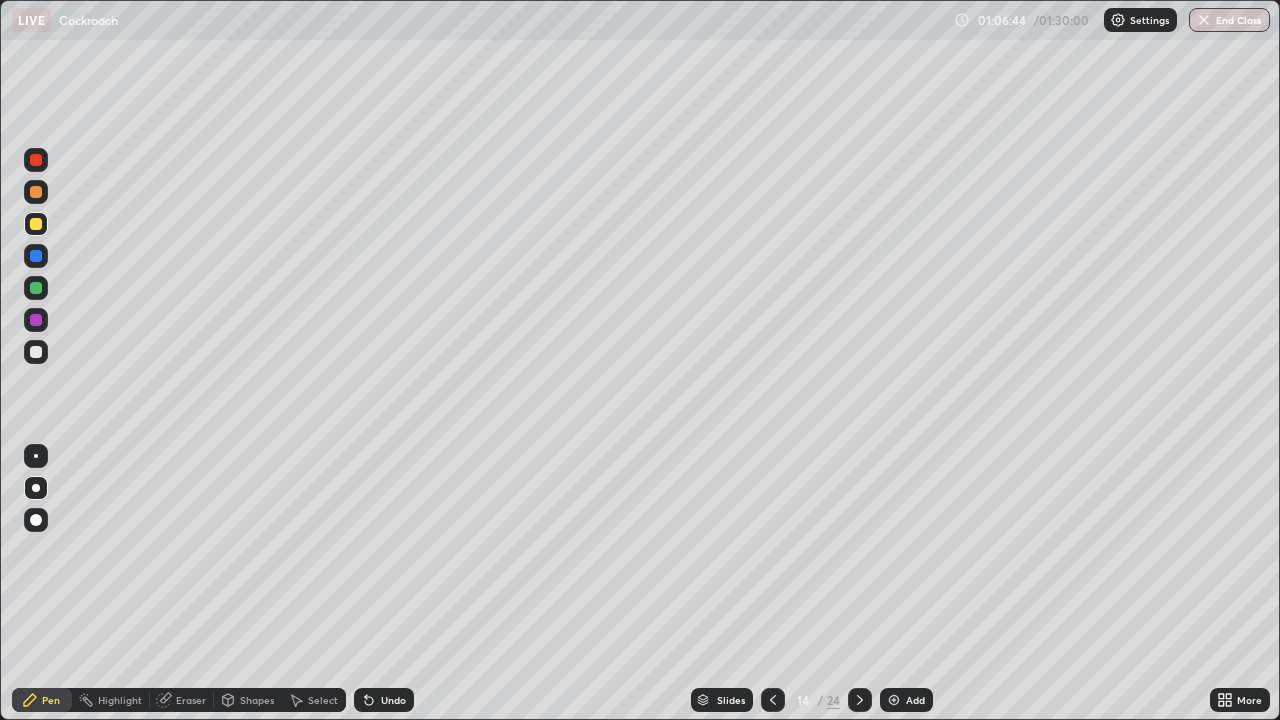click at bounding box center [36, 320] 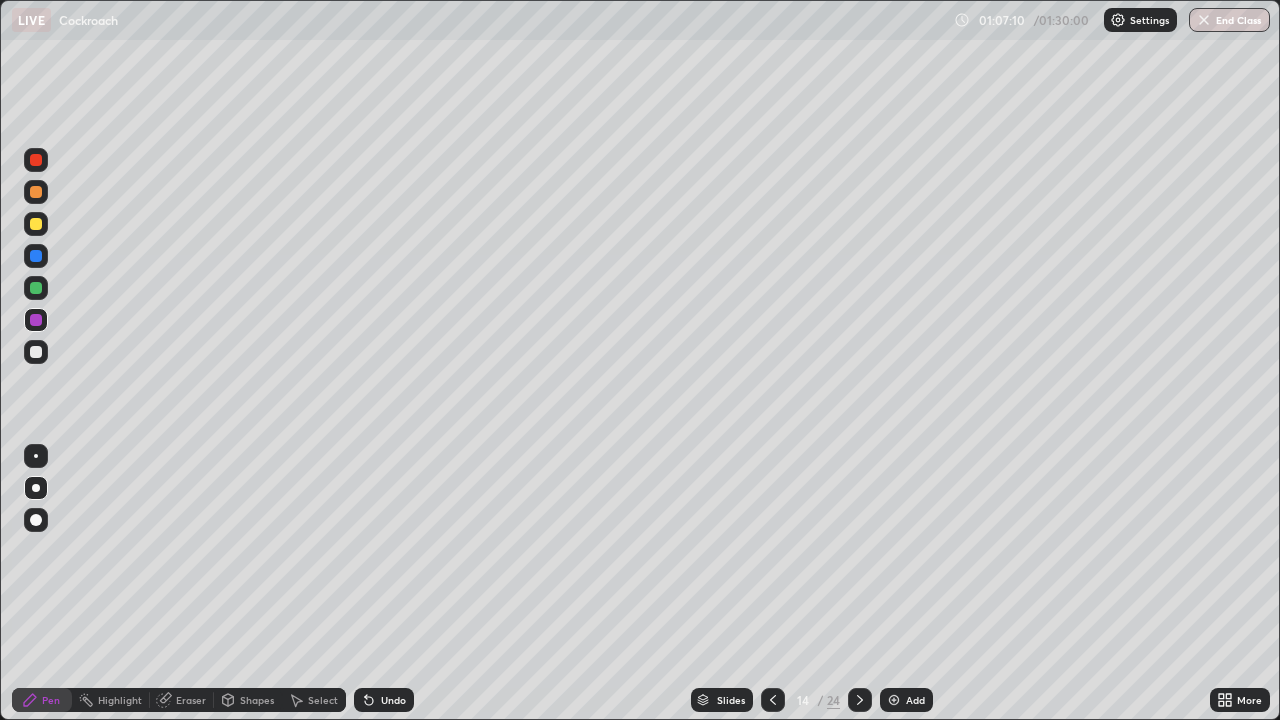 click at bounding box center (36, 352) 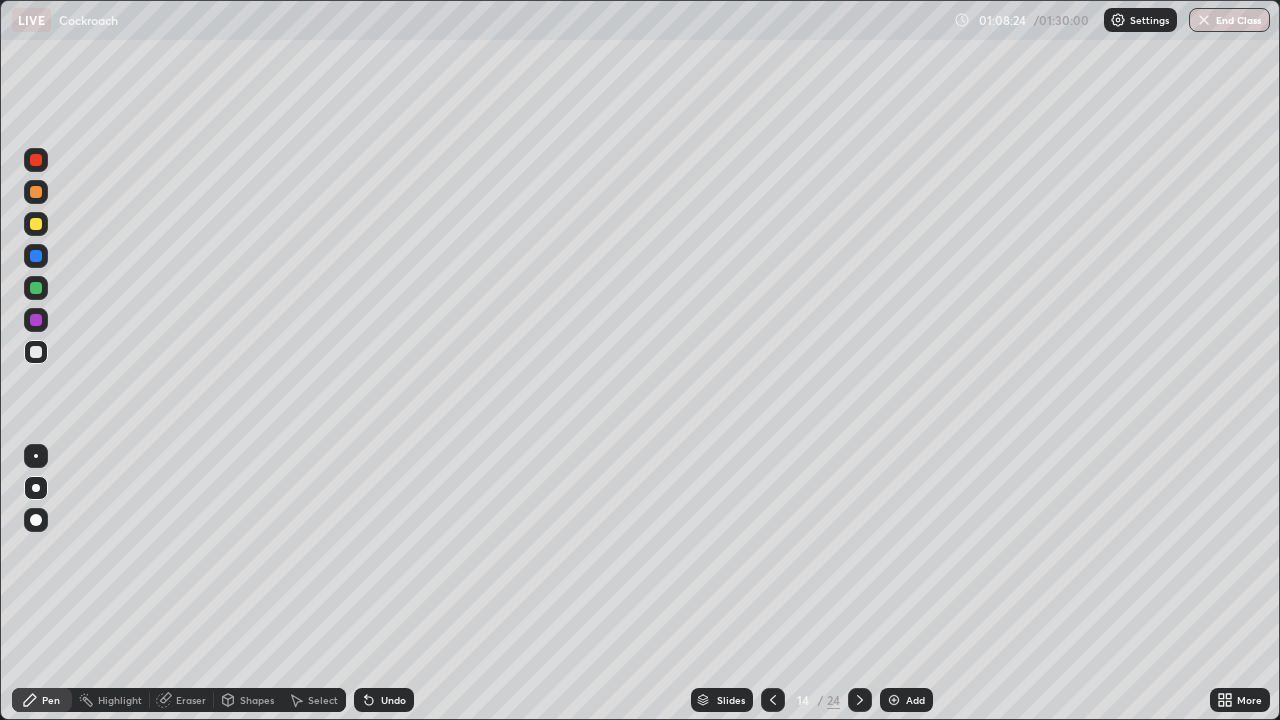 click on "Undo" at bounding box center (393, 700) 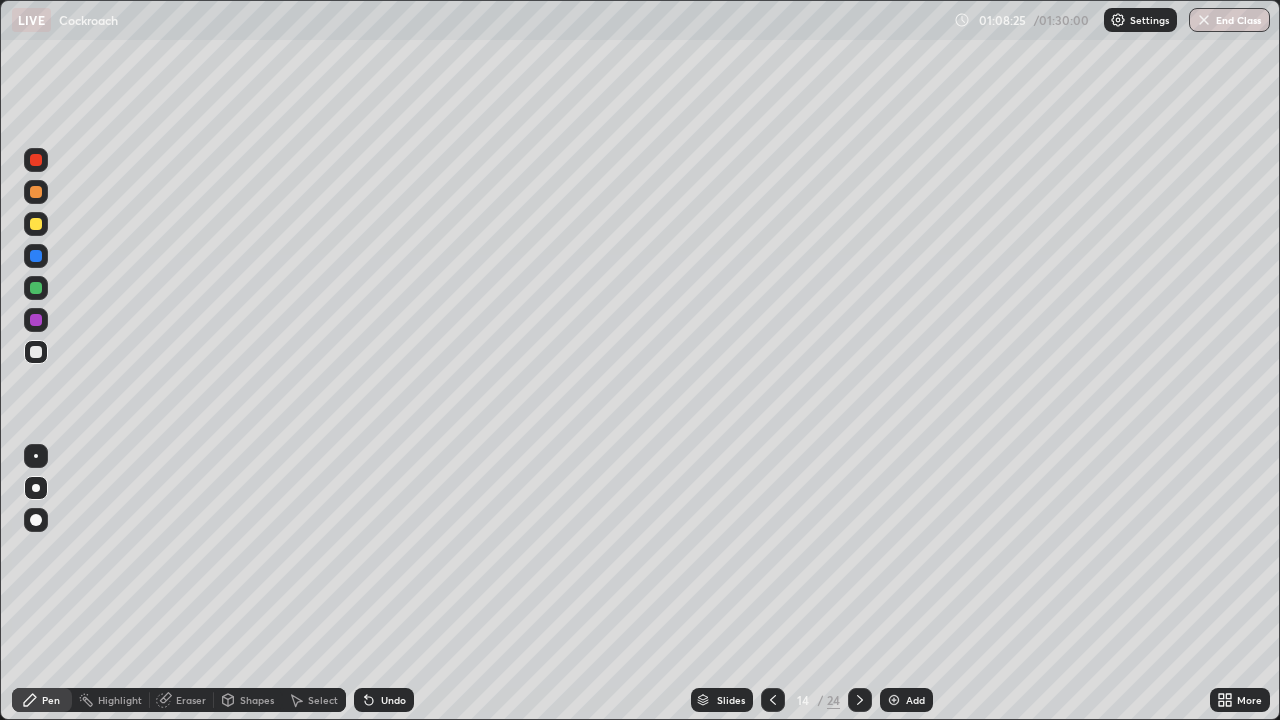 click on "Undo" at bounding box center [393, 700] 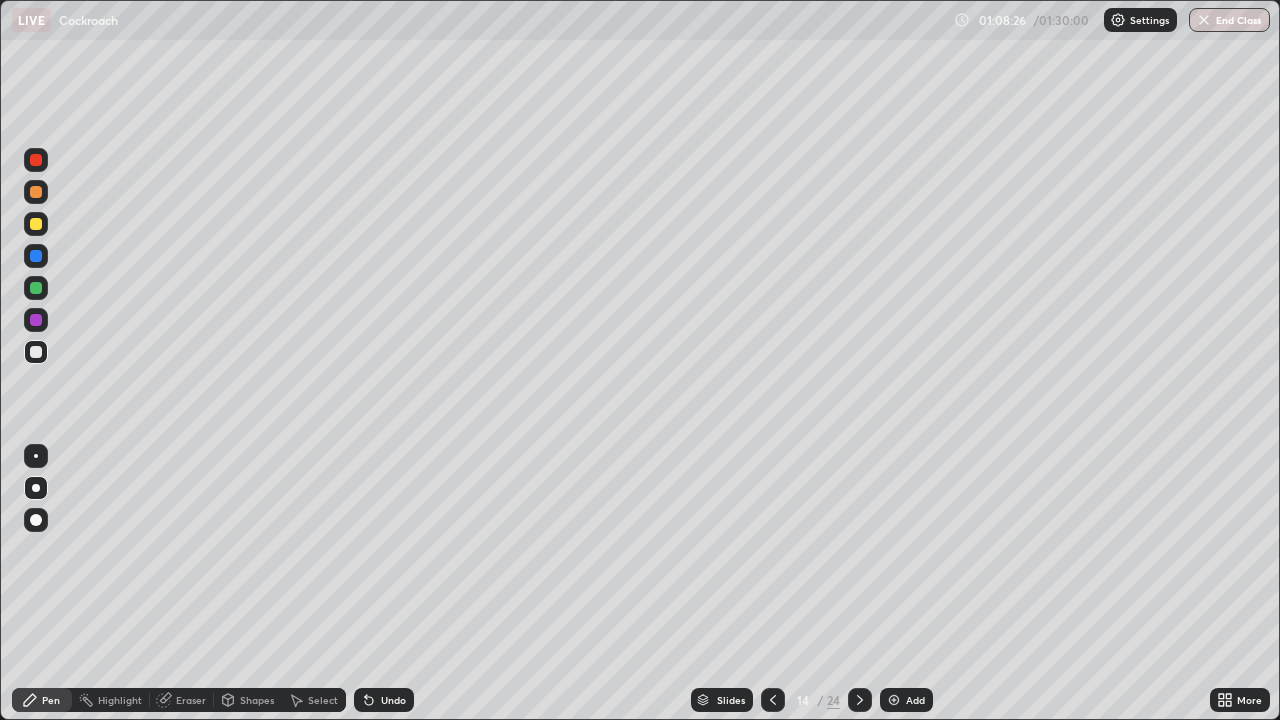 click on "Undo" at bounding box center [393, 700] 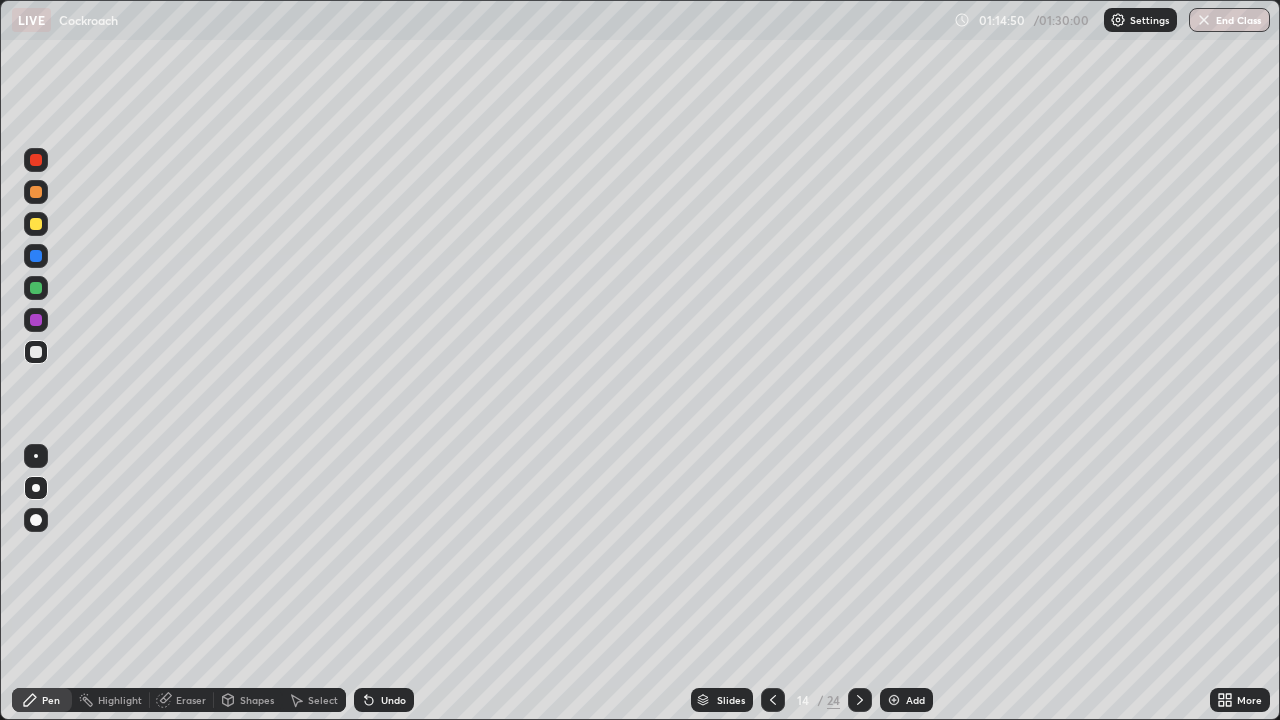 click 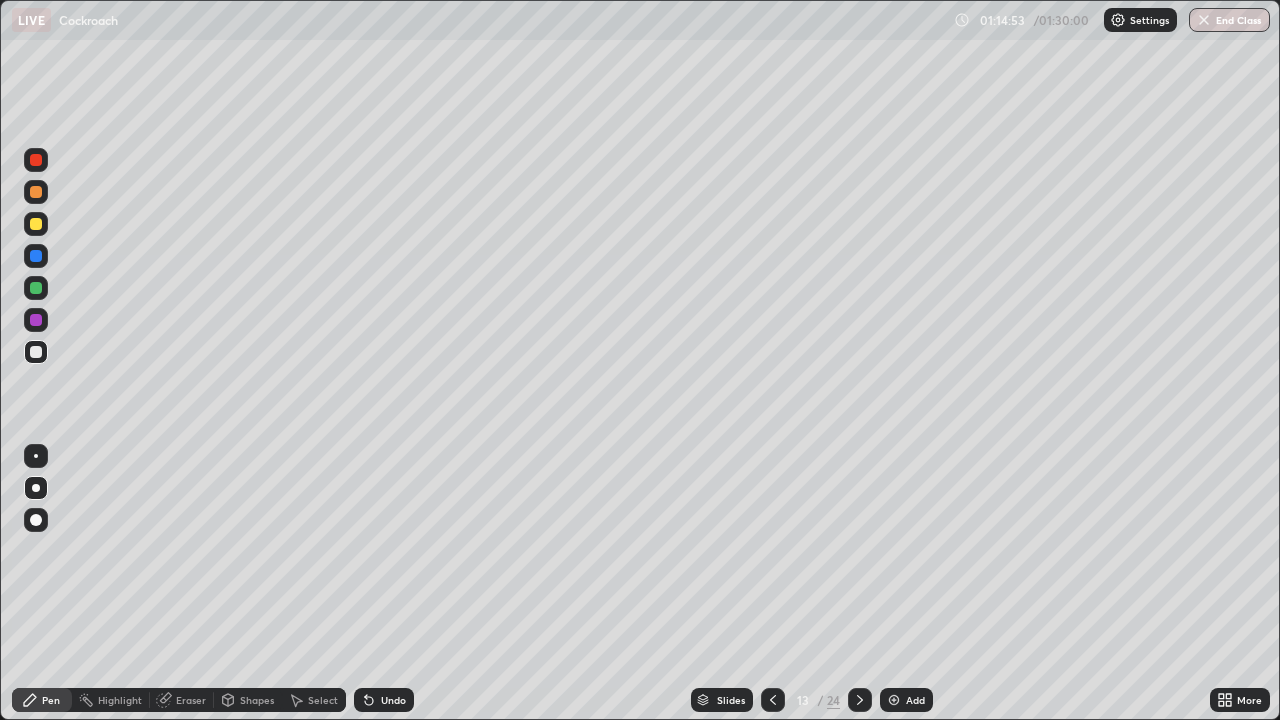 click 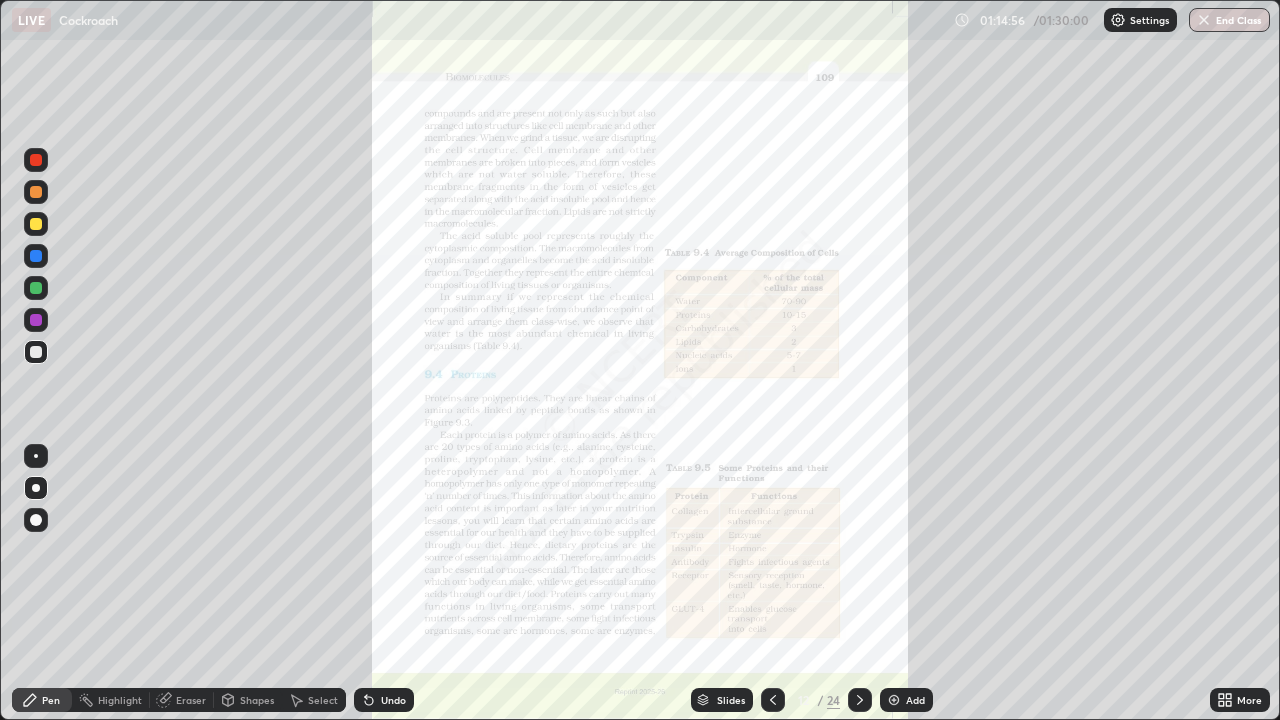 click on "Slides" at bounding box center [722, 700] 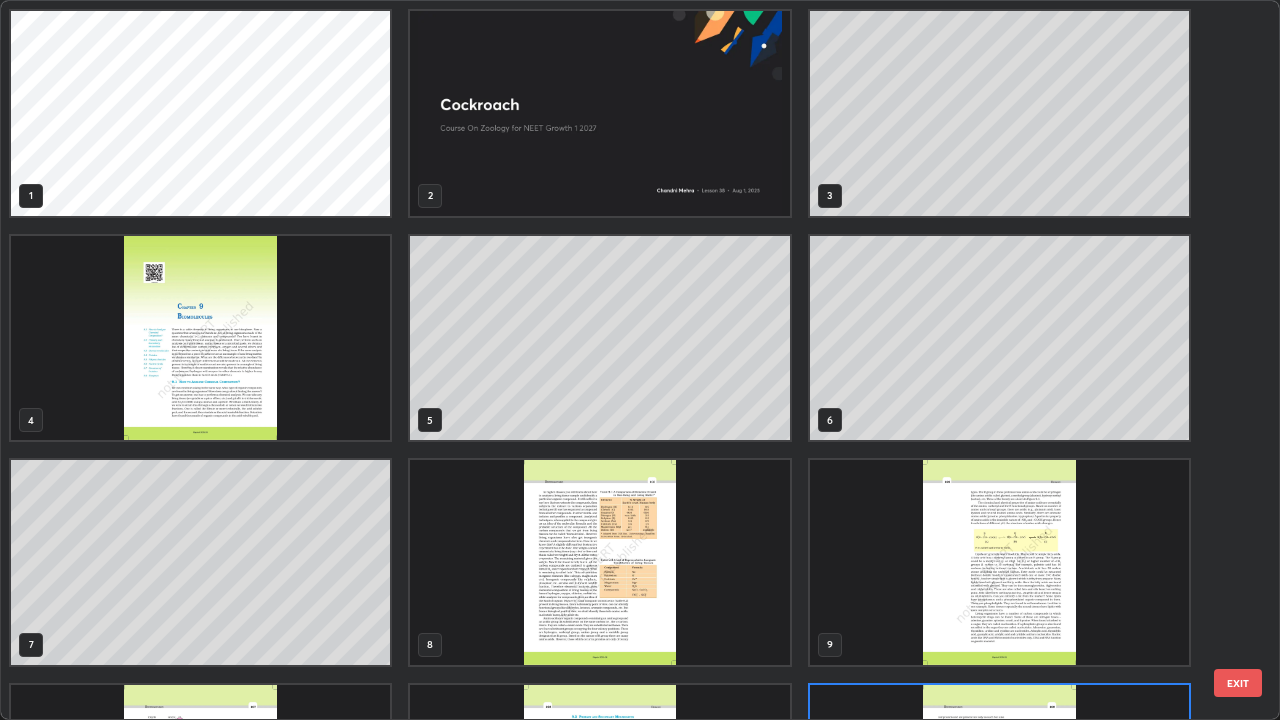 click on "1 2 3 4 5 6 7 8 9 10 11 12 13 14 15 16 17 18" at bounding box center [622, 360] 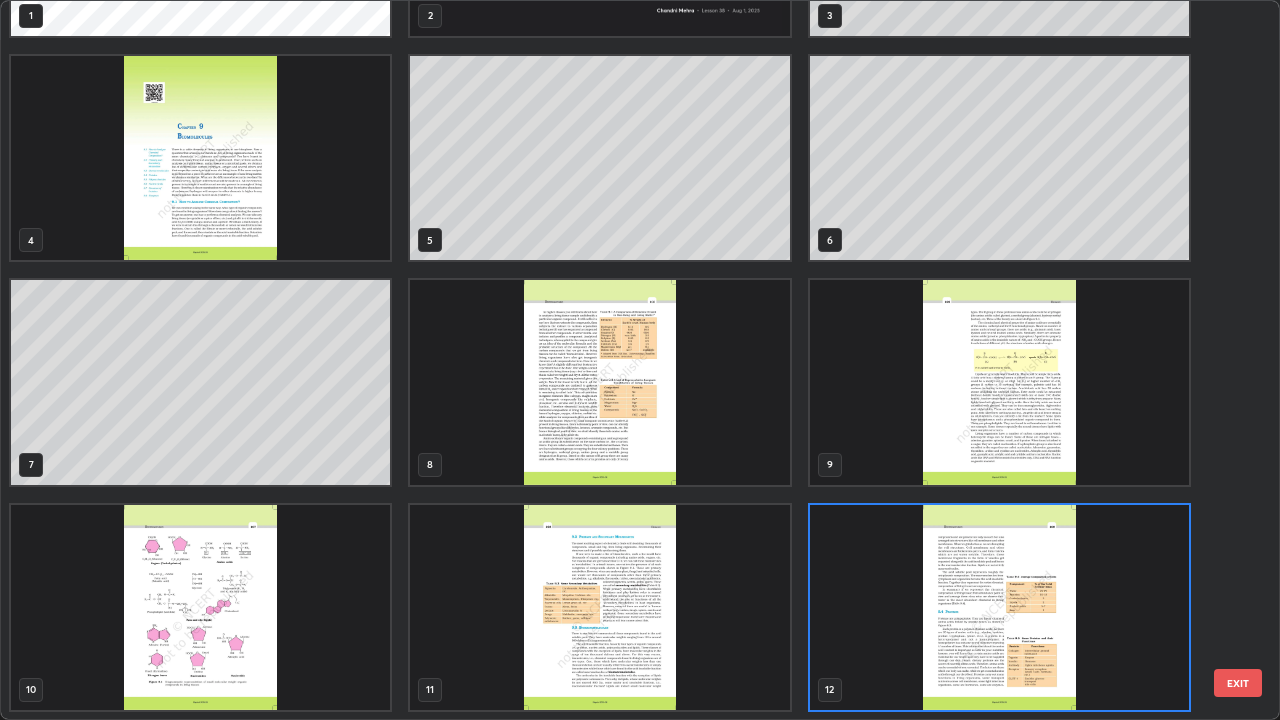 scroll, scrollTop: 7, scrollLeft: 11, axis: both 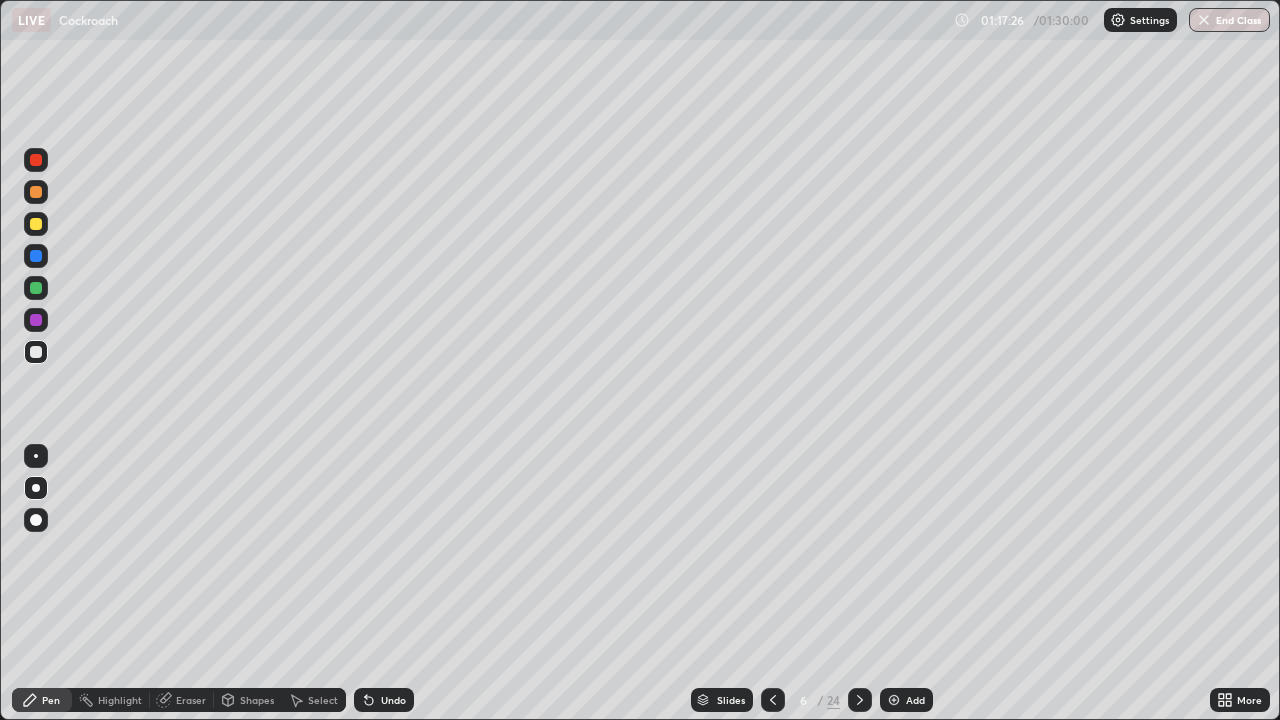 click at bounding box center (1204, 20) 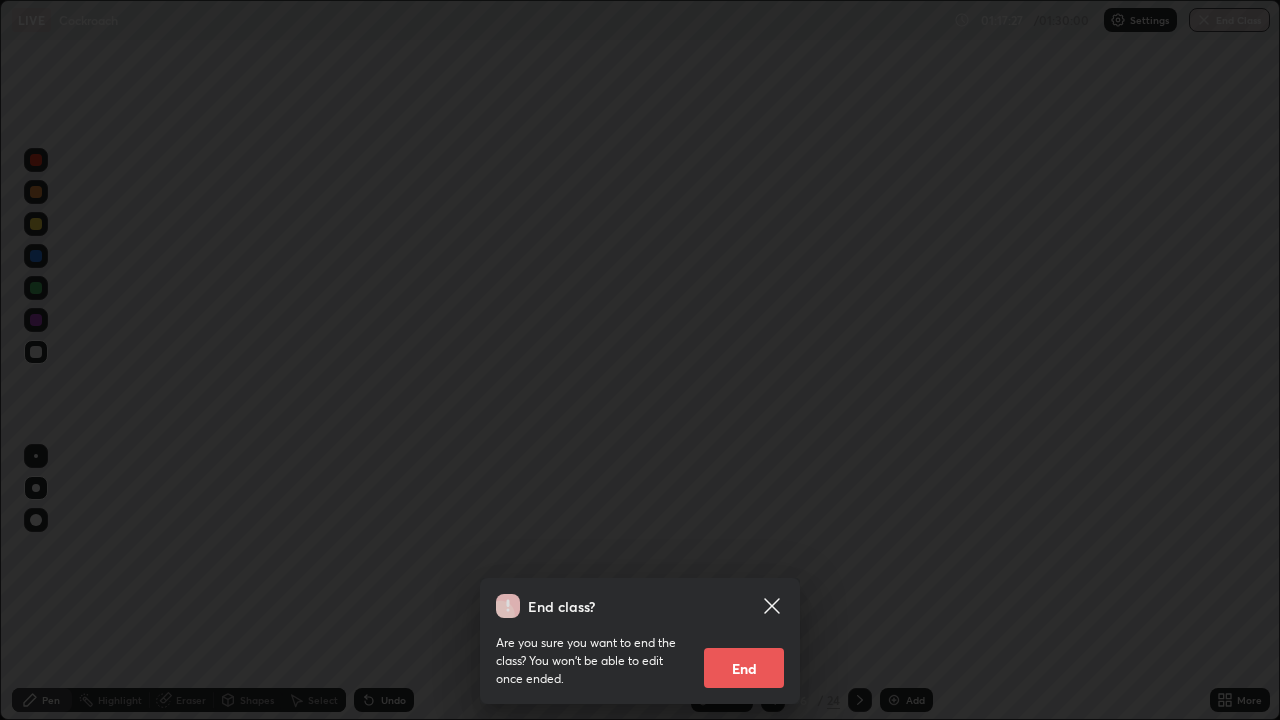 click on "End" at bounding box center [744, 668] 